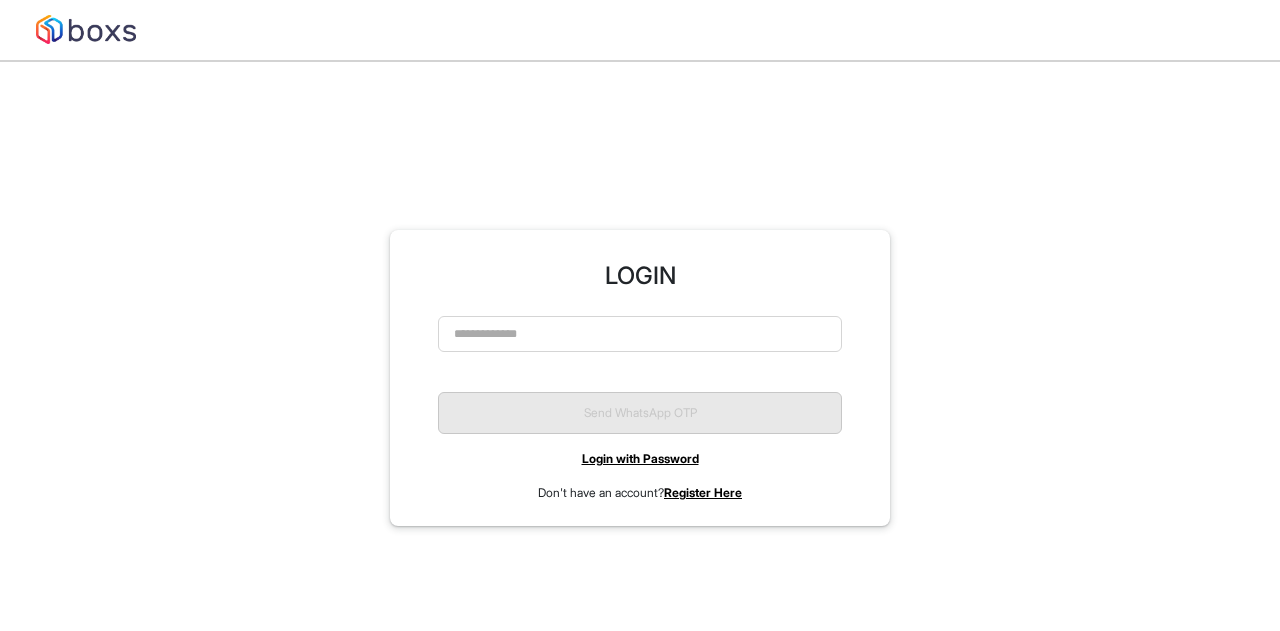 scroll, scrollTop: 0, scrollLeft: 0, axis: both 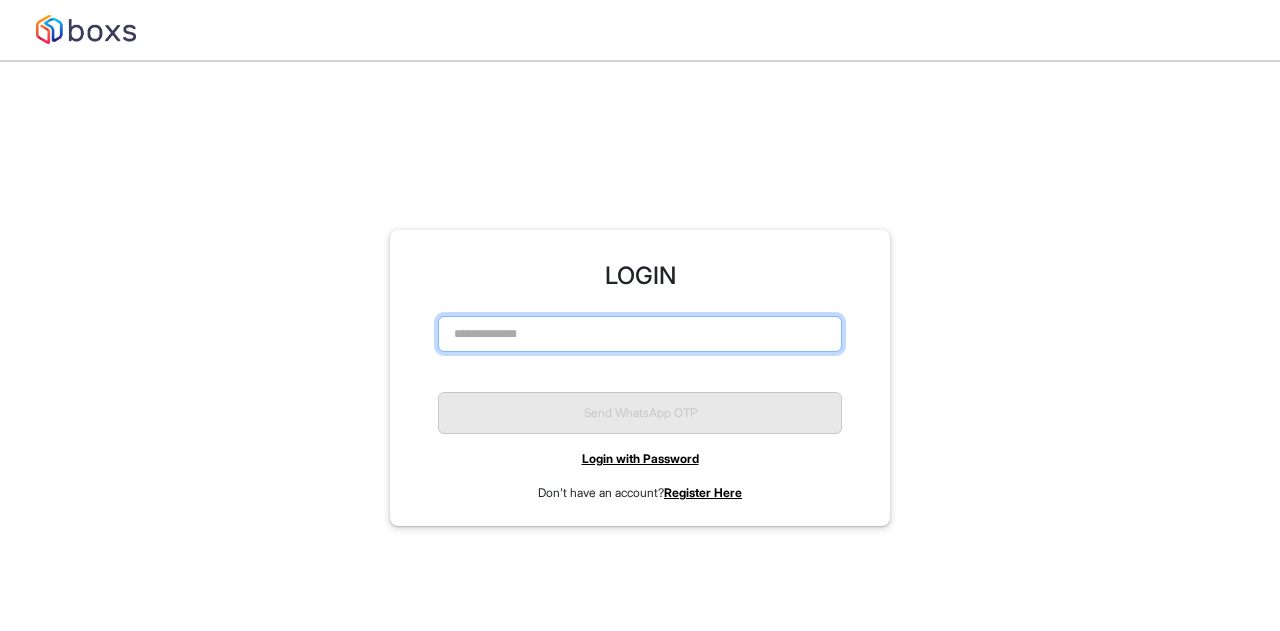 click at bounding box center [640, 334] 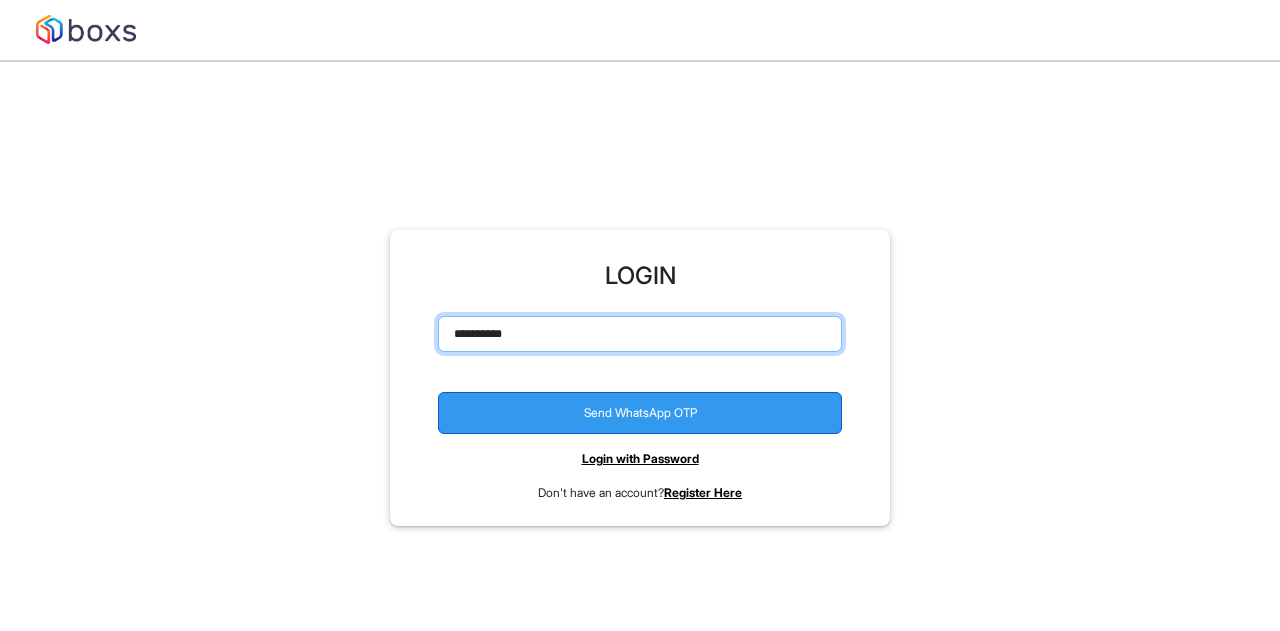 type on "**********" 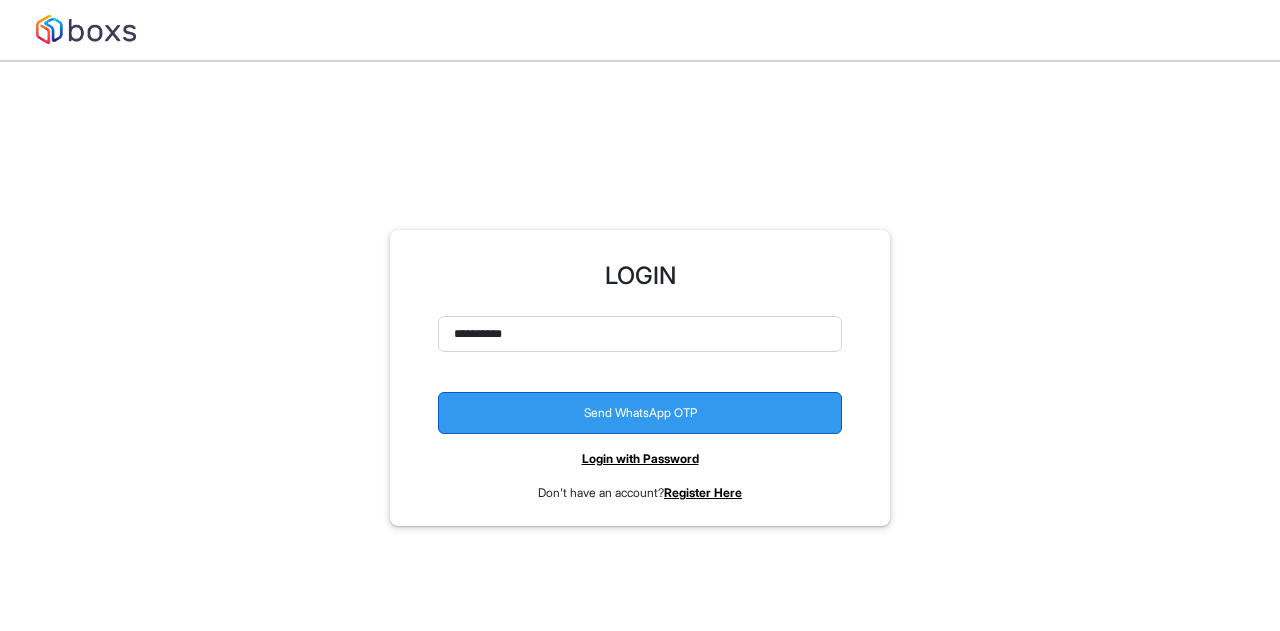 click on "Send WhatsApp OTP" at bounding box center [640, 413] 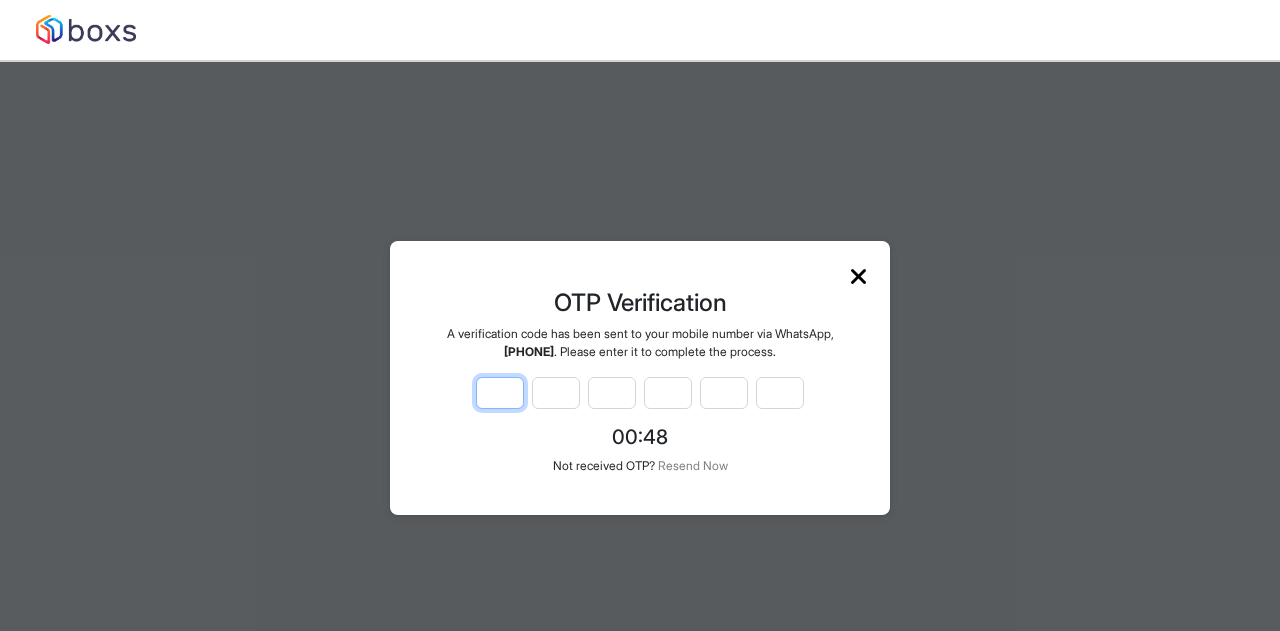click at bounding box center (500, 393) 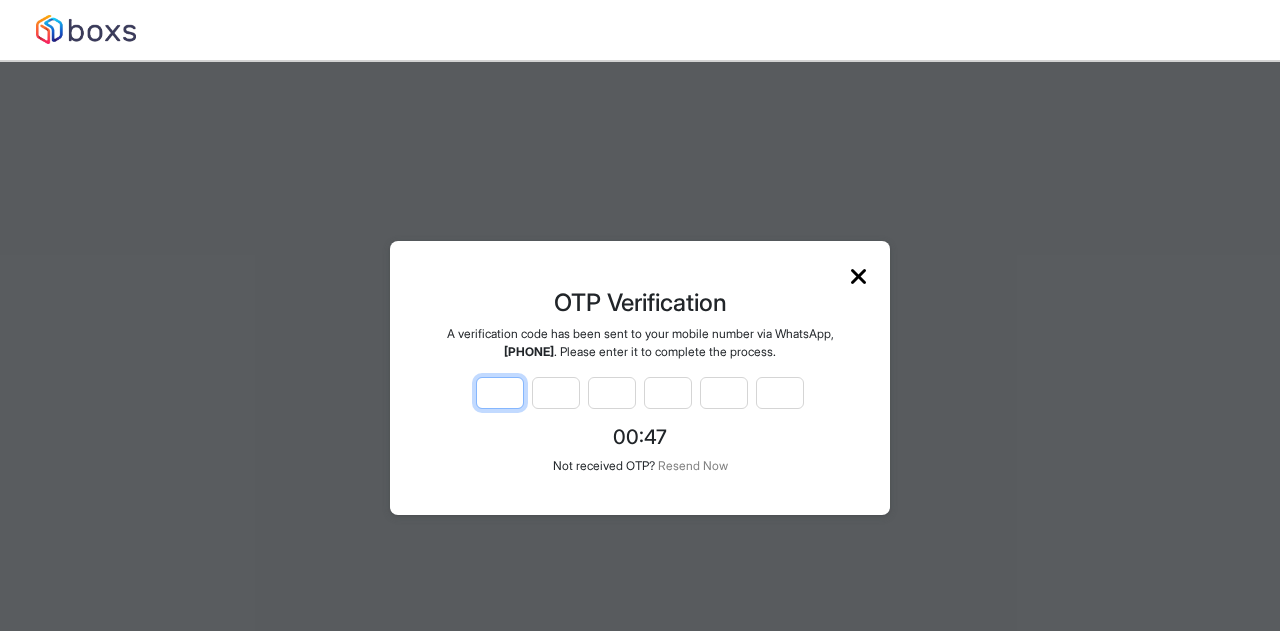 type on "*" 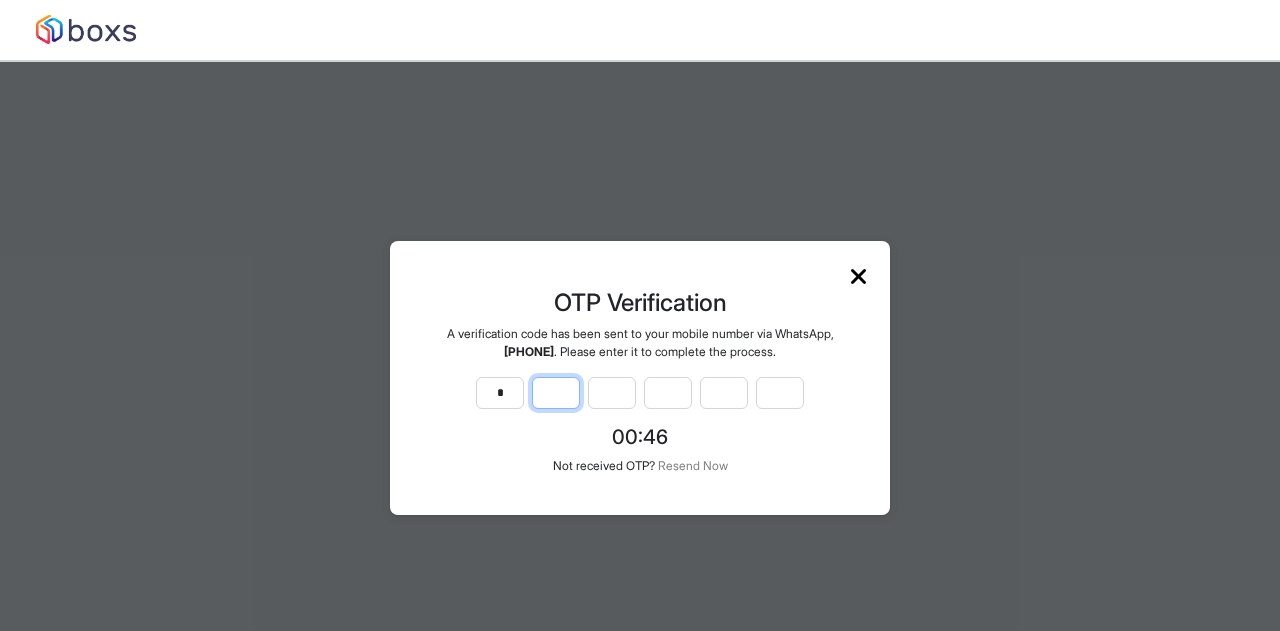 type on "*" 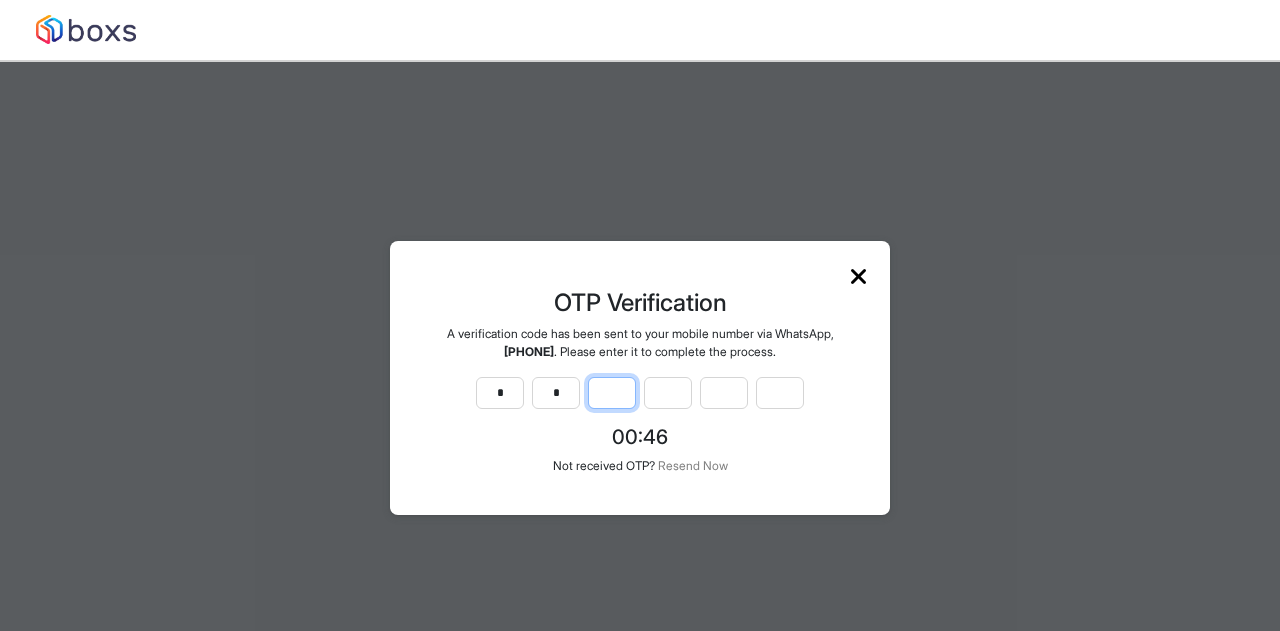 type on "*" 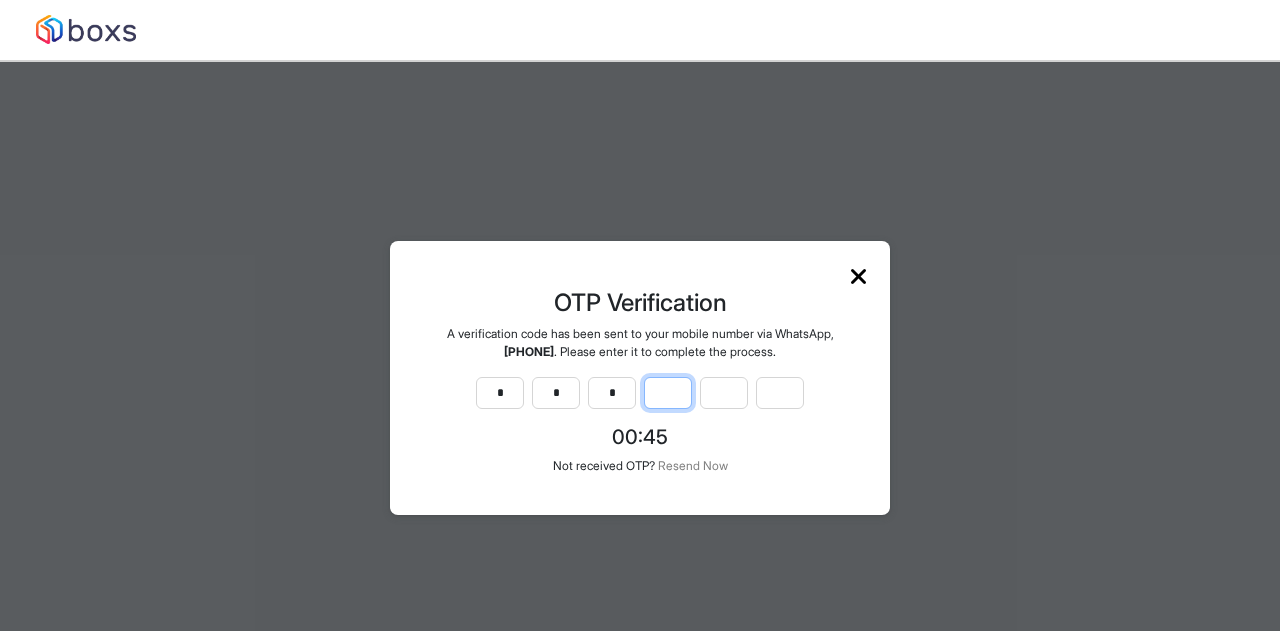 type on "*" 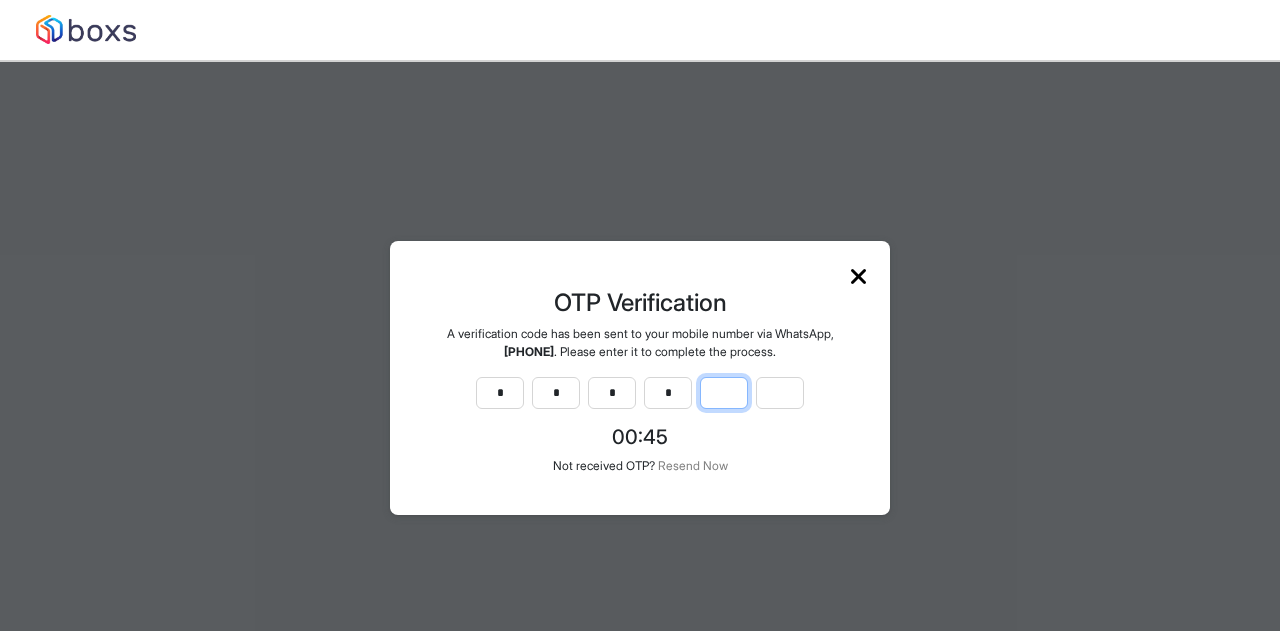 type on "*" 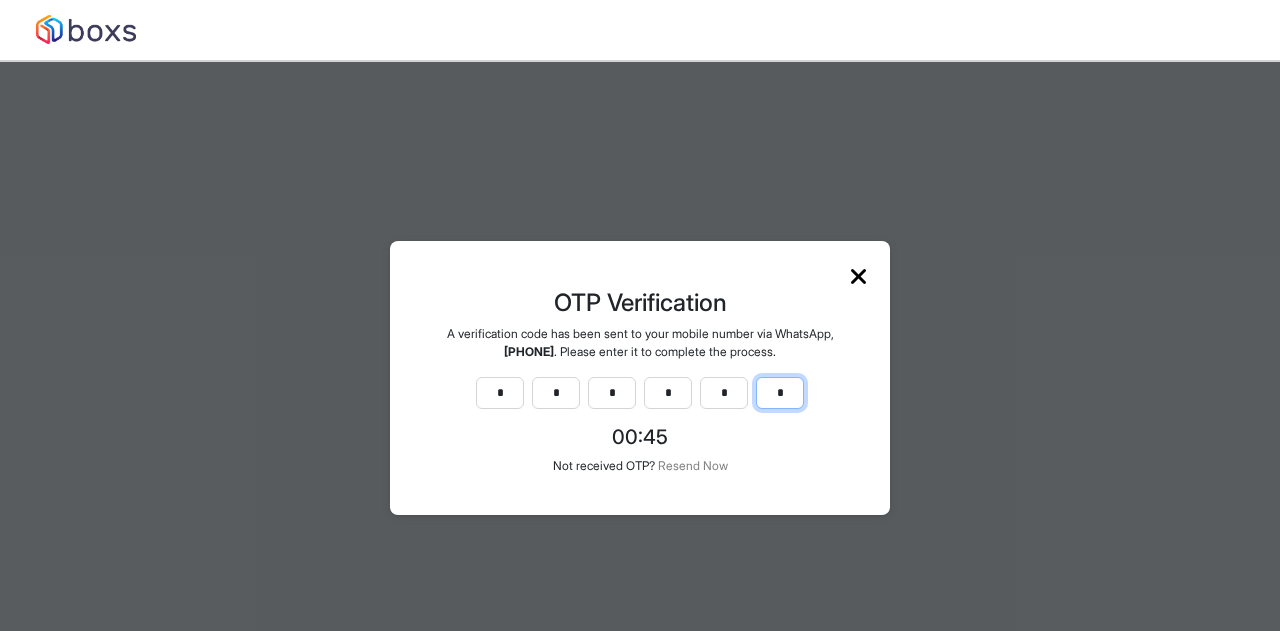 type on "*" 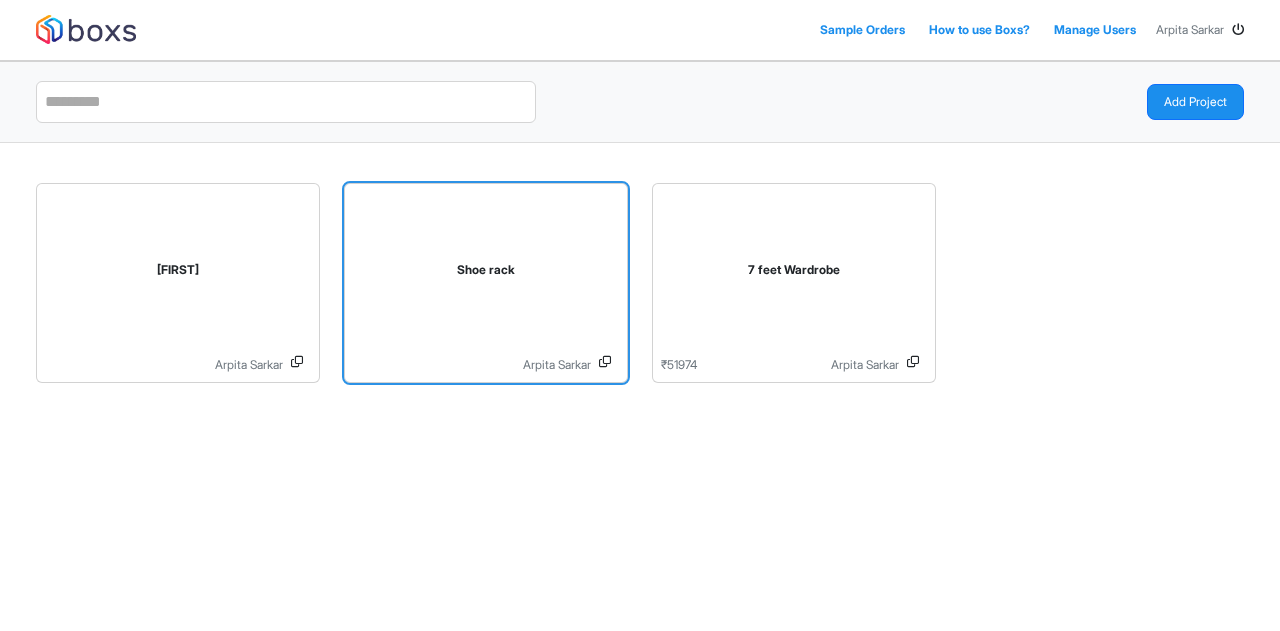click on "Shoe rack" at bounding box center [486, 274] 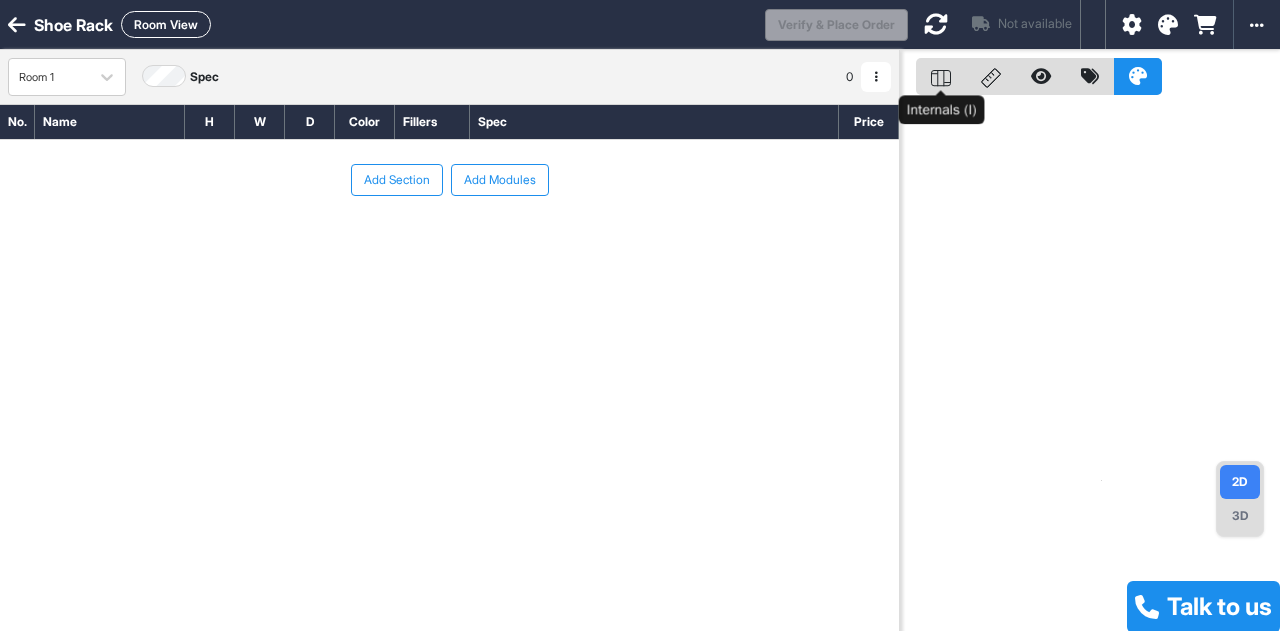 click 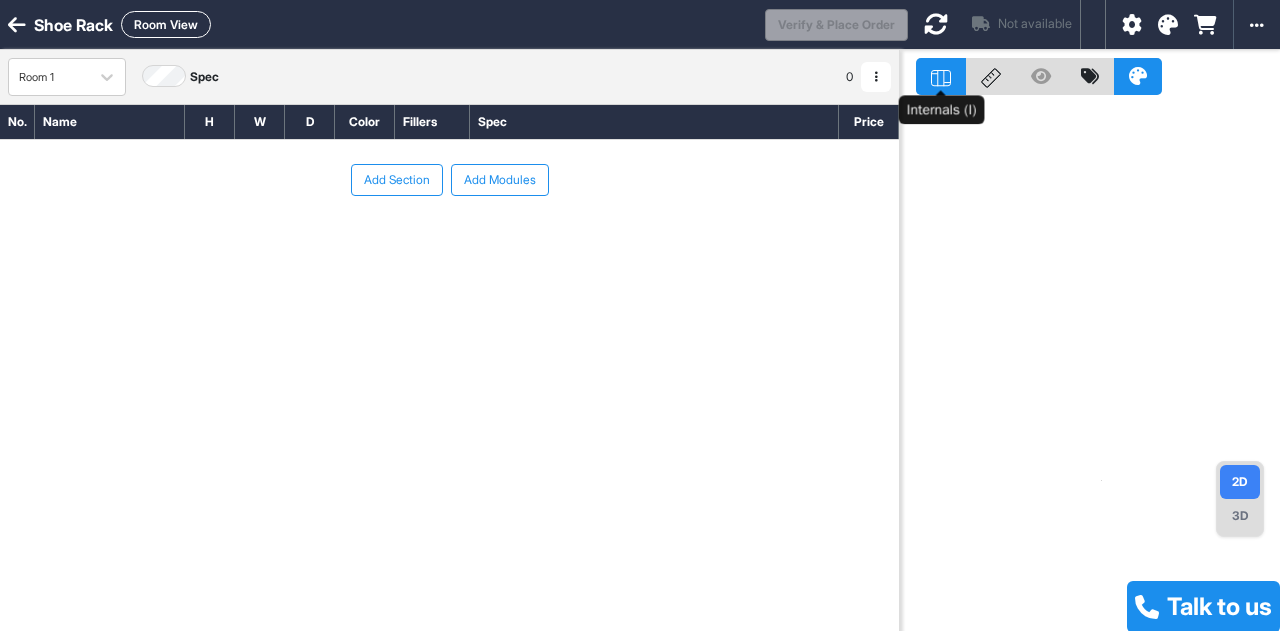 click 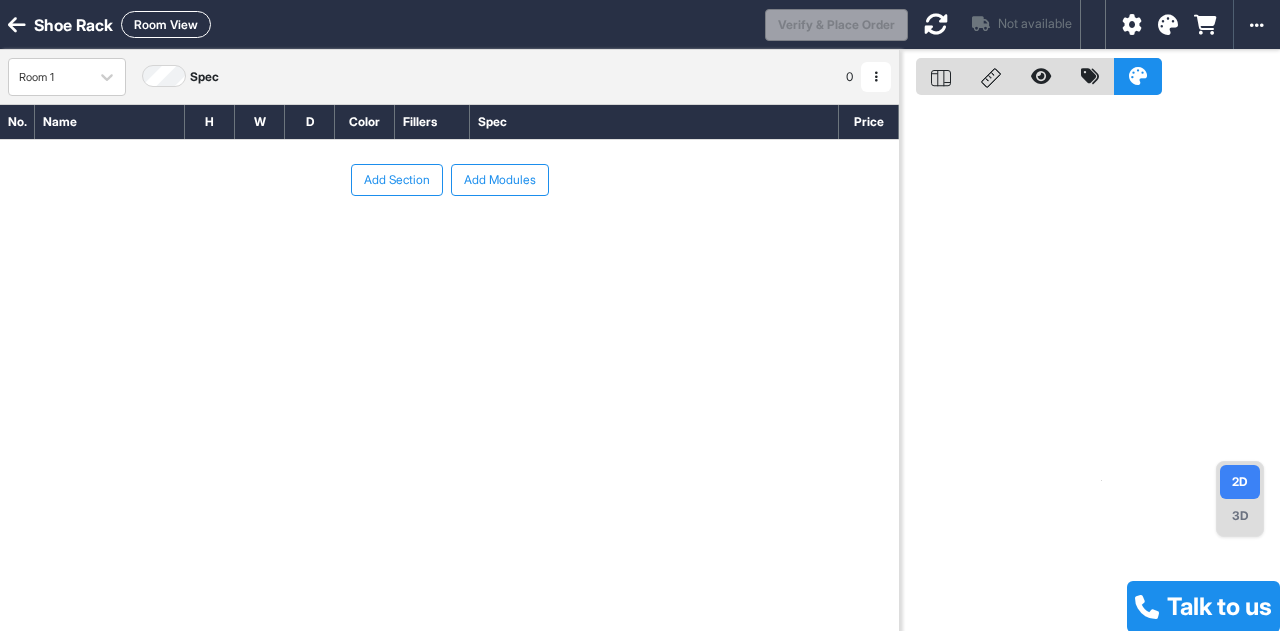 click on "Add Section" at bounding box center [397, 180] 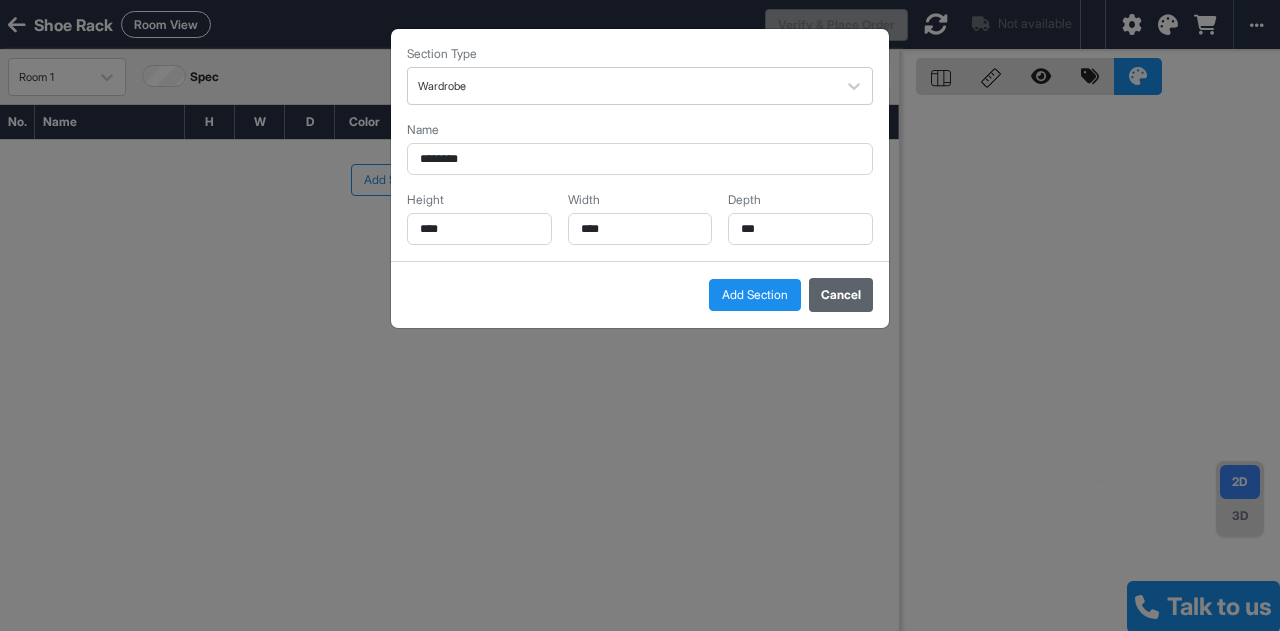 click on "Cancel" at bounding box center [841, 295] 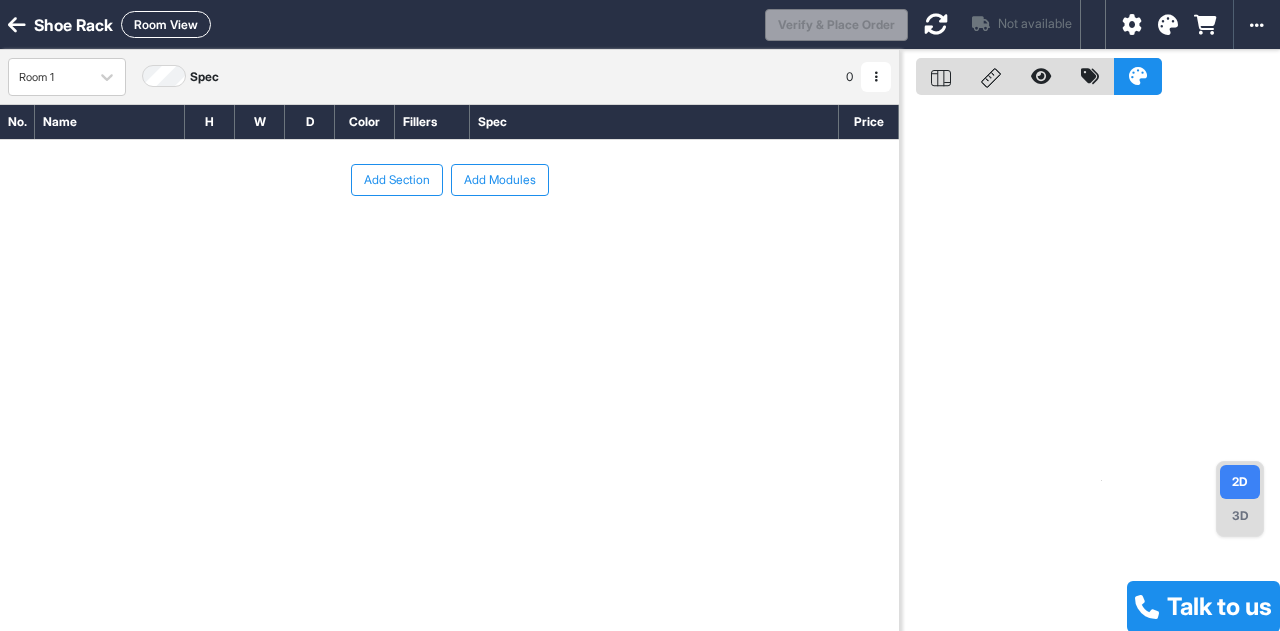 click on "Add Modules" at bounding box center (500, 180) 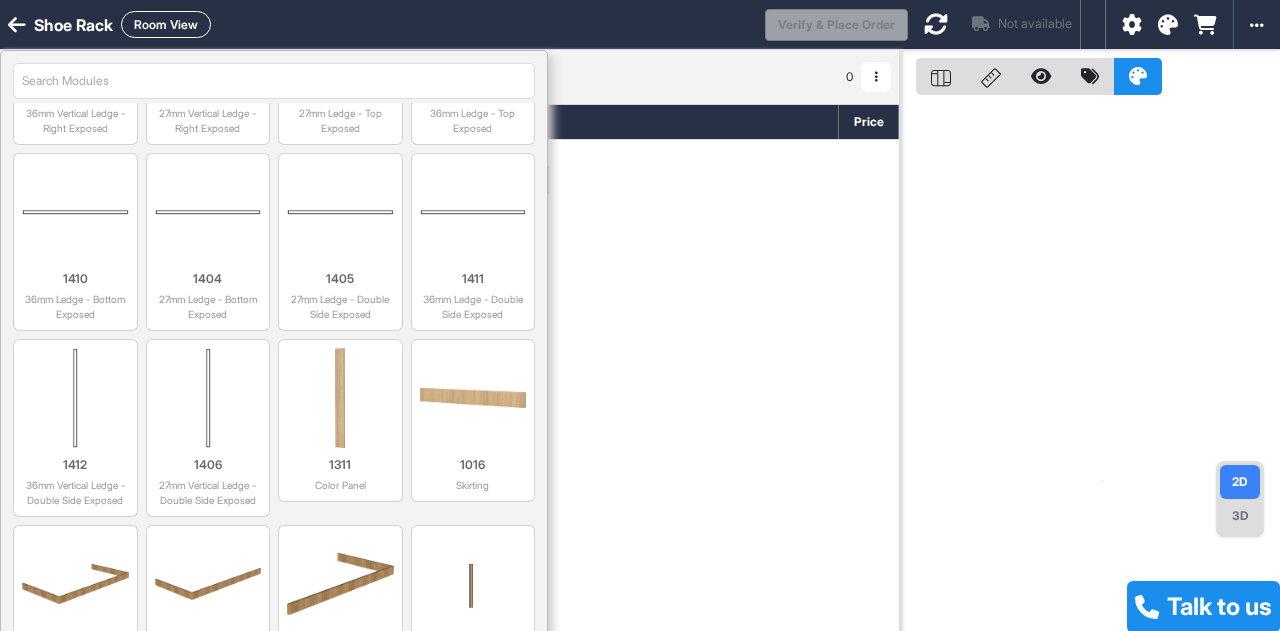 scroll, scrollTop: 4885, scrollLeft: 0, axis: vertical 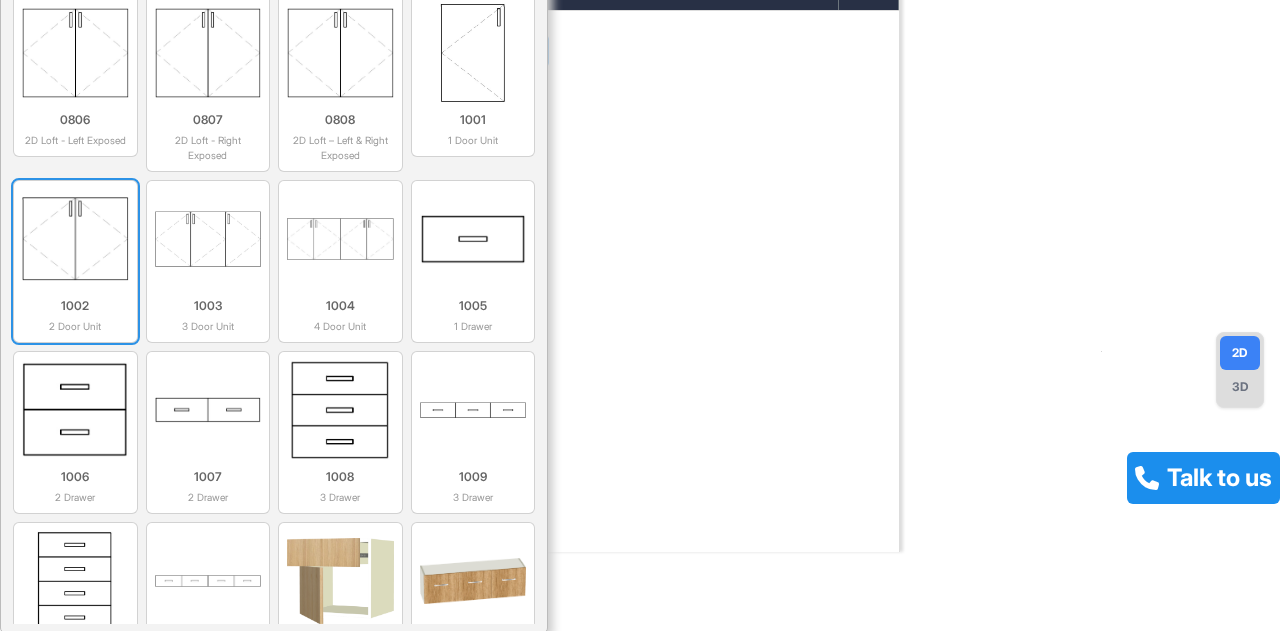 click at bounding box center [75, 239] 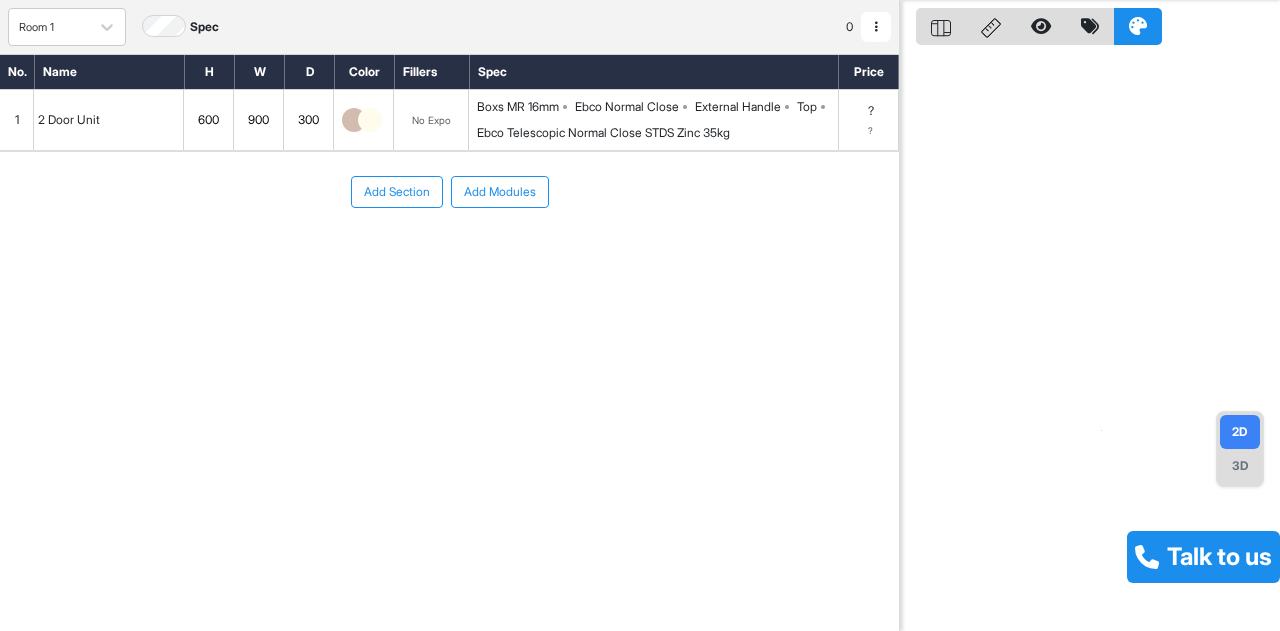 click on "Boxs MR 16mm" at bounding box center [518, 107] 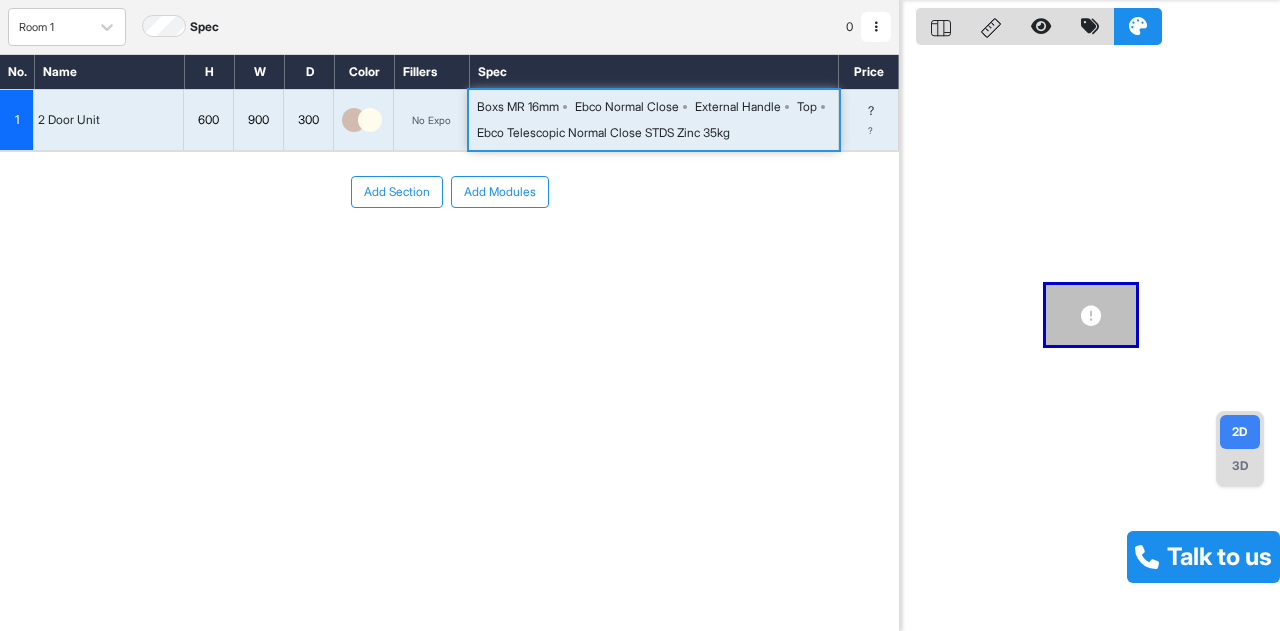 click on "Boxs MR 16mm Ebco Normal Close External Handle Top Ebco Telescopic Normal Close STDS Zinc 35kg" at bounding box center (657, 120) 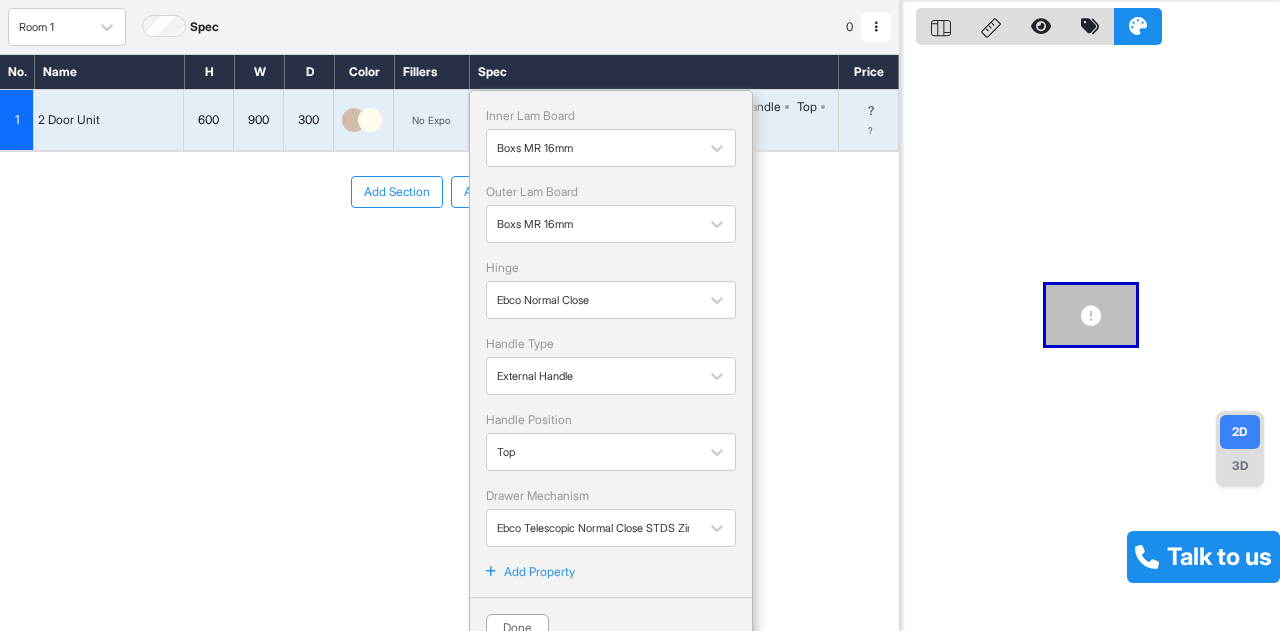 scroll, scrollTop: 75, scrollLeft: 0, axis: vertical 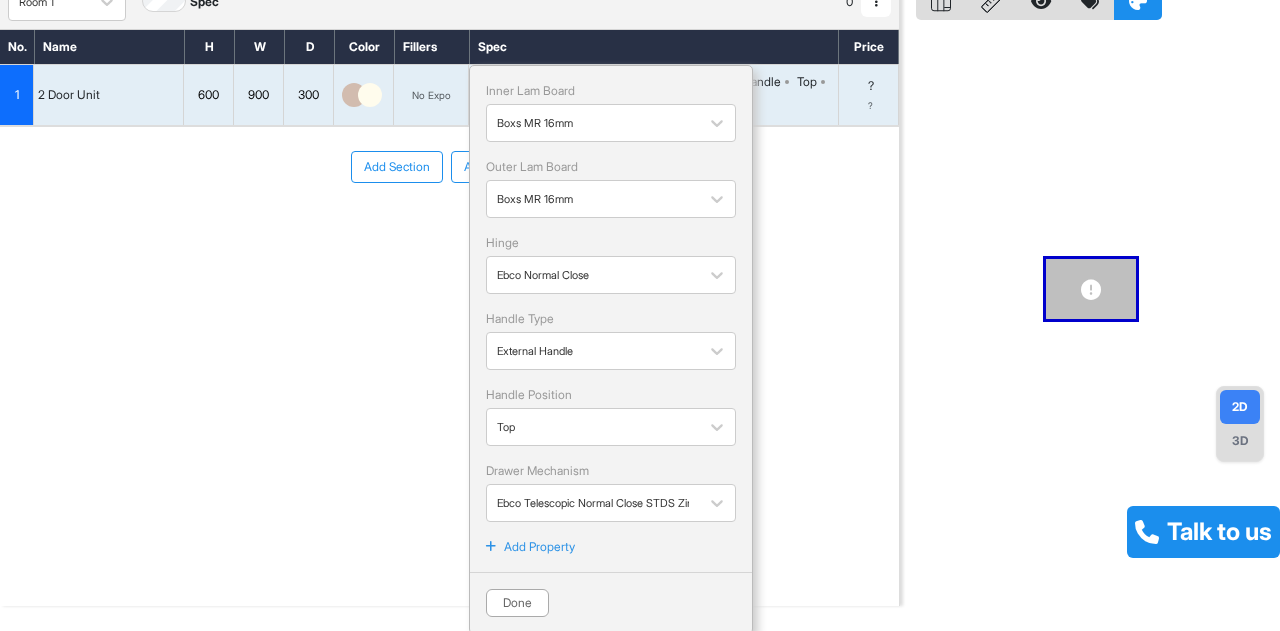 click on "Add Section Add Modules" at bounding box center [449, 227] 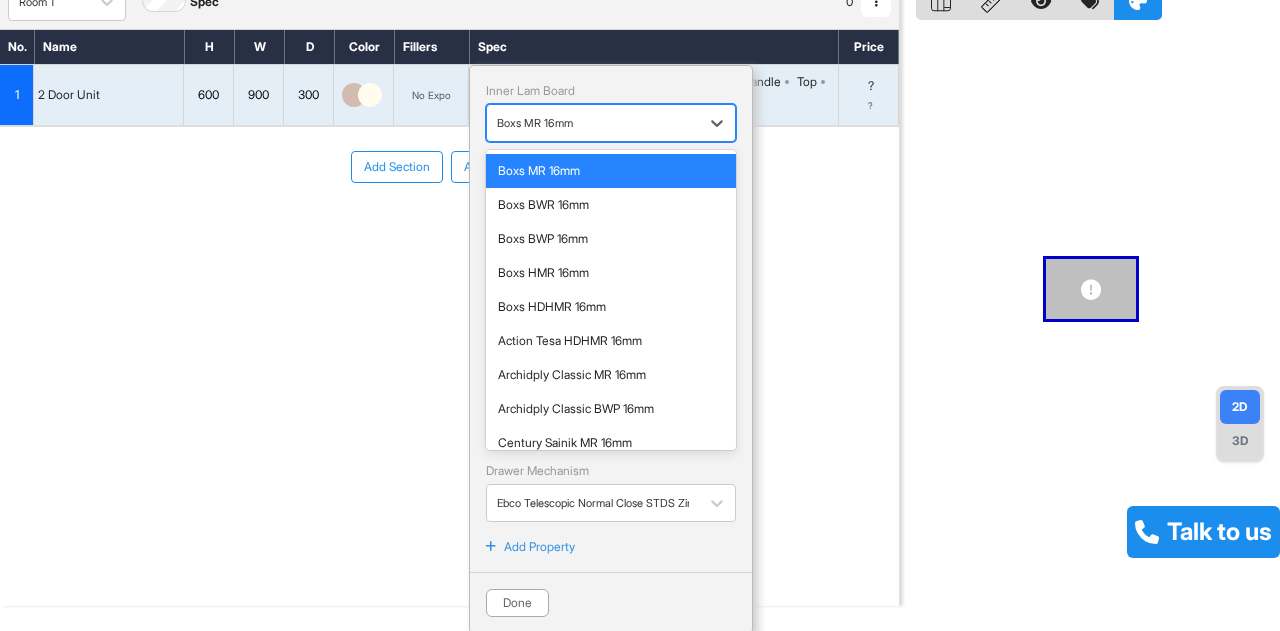 click at bounding box center (593, 123) 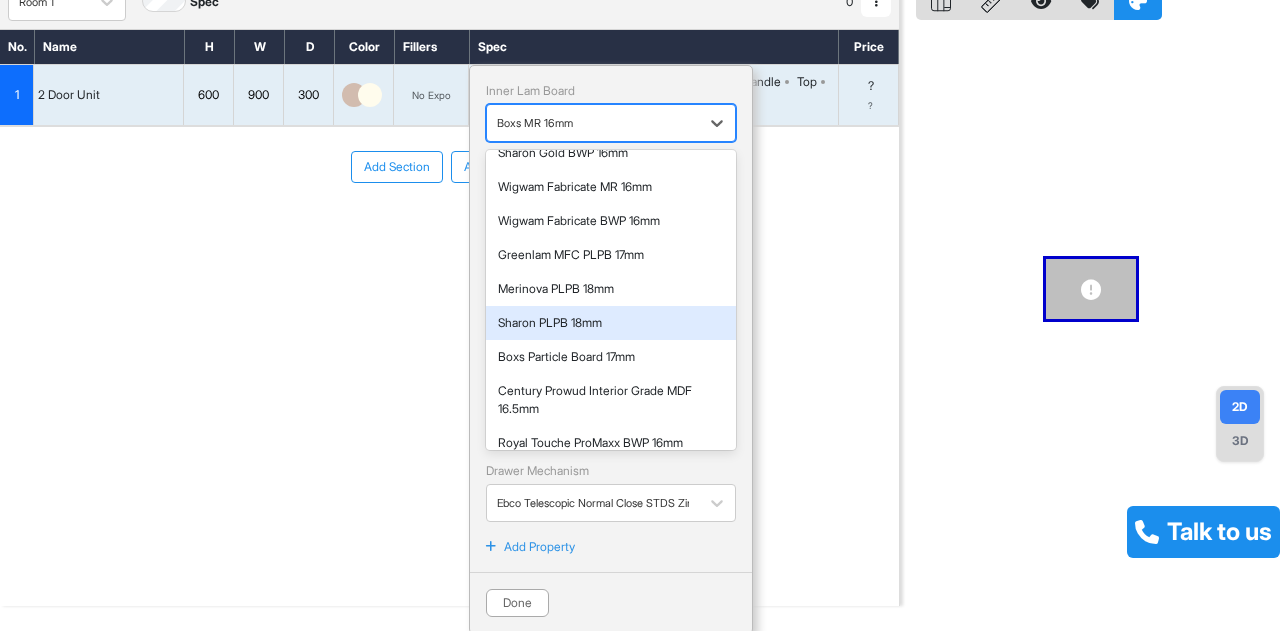 scroll, scrollTop: 814, scrollLeft: 0, axis: vertical 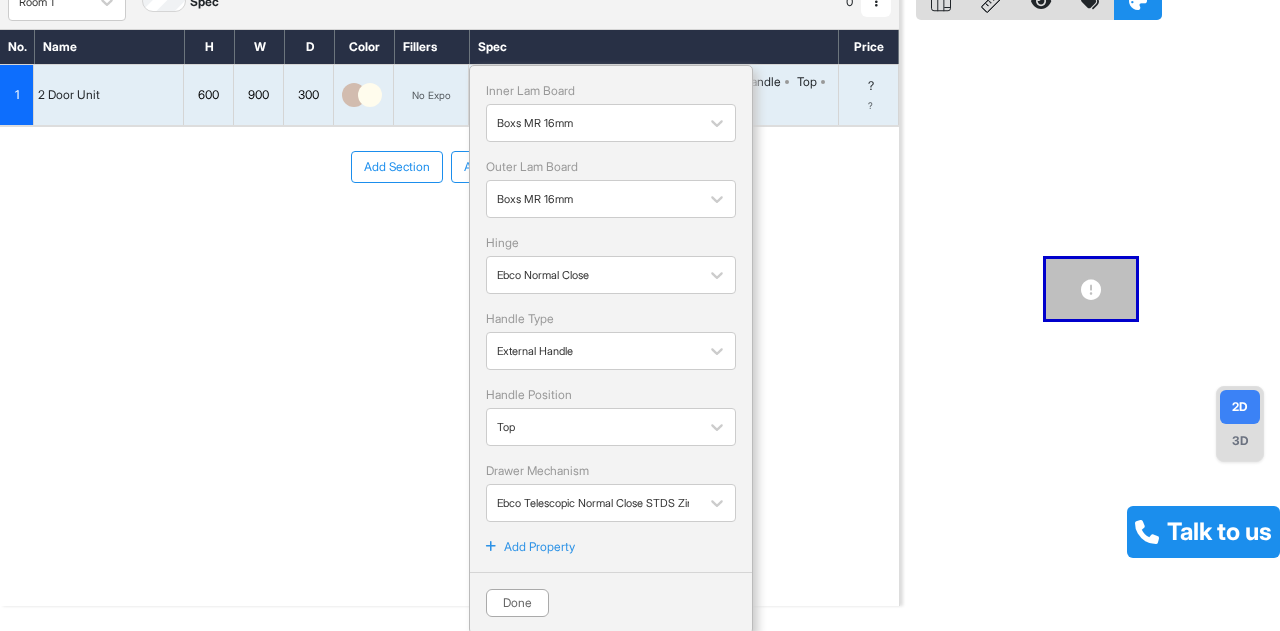 click on "Add Section Add Modules" at bounding box center [449, 227] 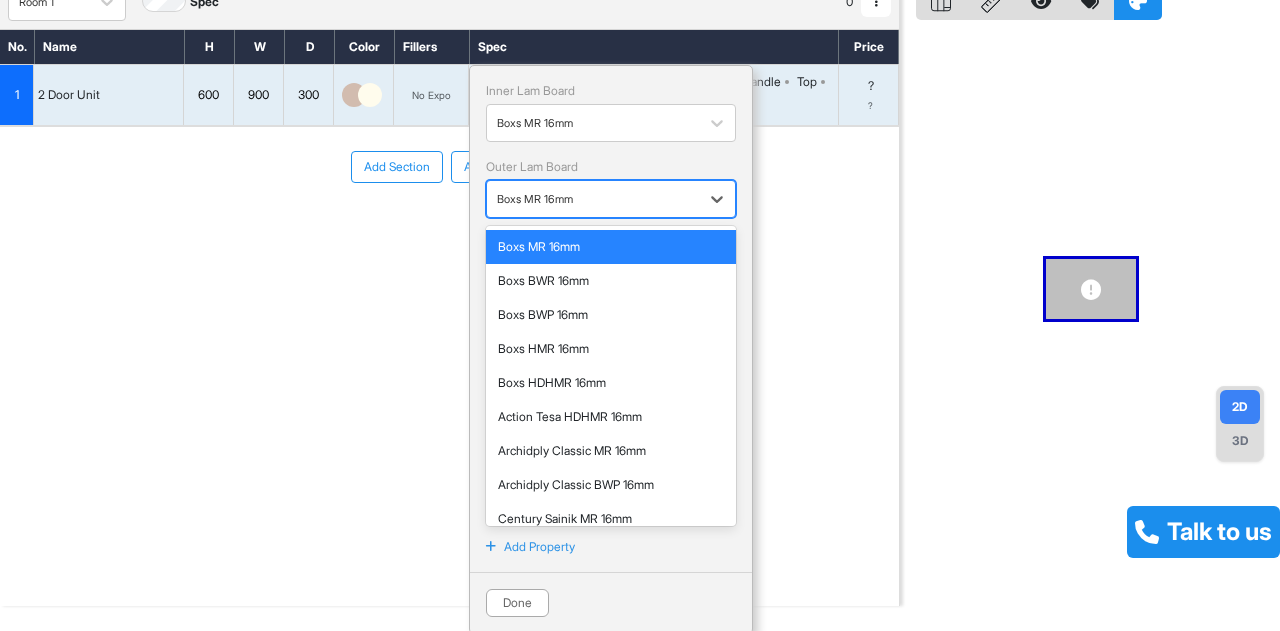 click at bounding box center [593, 199] 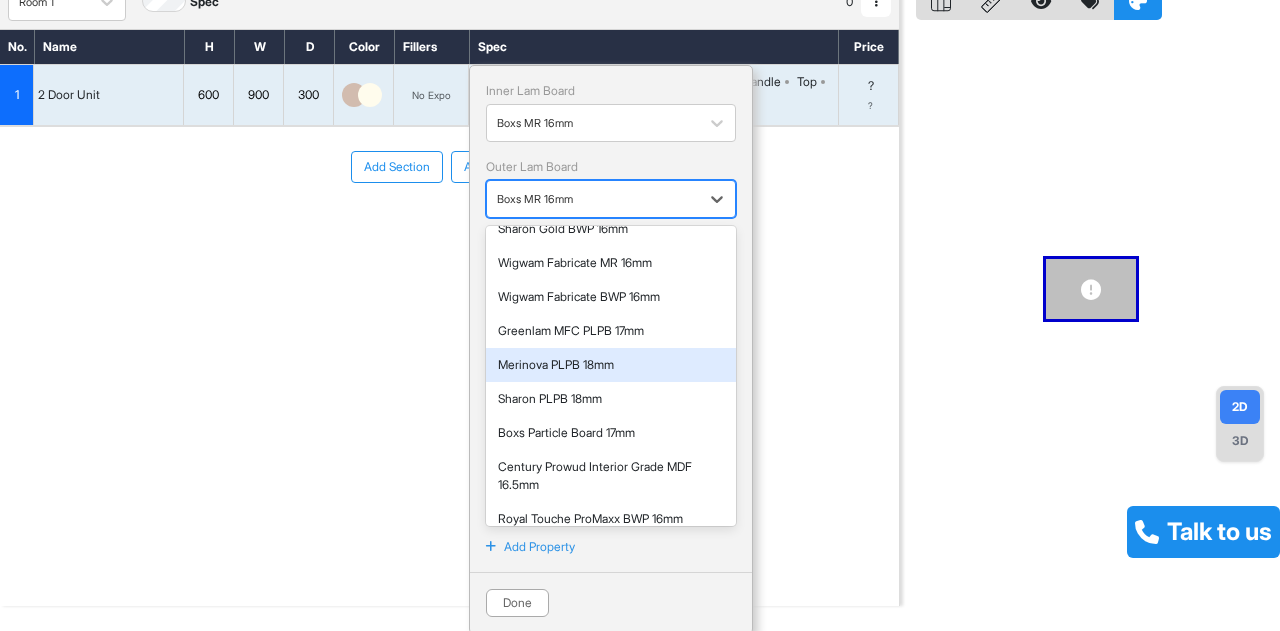 scroll, scrollTop: 814, scrollLeft: 0, axis: vertical 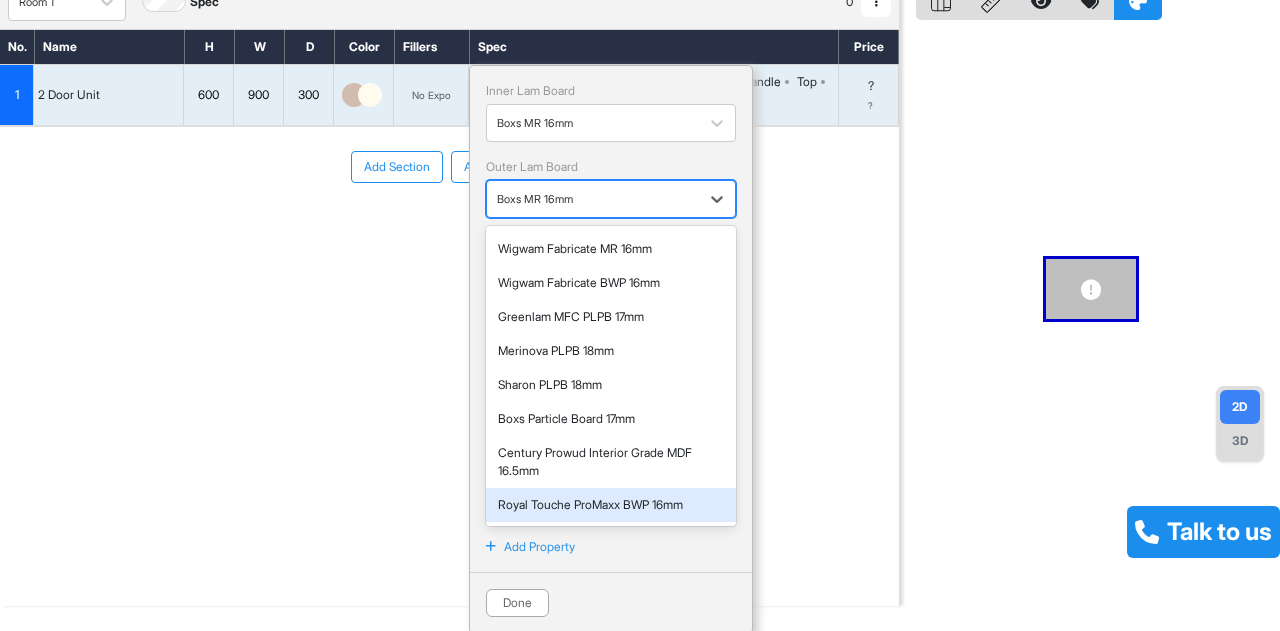 click on "Royal Touche ProMaxx BWP 16mm" at bounding box center (611, 505) 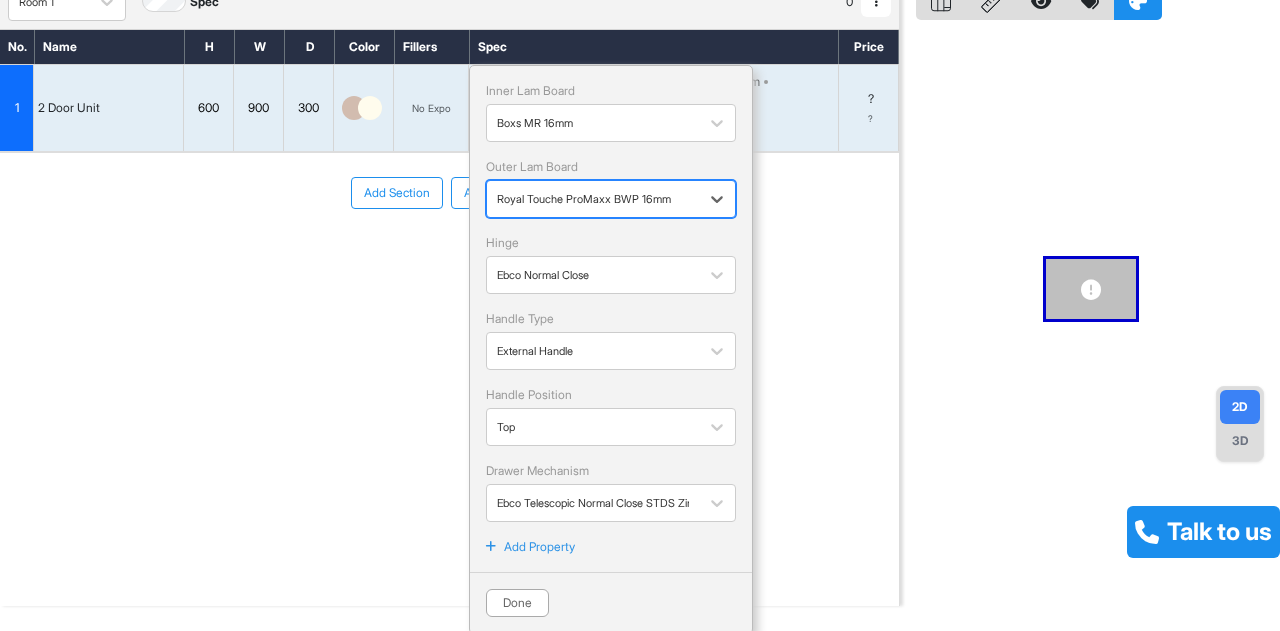 click on "Royal Touche ProMaxx BWP 16mm" at bounding box center (593, 199) 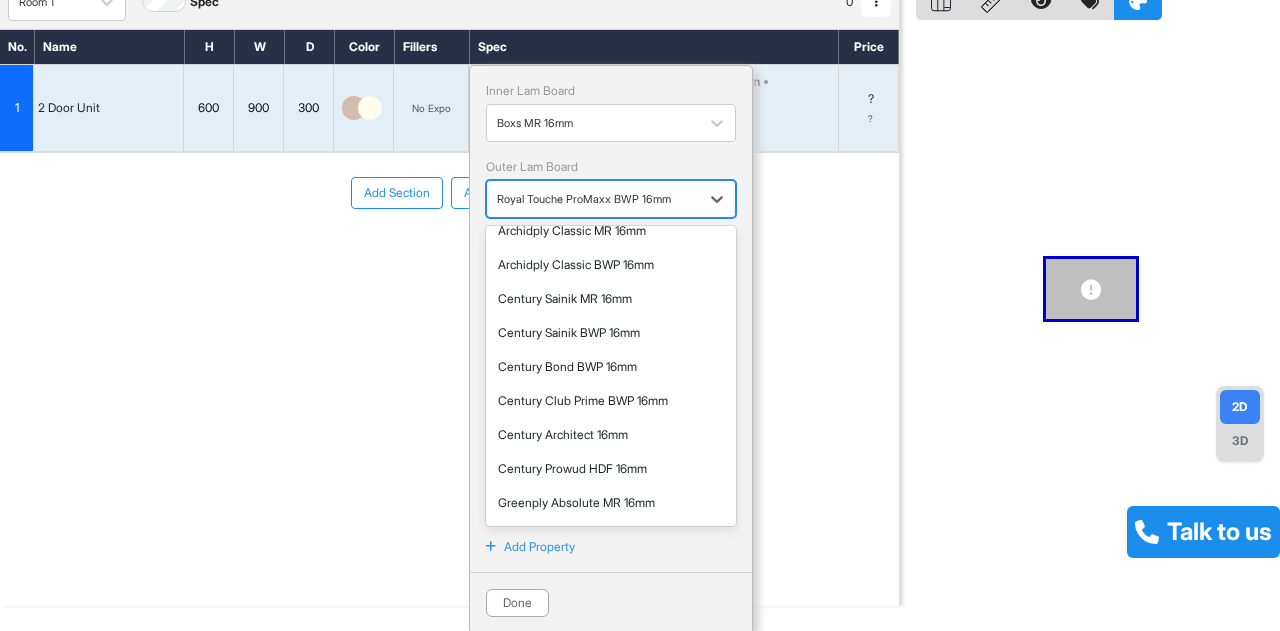 scroll, scrollTop: 14, scrollLeft: 0, axis: vertical 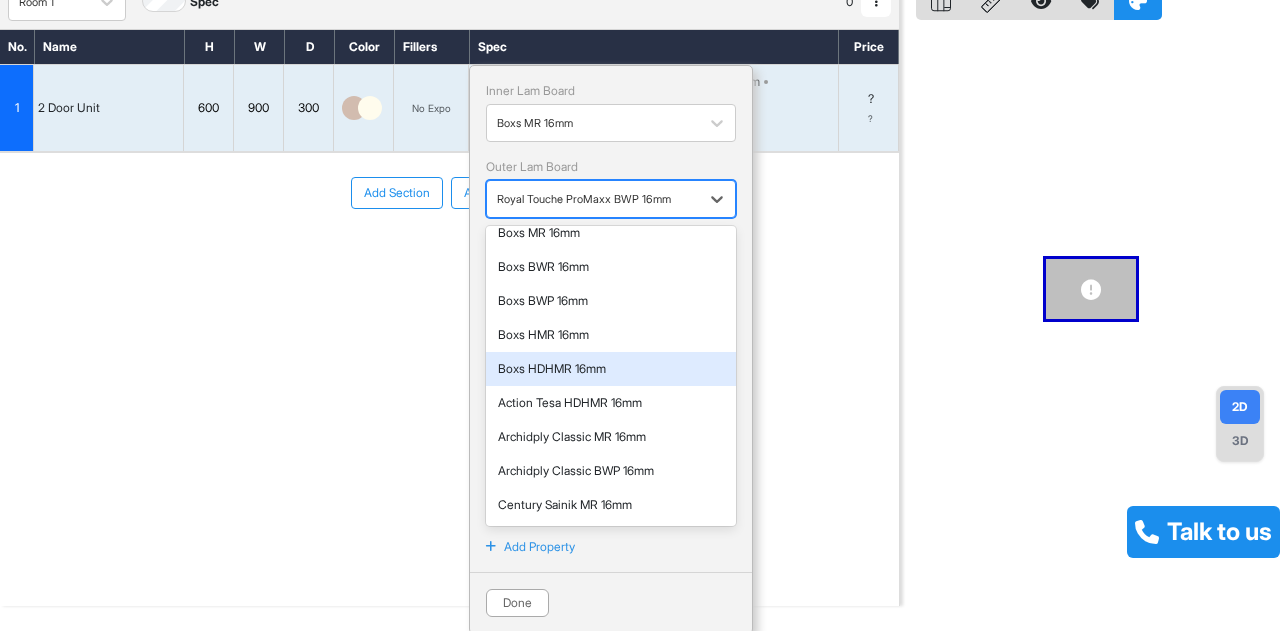 click on "Boxs HDHMR 16mm" at bounding box center [611, 369] 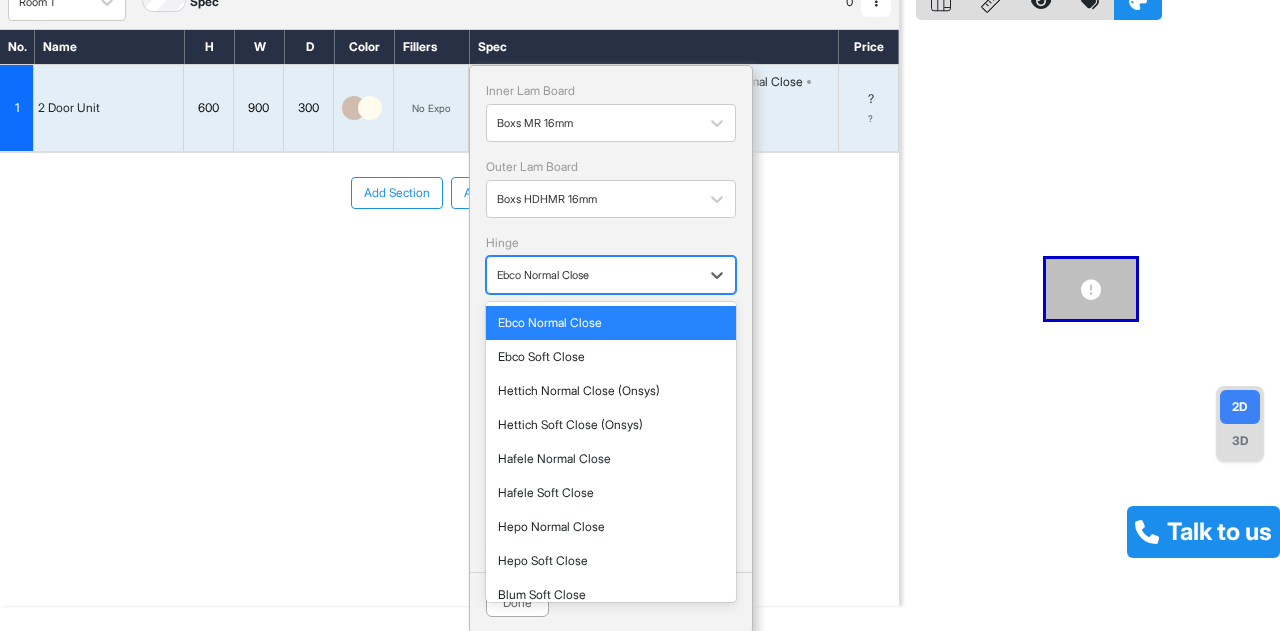 click on "Ebco Normal Close" at bounding box center [593, 275] 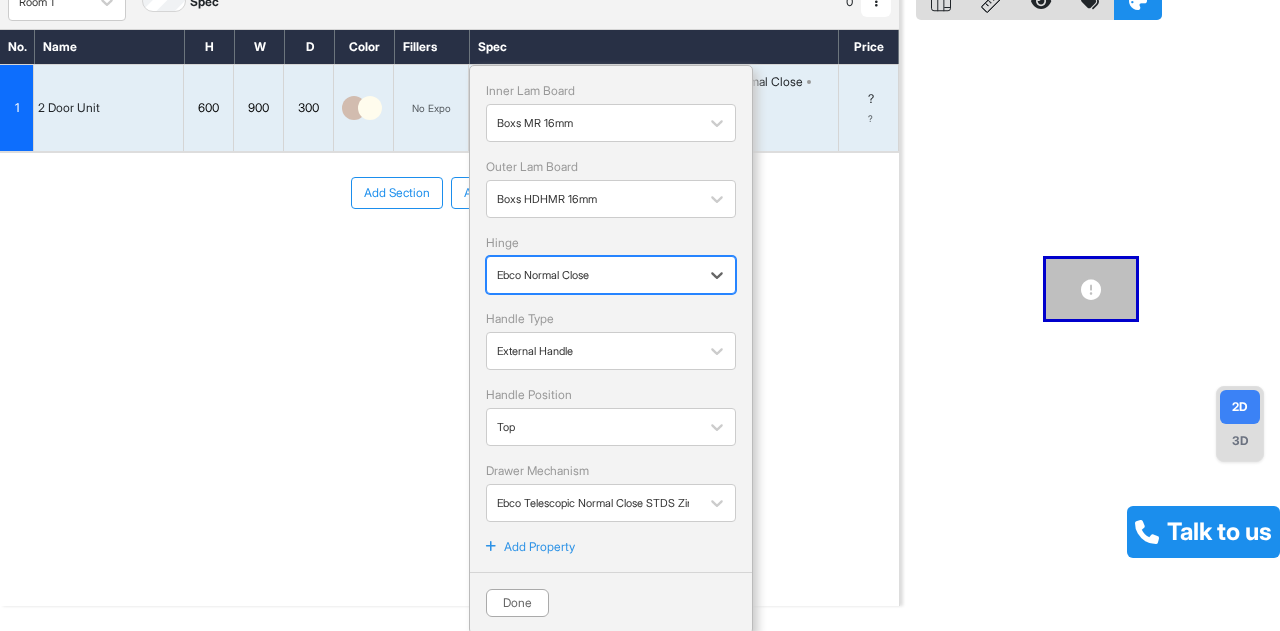 click on "Ebco Normal Close" at bounding box center [593, 275] 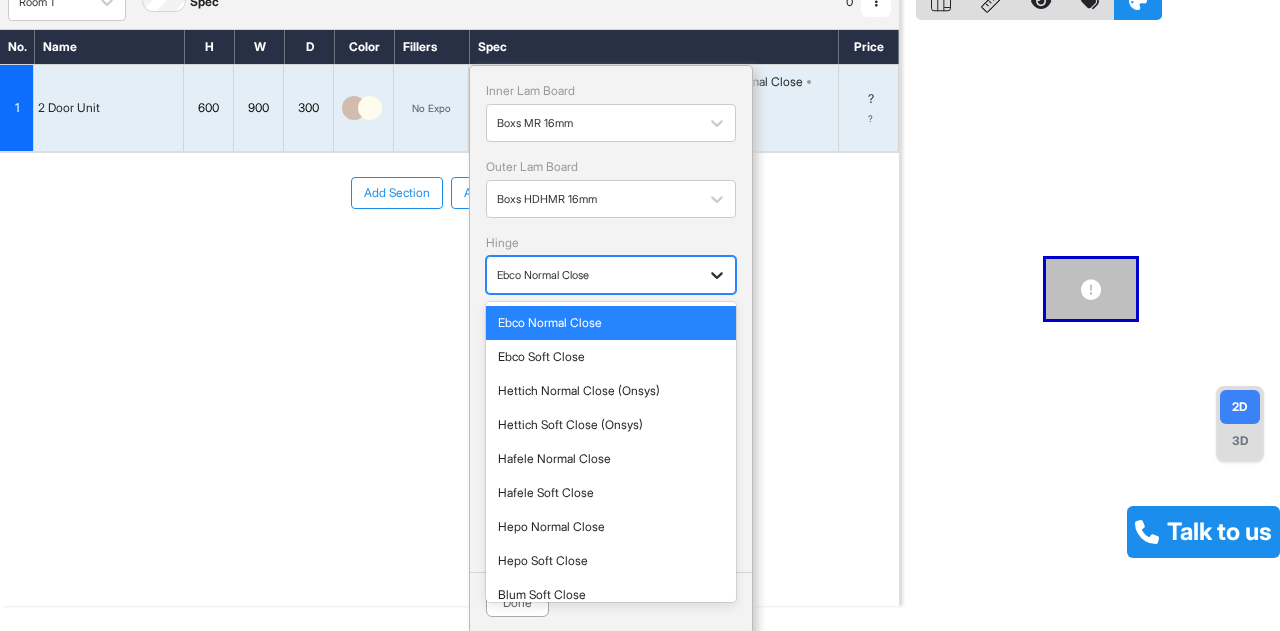 click 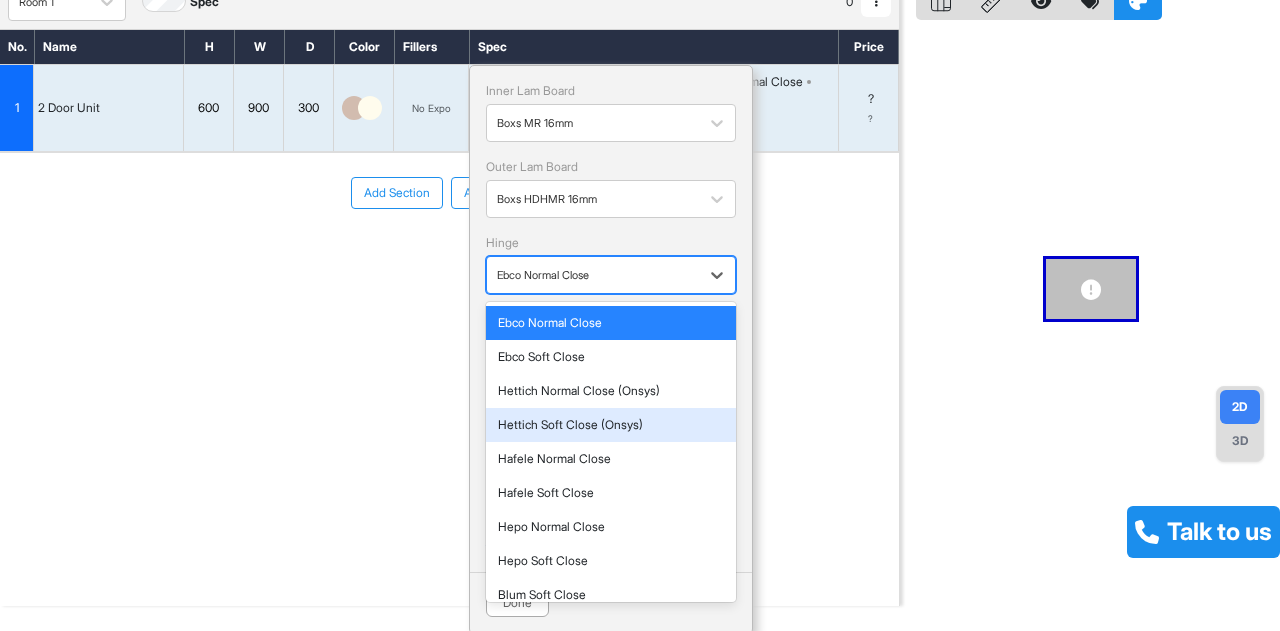 click on "Hettich Soft Close (Onsys)" at bounding box center (611, 425) 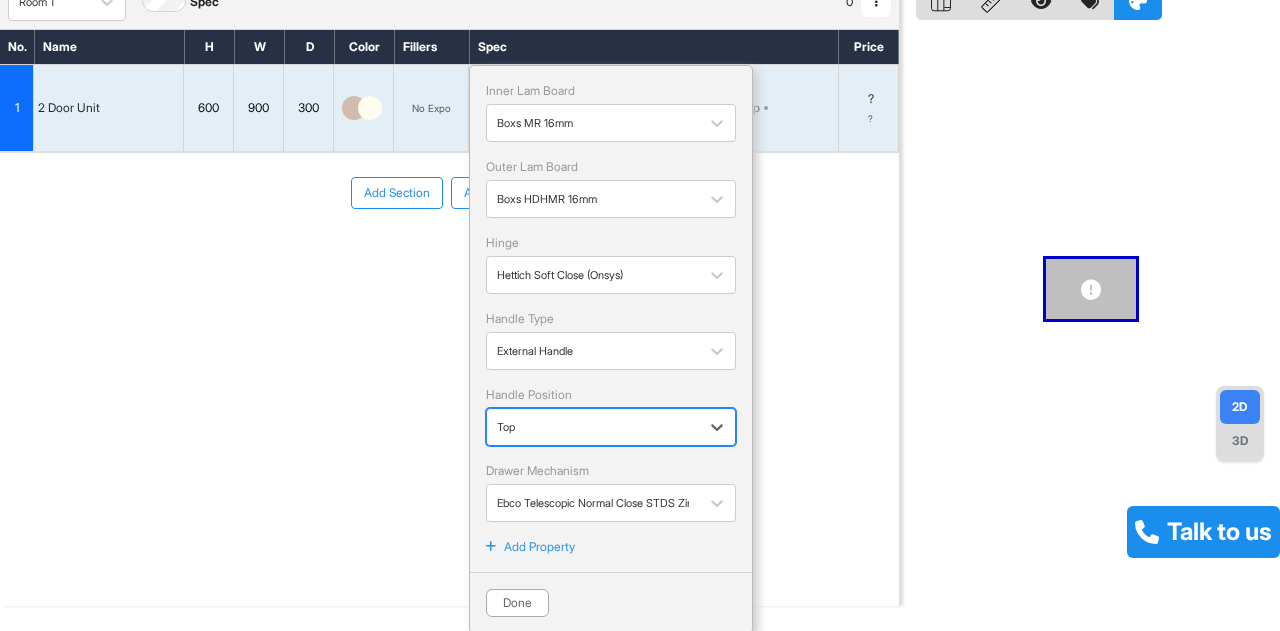 click at bounding box center (593, 427) 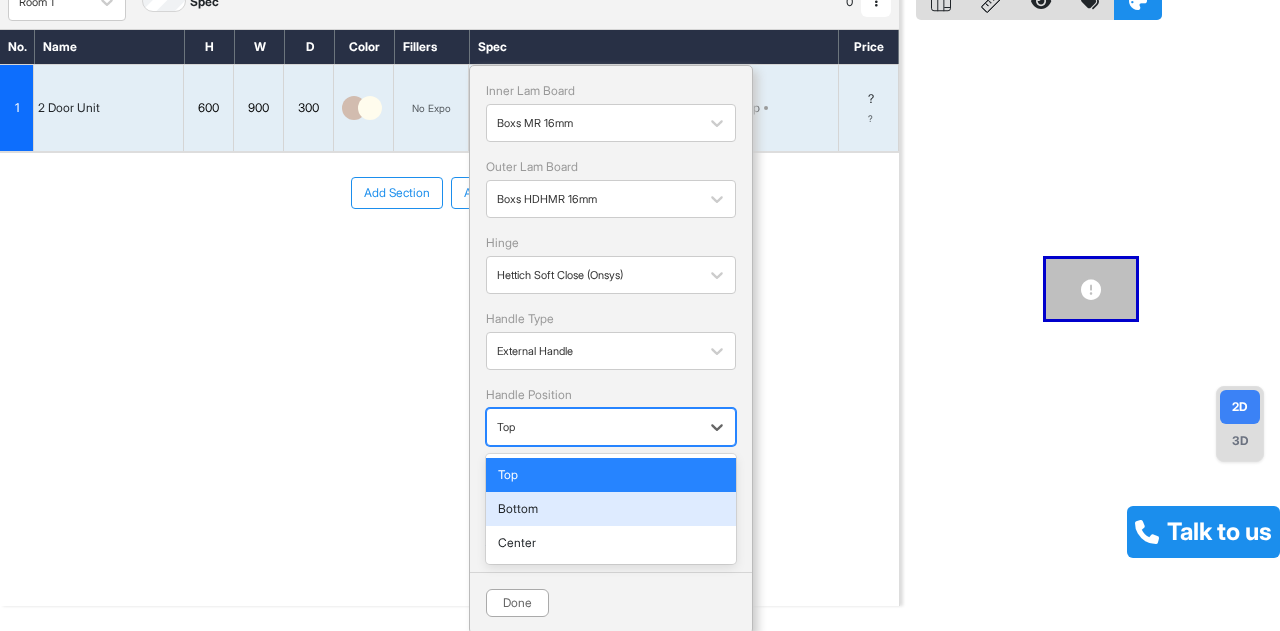click on "No. Name H W D Color Fillers Spec Price 1 2 Door Unit 600 900 300 No Expo Boxs MR 16mm Boxs HDHMR 16mm Hettich Soft Close (Onsys) External Handle Top Ebco Telescopic Normal Close STDS Zinc 35kg Inner Lam Board Boxs MR 16mm Outer Lam Board Boxs HDHMR 16mm Hinge Hettich Soft Close (Onsys) Handle Type External Handle Handle Position 3 results available. Use Up and Down to choose options, press Enter to select the currently focused option, press Escape to exit the menu, press Tab to select the option and exit the menu. Top Top Bottom Center Drawer Mechanism Ebco Telescopic Normal Close STDS Zinc 35kg Add Property Done ? ?
To pick up a draggable item, press the space bar.
While dragging, use the arrow keys to move the item.
Press space again to drop the item in its new position, or press escape to cancel.
Add Section Add Modules" at bounding box center [449, 281] 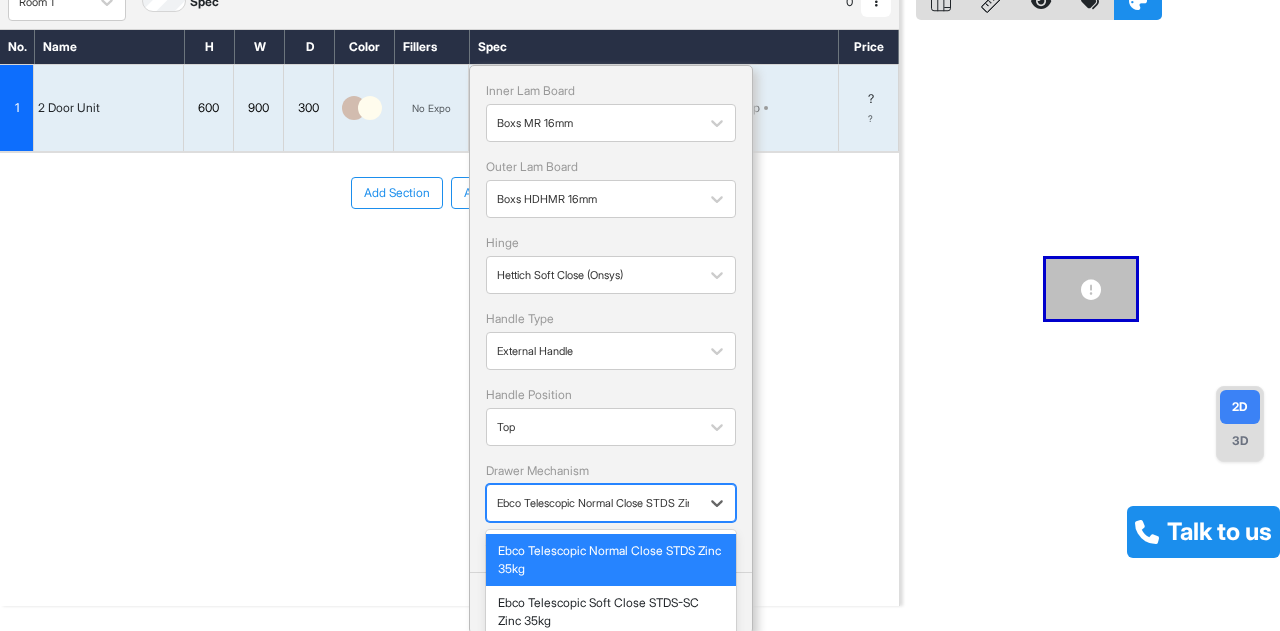 click at bounding box center (593, 503) 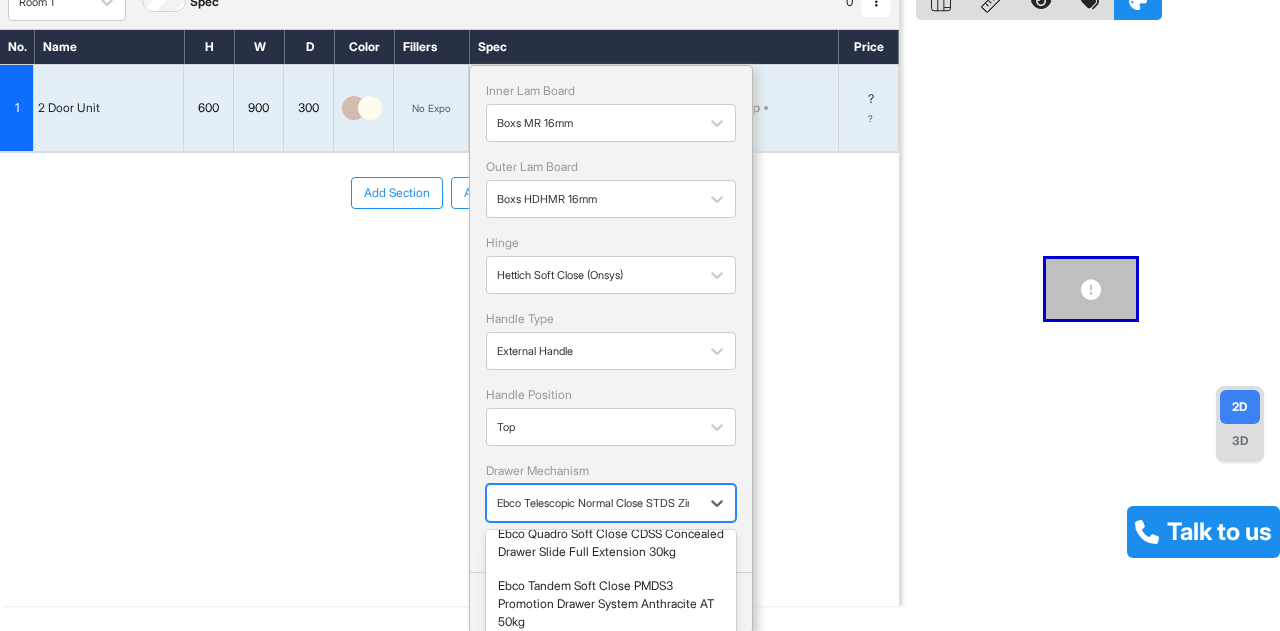 scroll, scrollTop: 100, scrollLeft: 0, axis: vertical 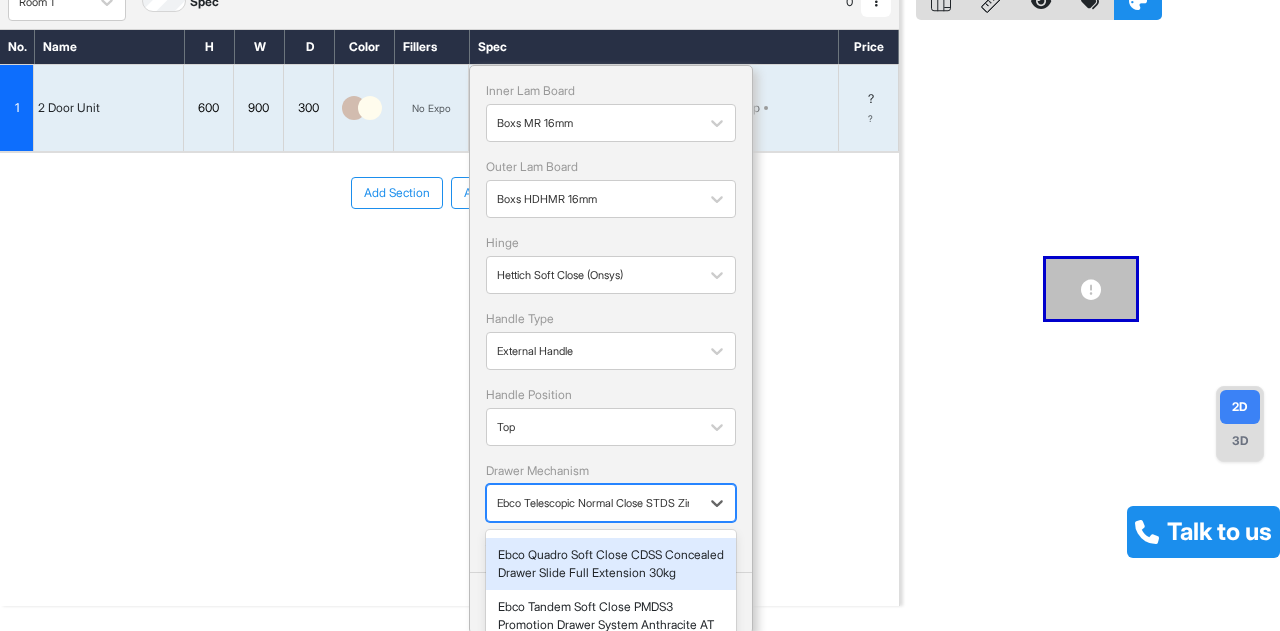 click on "Ebco Quadro Soft Close CDSS Concealed Drawer Slide Full Extension 30kg" at bounding box center [611, 564] 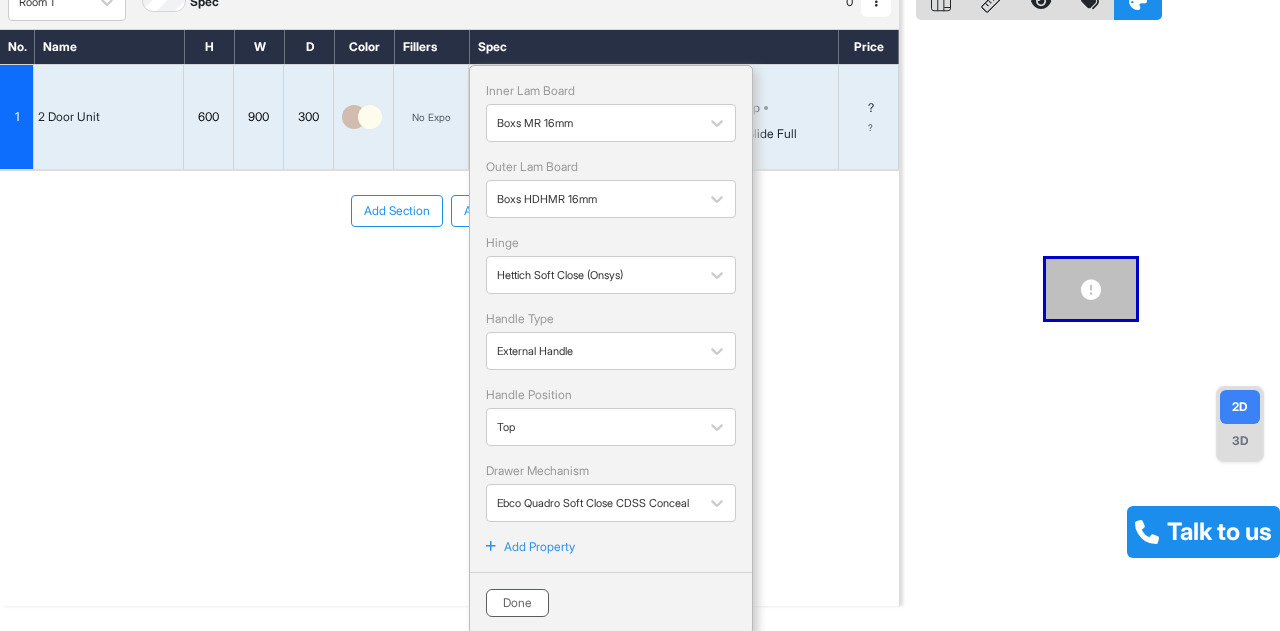 click on "Done" at bounding box center [517, 603] 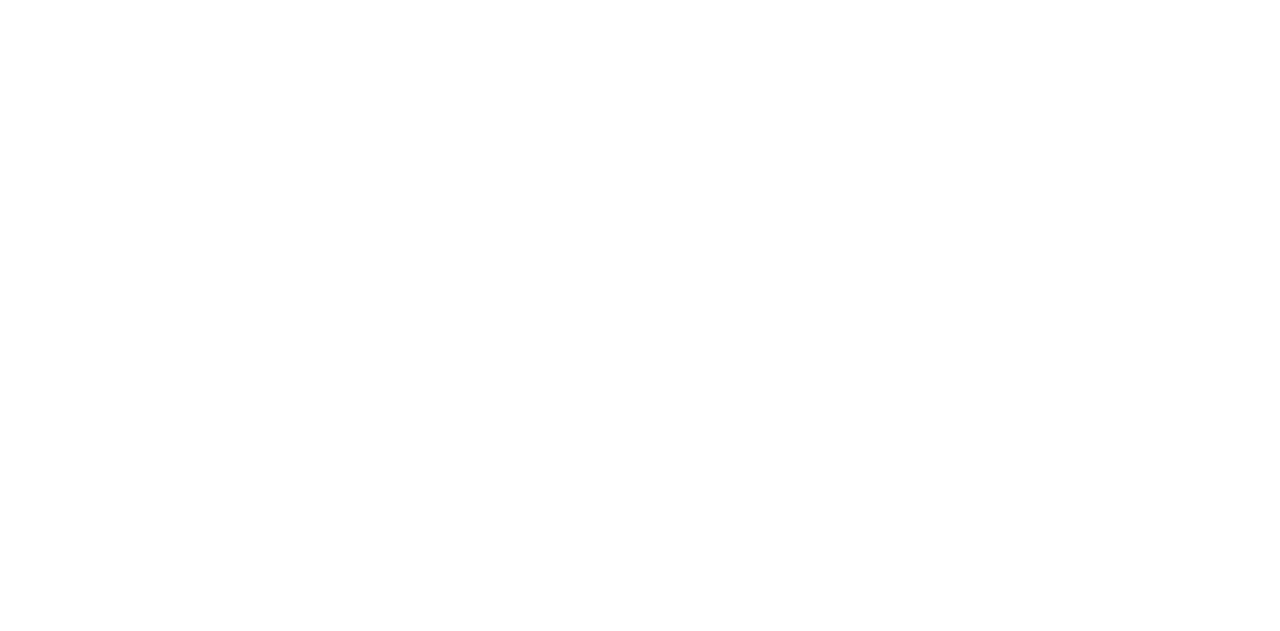 scroll, scrollTop: 0, scrollLeft: 0, axis: both 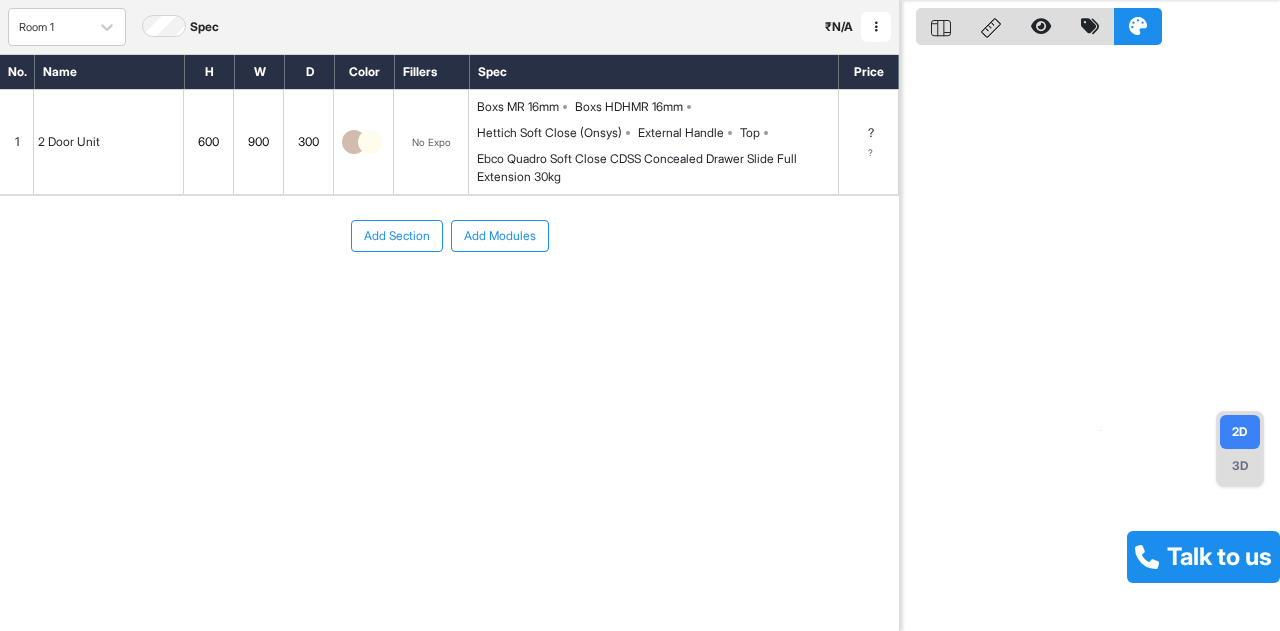 click on "3D" at bounding box center (1240, 466) 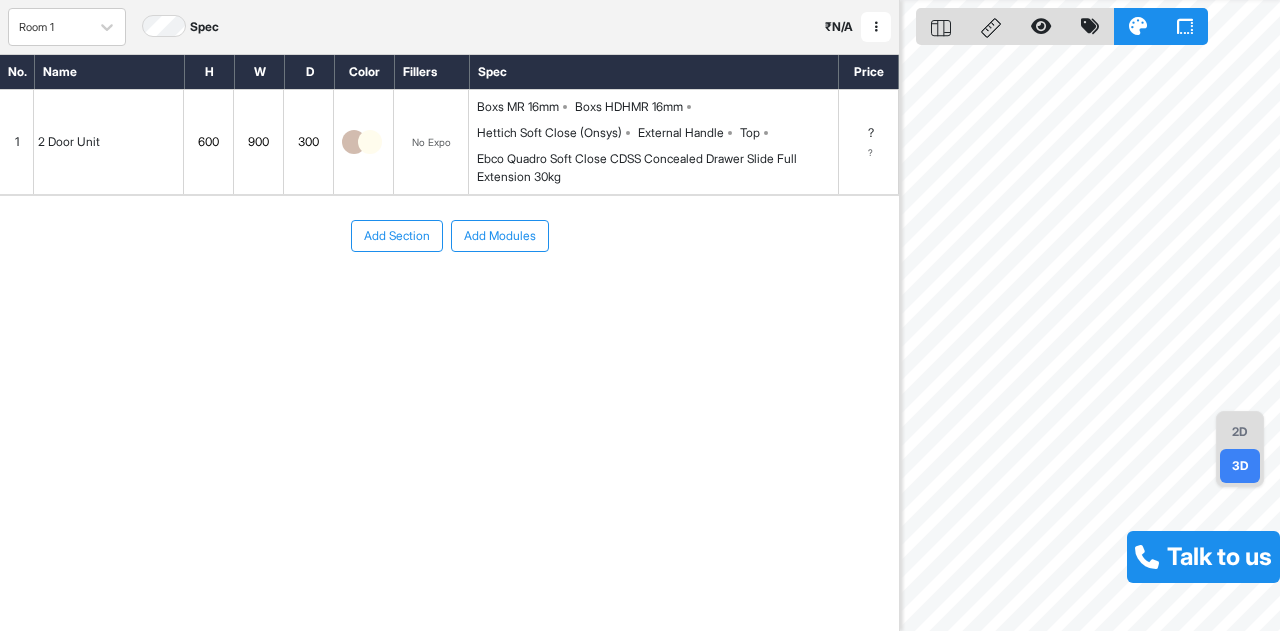 click on "? ?" at bounding box center (869, 142) 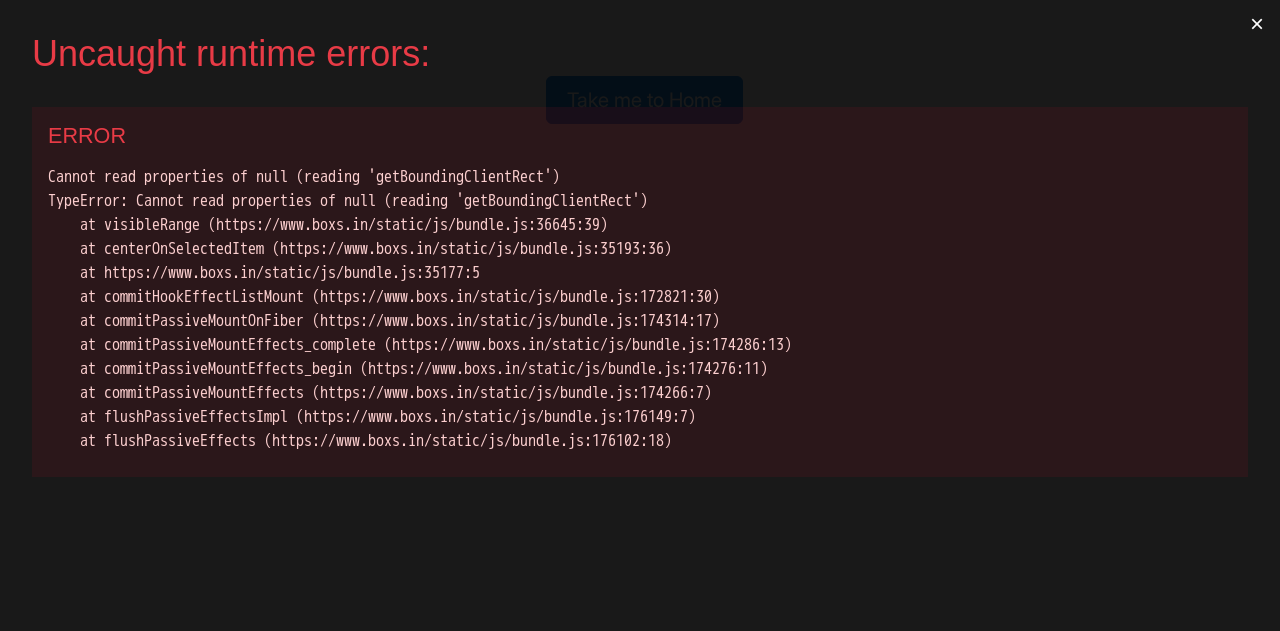 scroll, scrollTop: 0, scrollLeft: 0, axis: both 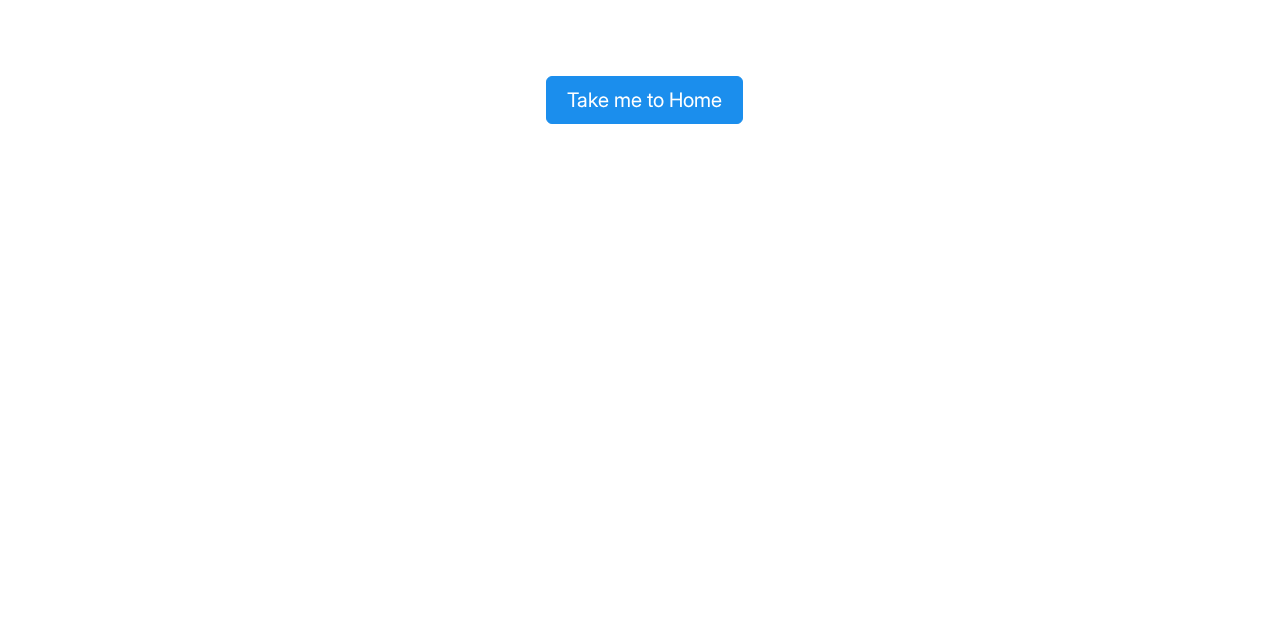 click on "Take me to Home" at bounding box center [644, 100] 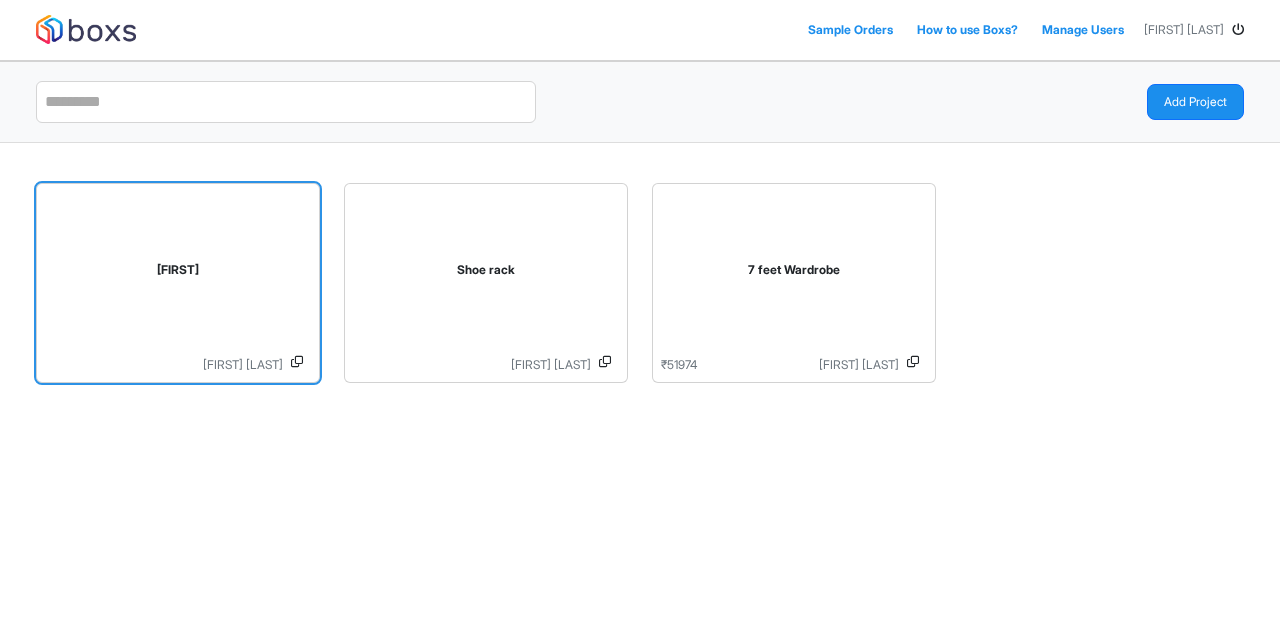 click on "[FIRST]" at bounding box center [178, 274] 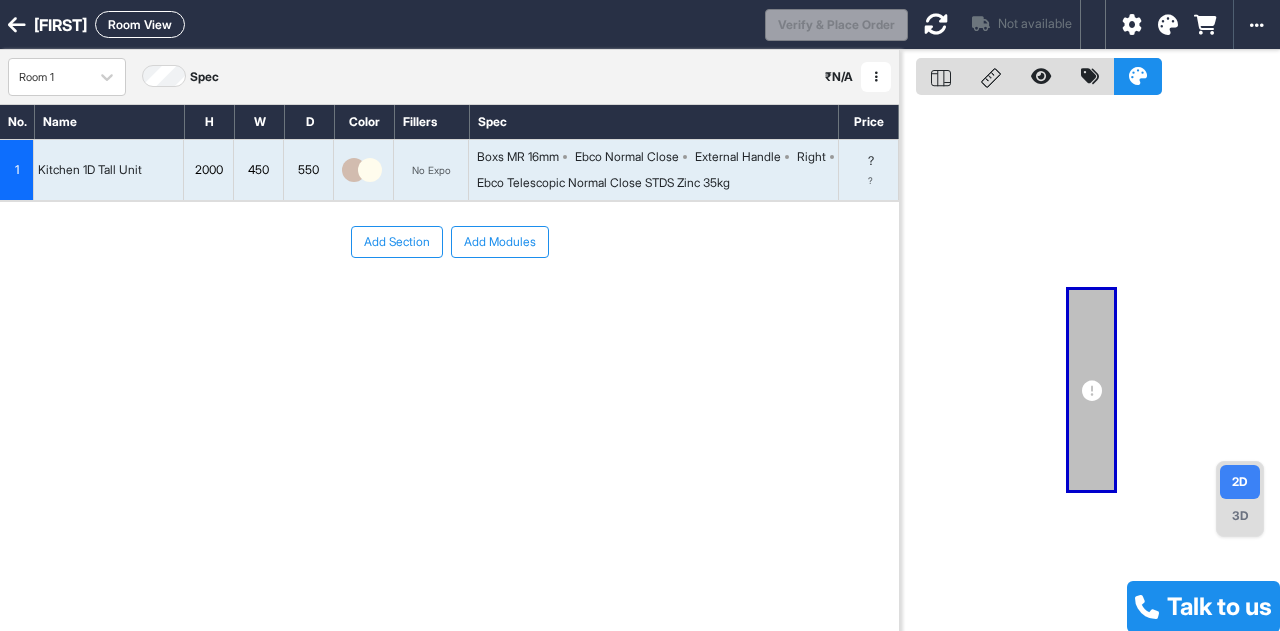 click on "Ebco Telescopic Normal Close STDS Zinc 35kg" at bounding box center (603, 183) 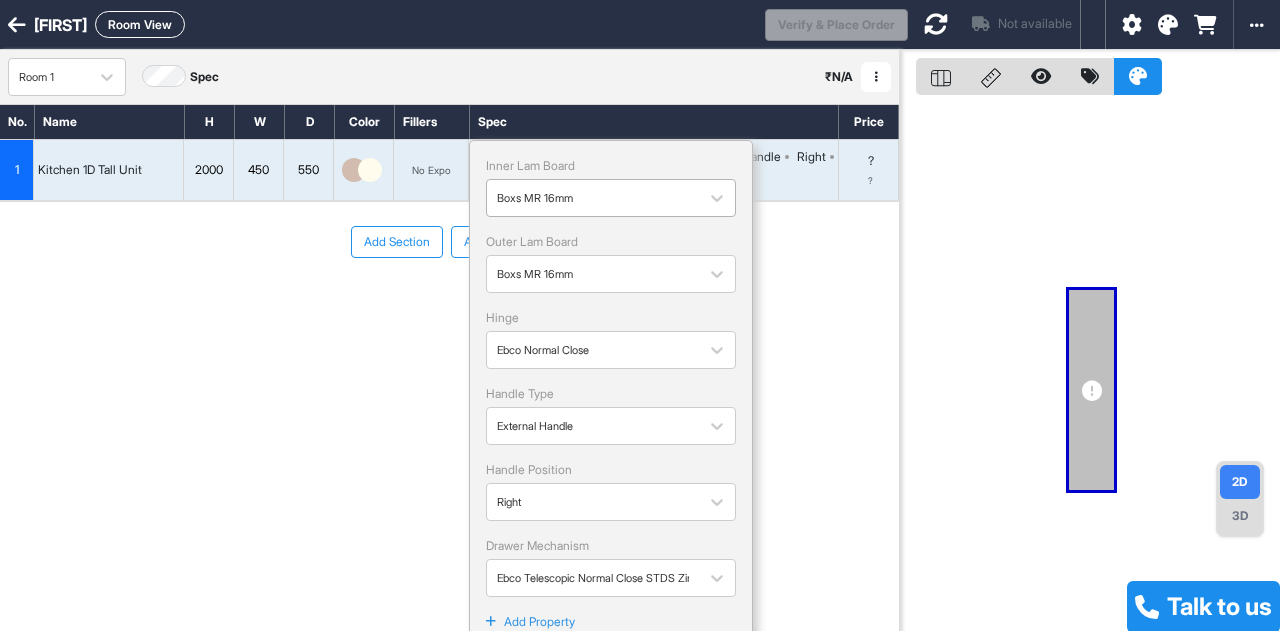 click at bounding box center (593, 198) 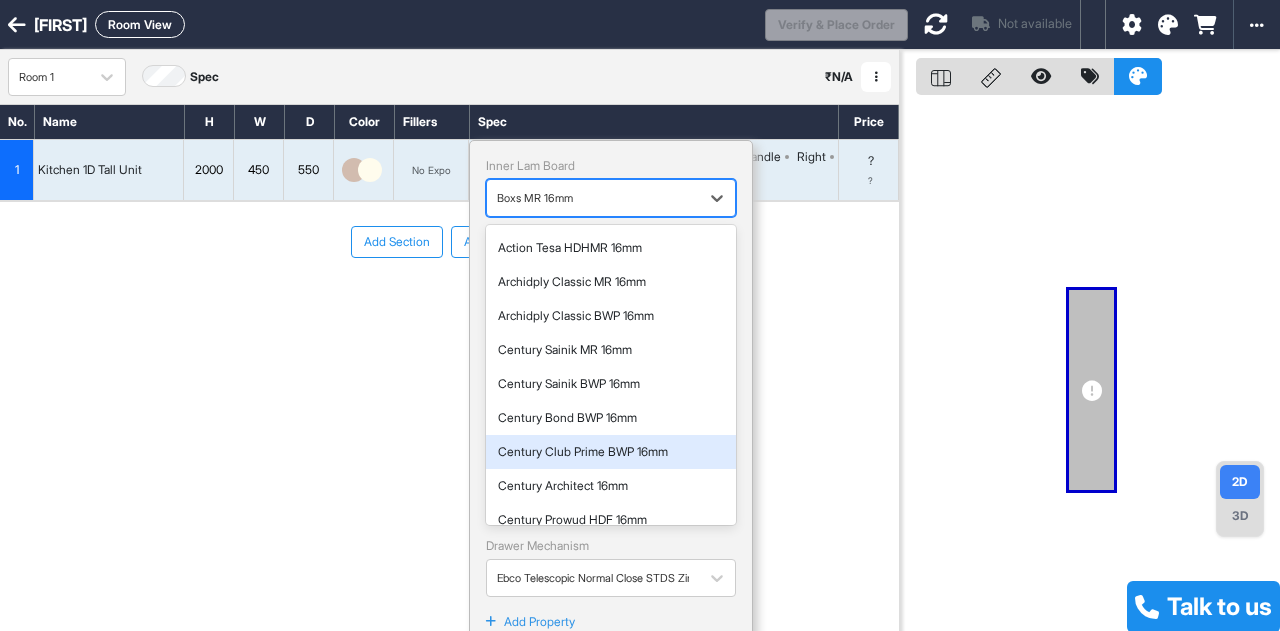 scroll, scrollTop: 114, scrollLeft: 0, axis: vertical 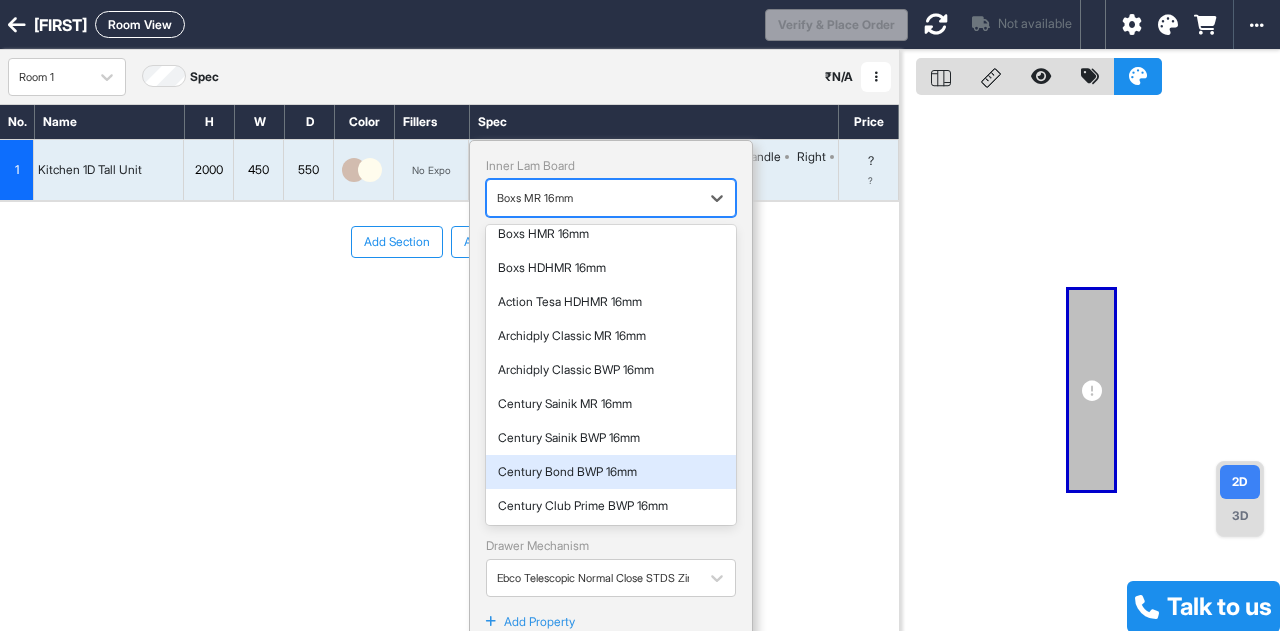 click on "Century Bond BWP 16mm" at bounding box center (611, 472) 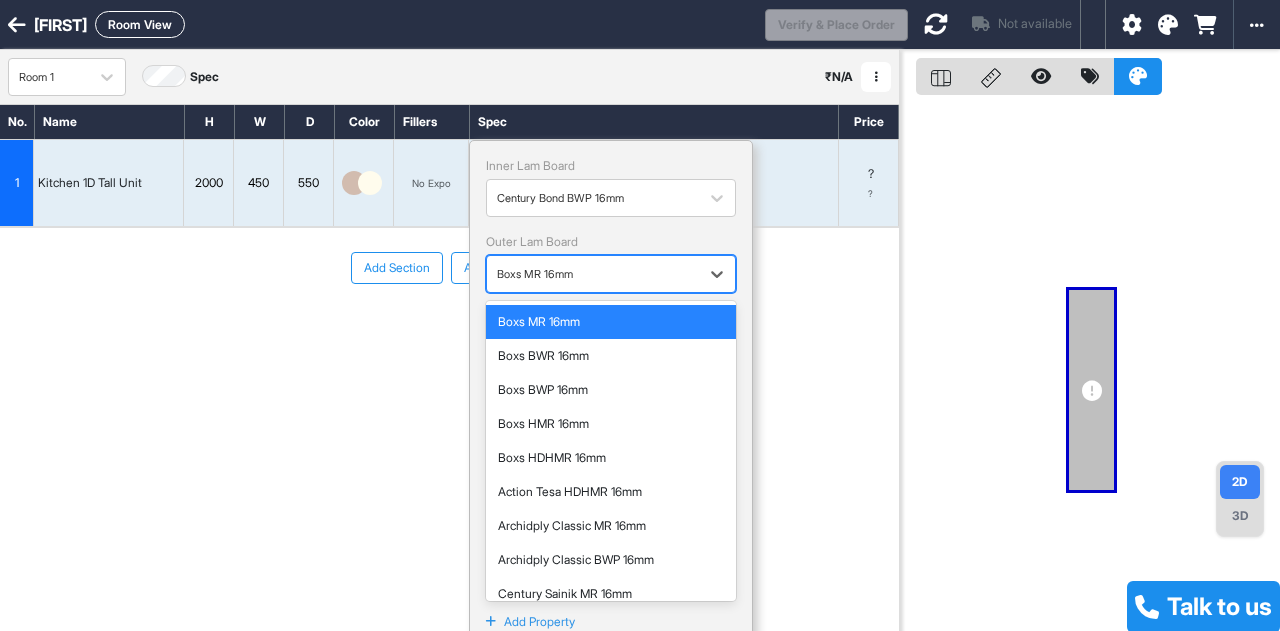 click at bounding box center (593, 274) 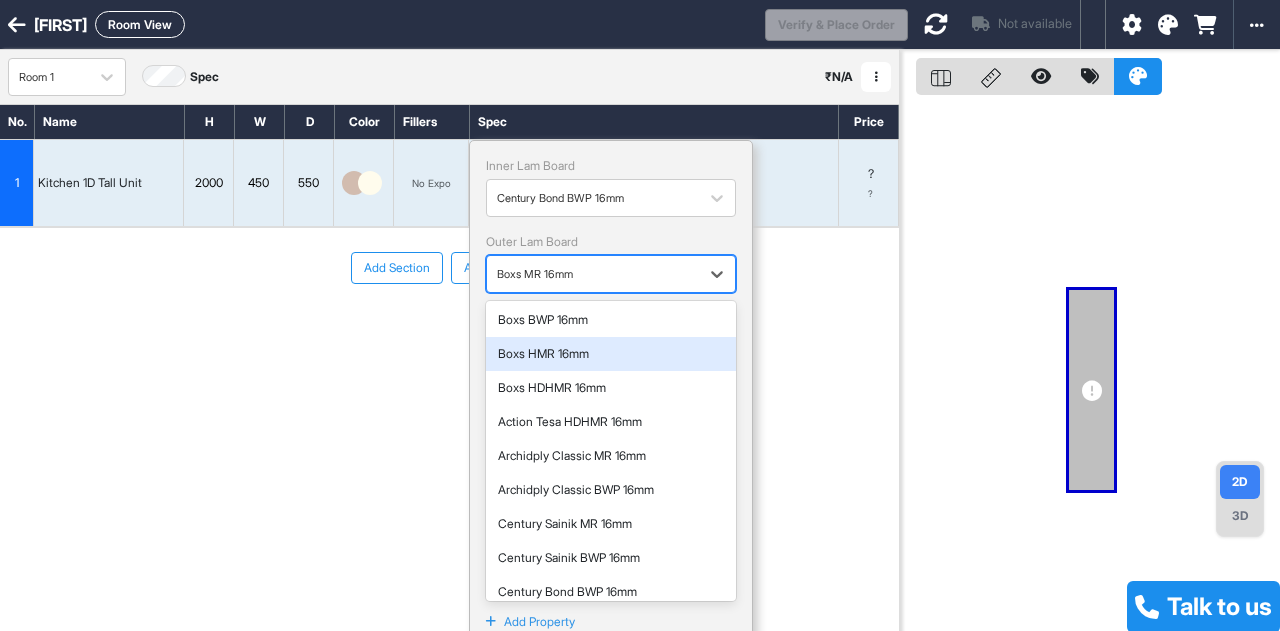 scroll, scrollTop: 100, scrollLeft: 0, axis: vertical 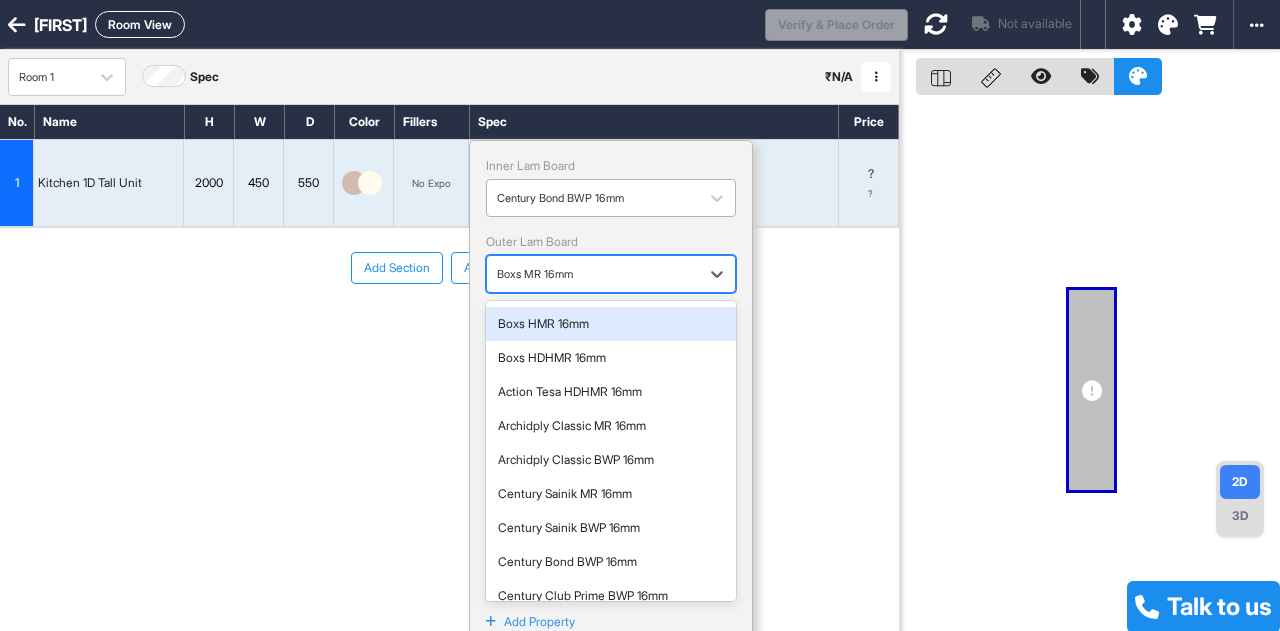 click at bounding box center (593, 198) 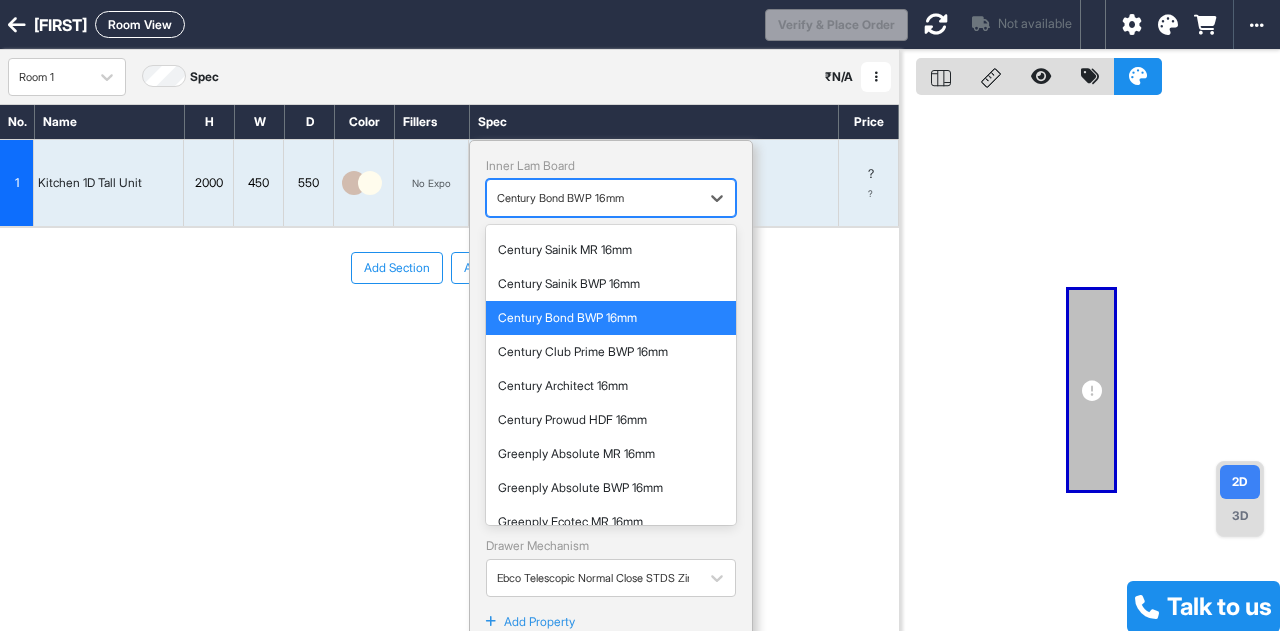 scroll, scrollTop: 300, scrollLeft: 0, axis: vertical 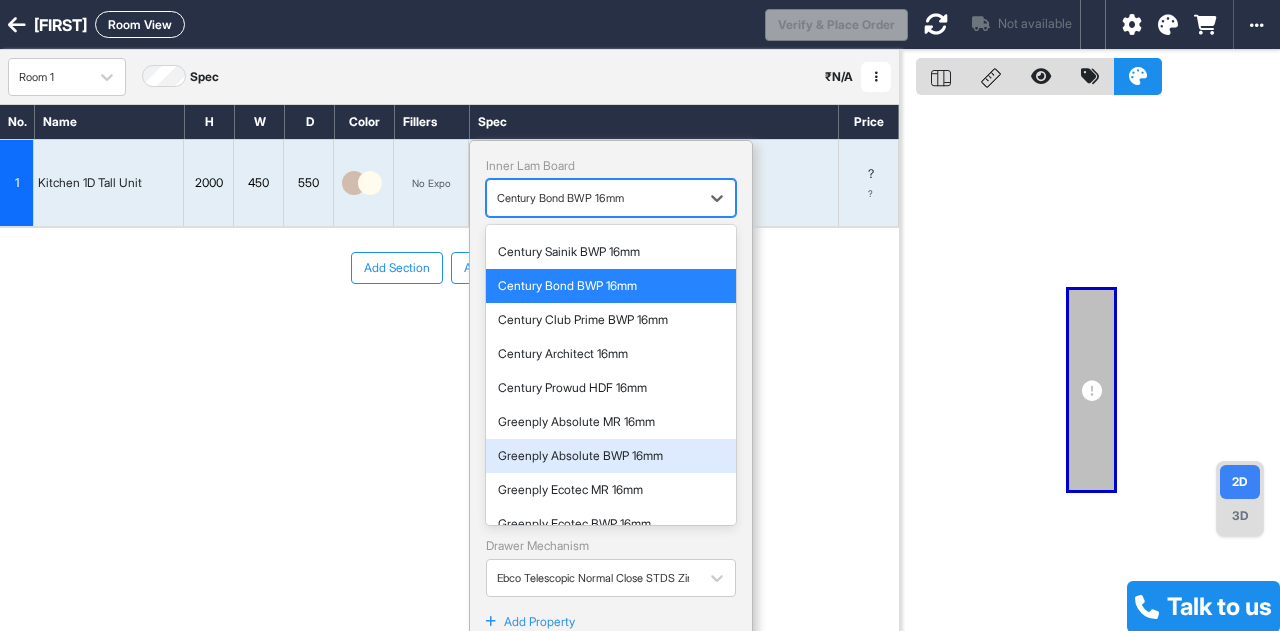 click on "Greenply Absolute BWP 16mm" at bounding box center (611, 456) 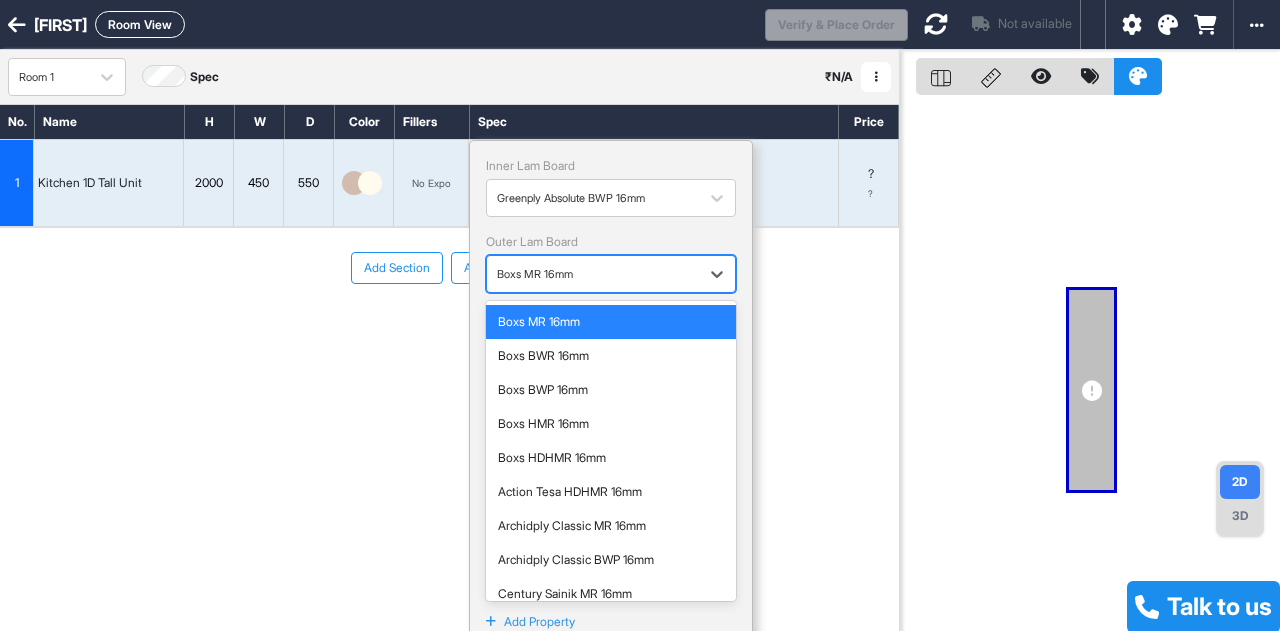click at bounding box center [593, 274] 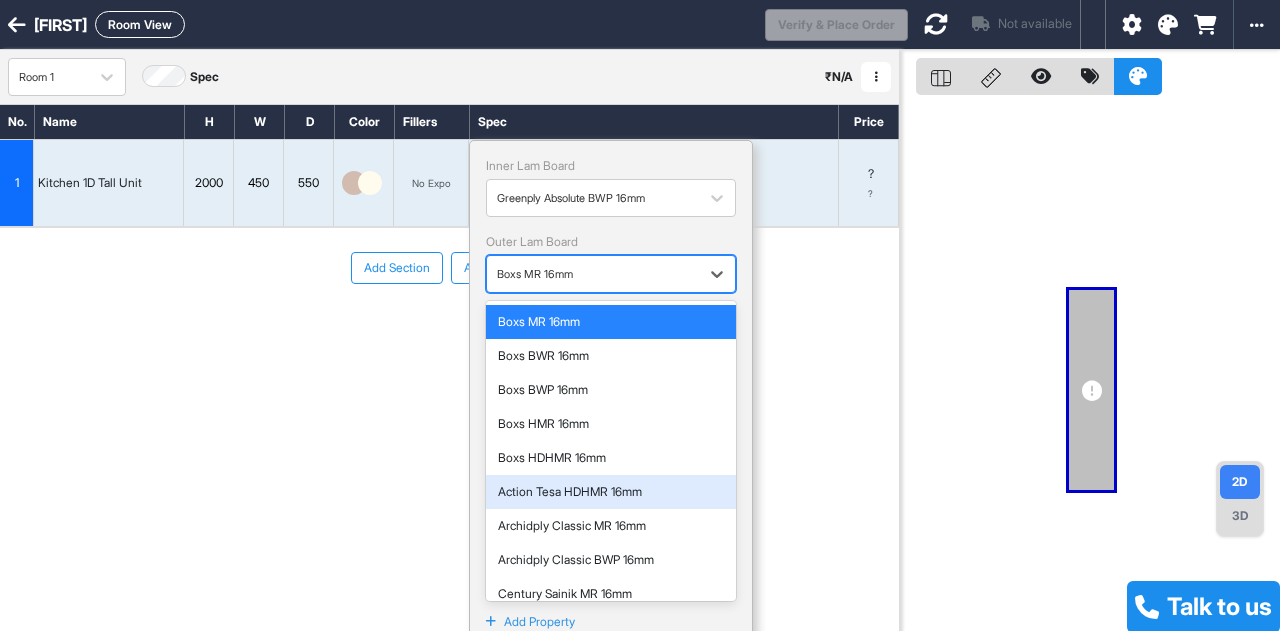 scroll, scrollTop: 300, scrollLeft: 0, axis: vertical 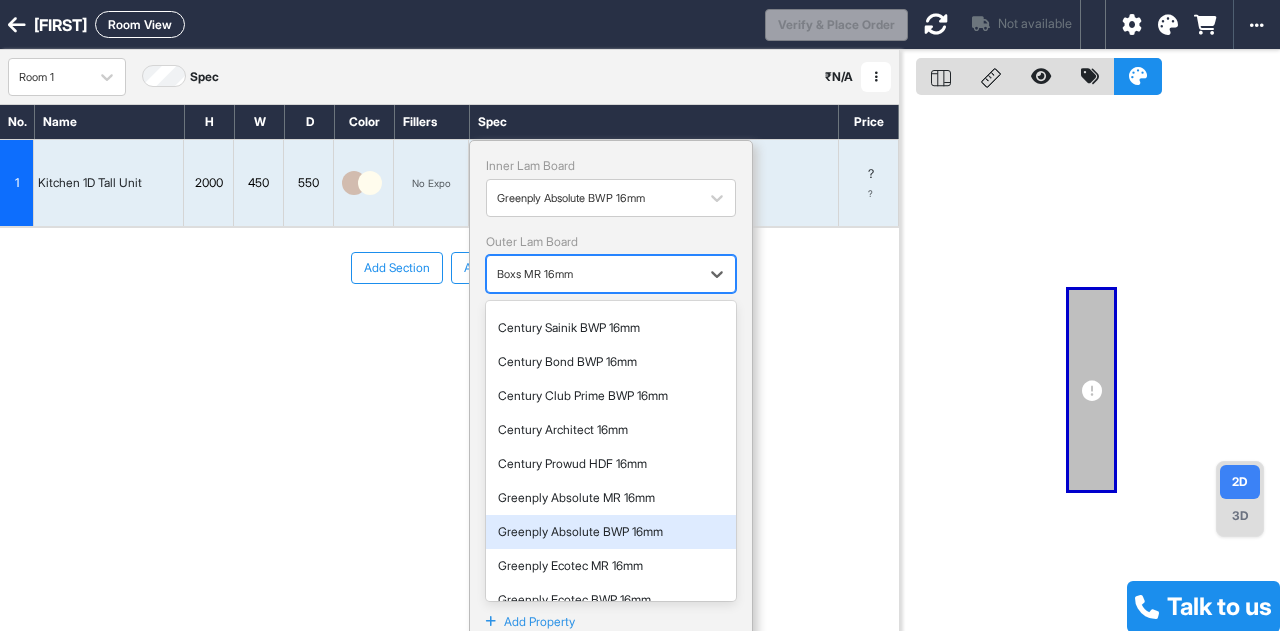 click on "Greenply Absolute BWP 16mm" at bounding box center (611, 532) 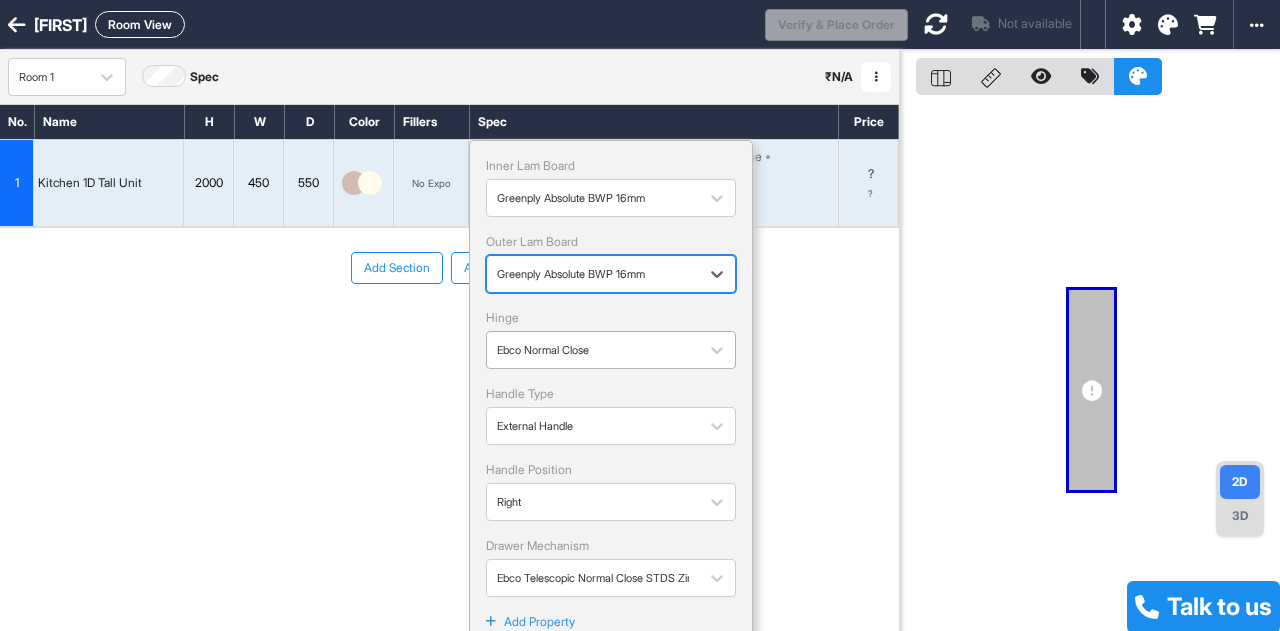 click at bounding box center [593, 350] 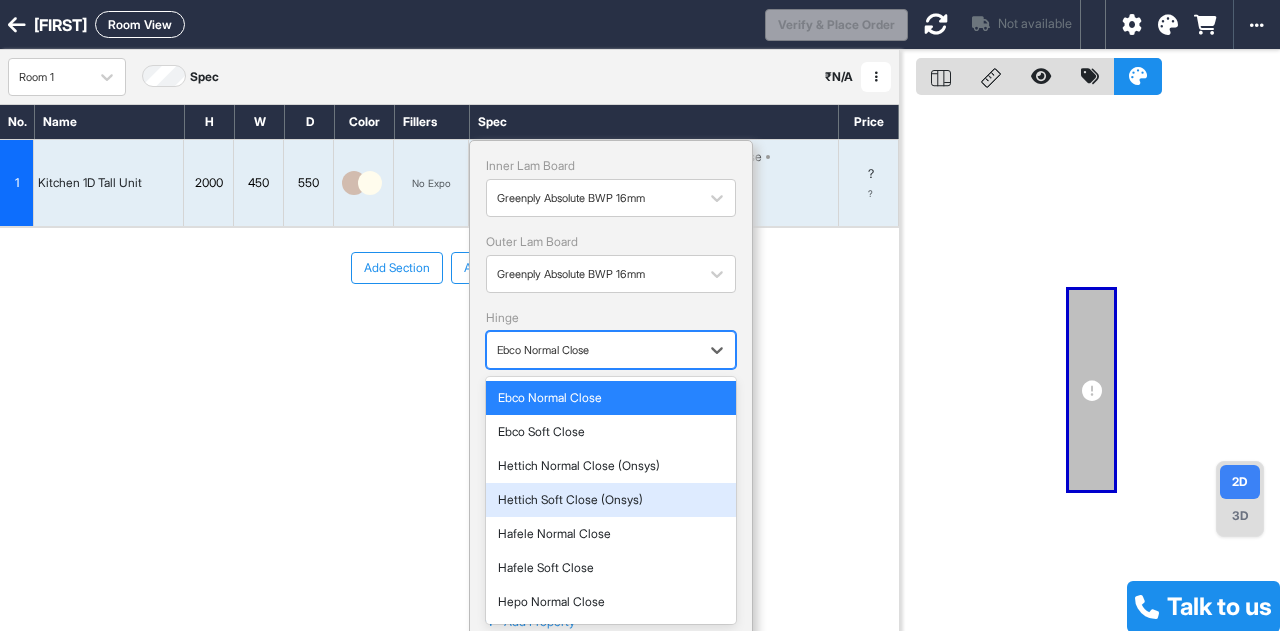 click on "Hettich Soft Close (Onsys)" at bounding box center (611, 500) 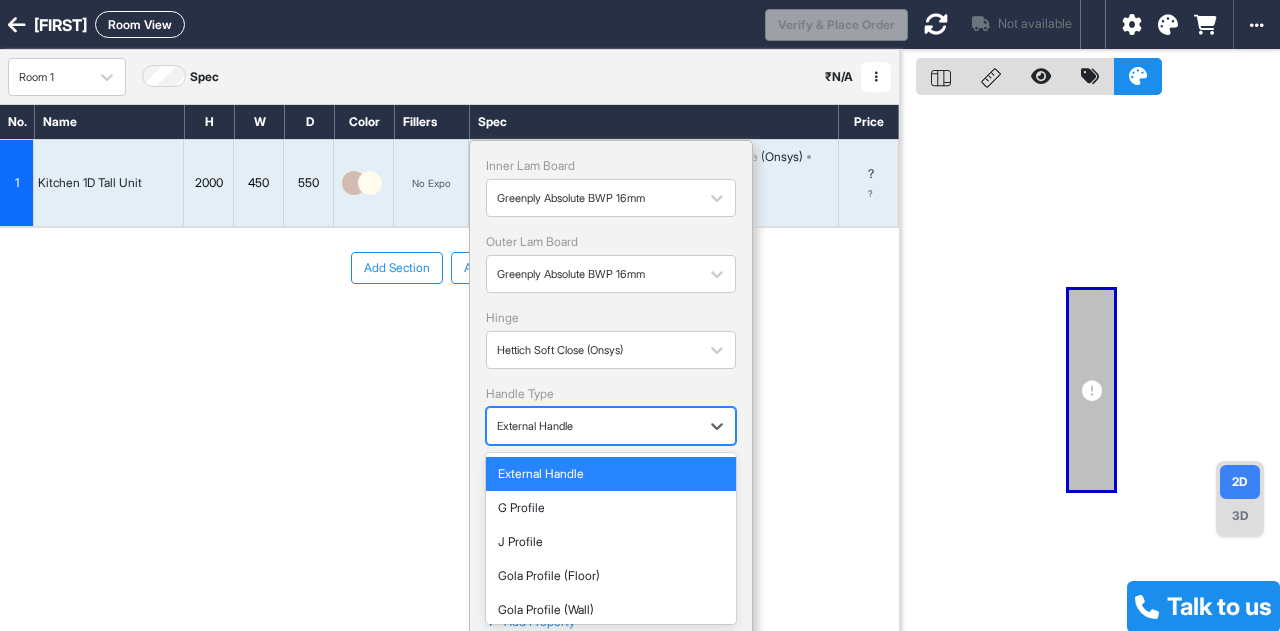 click at bounding box center [593, 426] 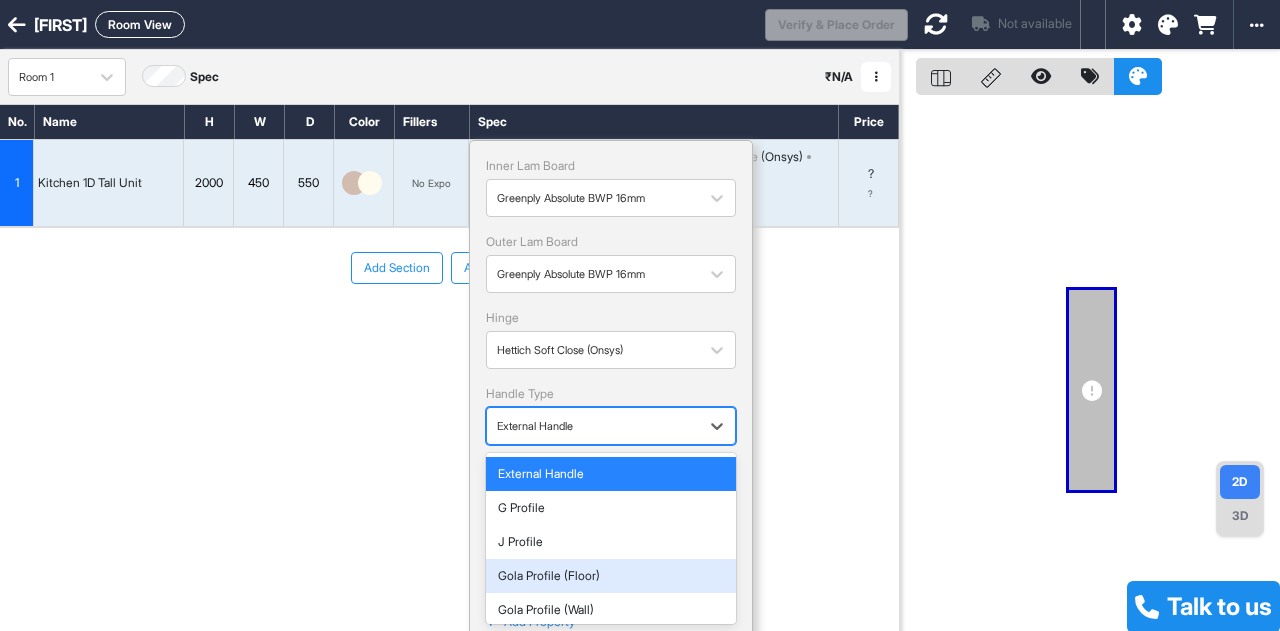 scroll, scrollTop: 74, scrollLeft: 0, axis: vertical 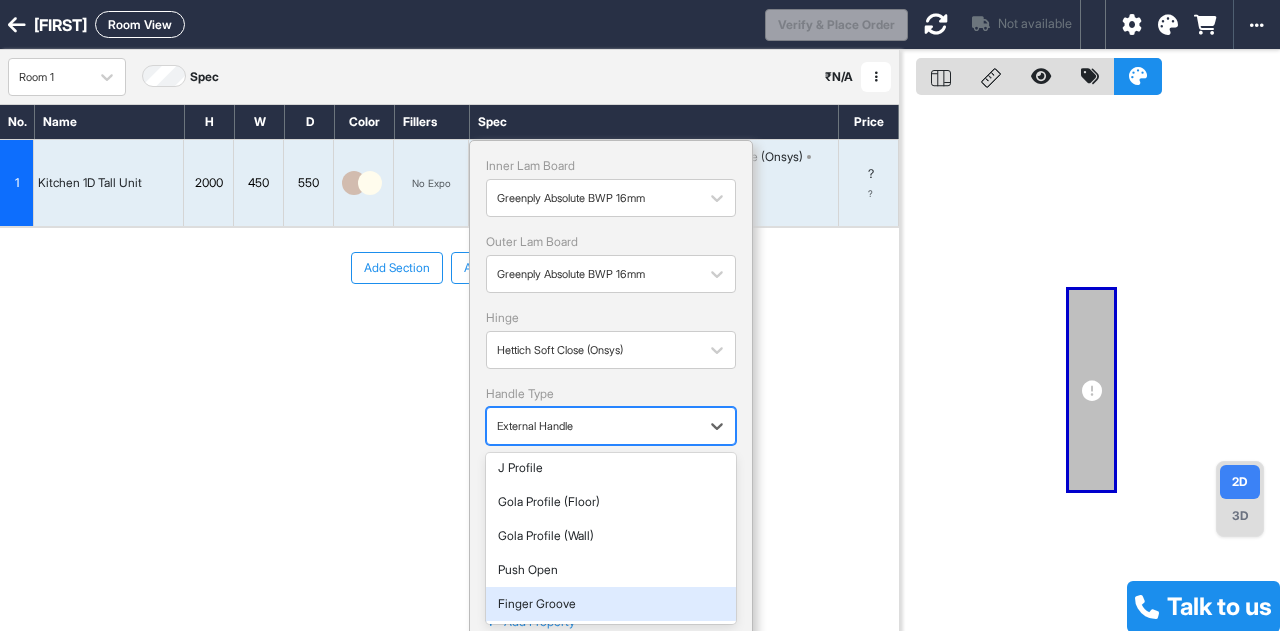 click on "Finger Groove" at bounding box center [611, 604] 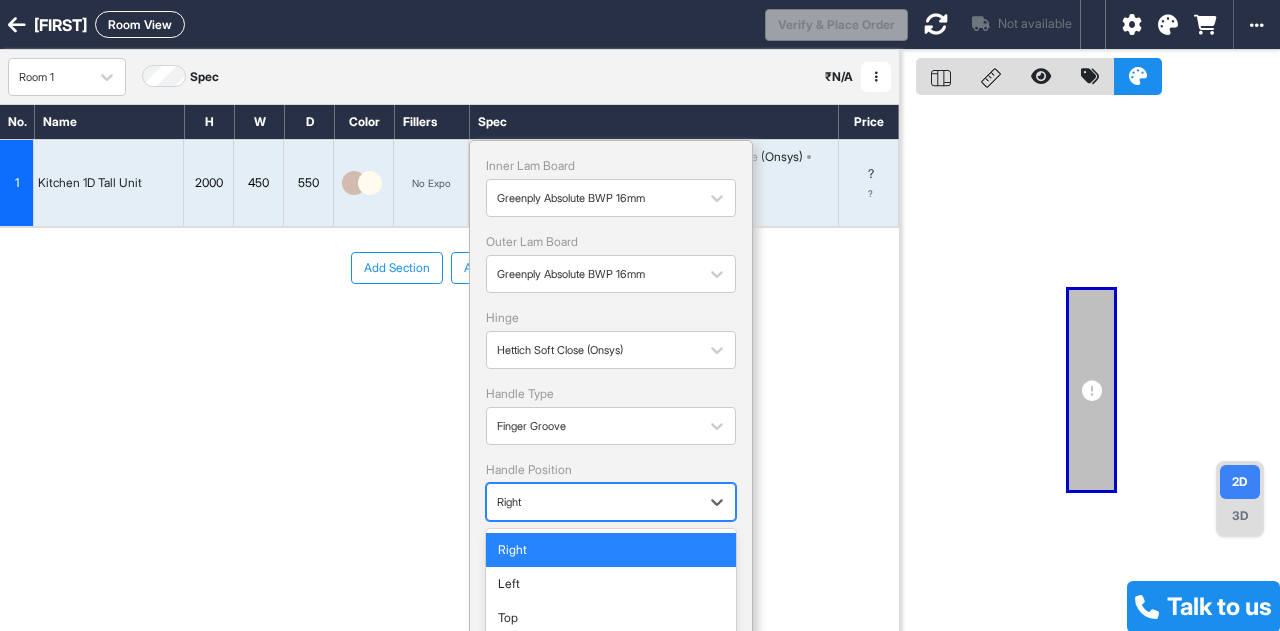click at bounding box center [593, 502] 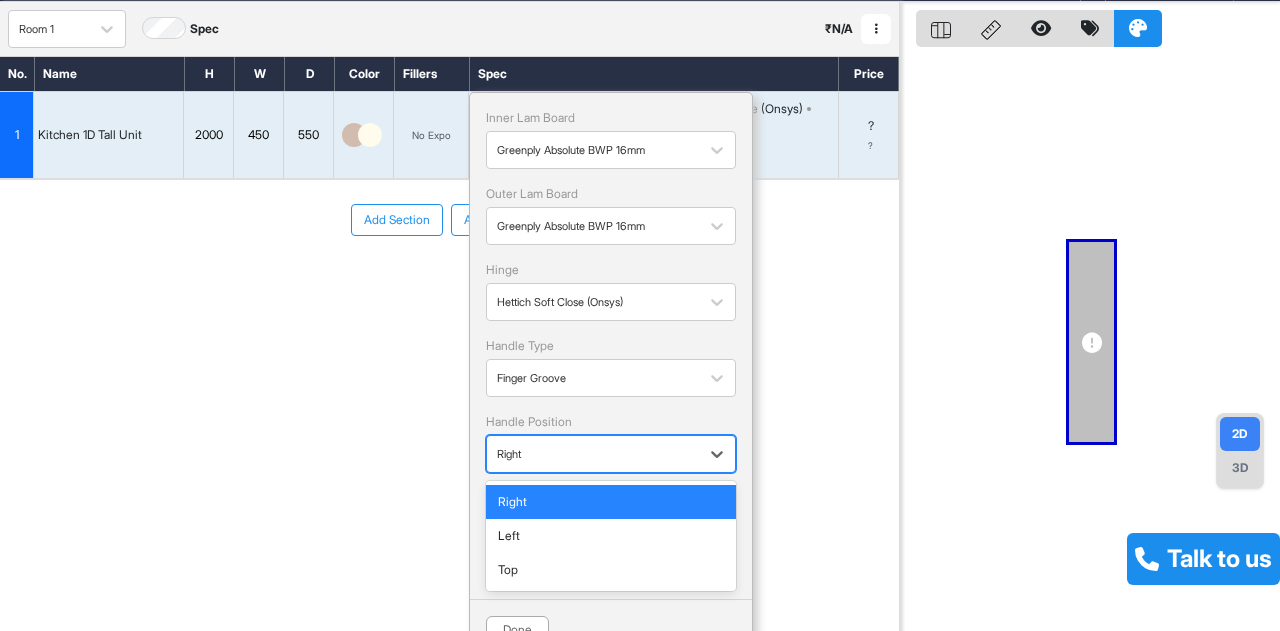 scroll, scrollTop: 75, scrollLeft: 0, axis: vertical 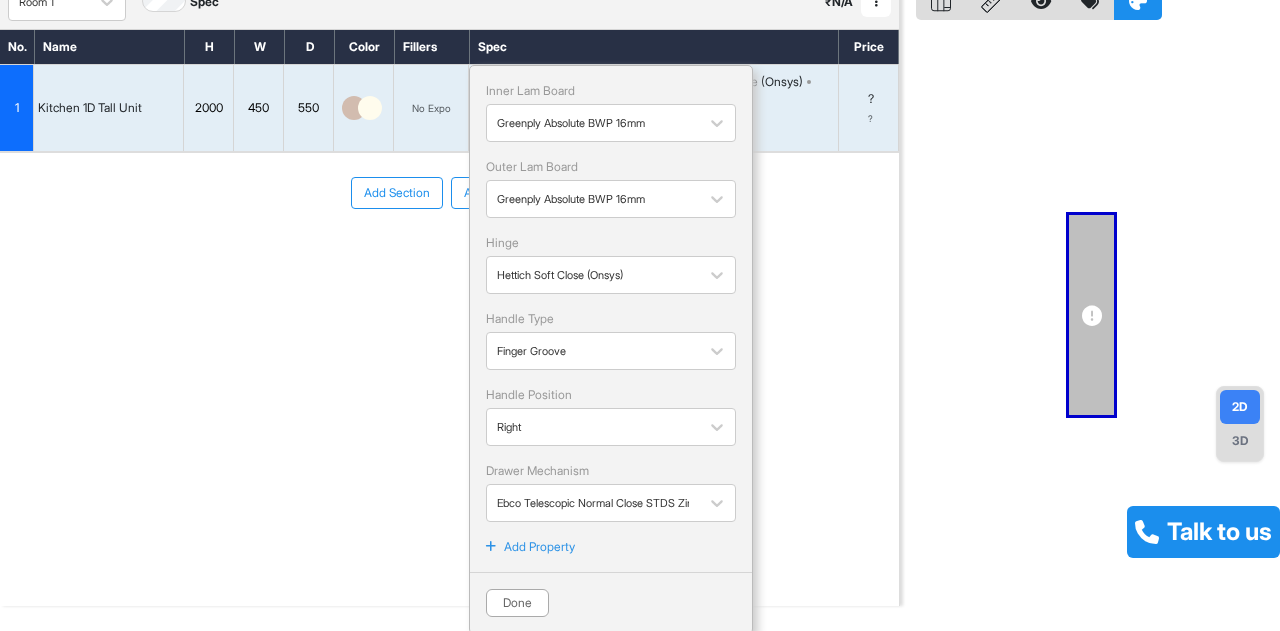 click on "No. Name H W D Color Fillers Spec Price 1 Kitchen 1D Tall Unit 2000 450 550 No Expo Greenply Absolute BWP 16mm Hettich Soft Close (Onsys) Finger Groove Right Ebco Telescopic Normal Close STDS Zinc 35kg Inner Lam Board Greenply Absolute BWP 16mm Outer Lam Board Greenply Absolute BWP 16mm Hinge Hettich Soft Close (Onsys) Handle Type Finger Groove Handle Position Right Drawer Mechanism Ebco Telescopic Normal Close STDS Zinc 35kg Add Property Done ? ?
To pick up a draggable item, press the space bar.
While dragging, use the arrow keys to move the item.
Press space again to drop the item in its new position, or press escape to cancel.
Add Section Add Modules" at bounding box center [449, 281] 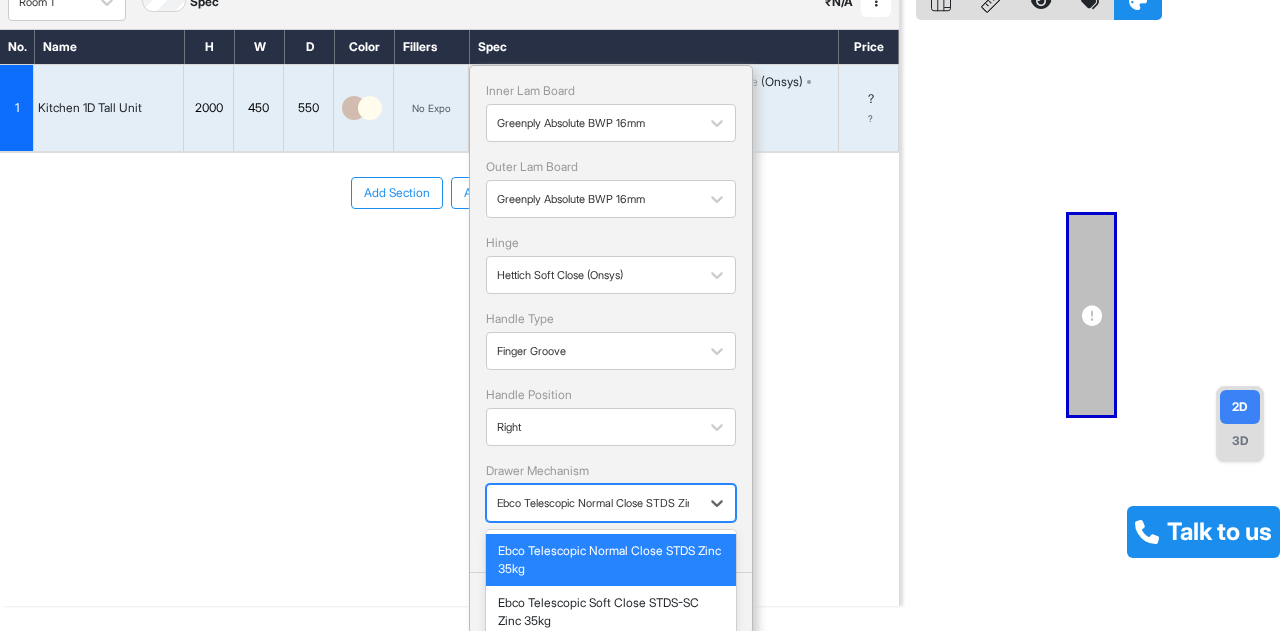 click at bounding box center (593, 503) 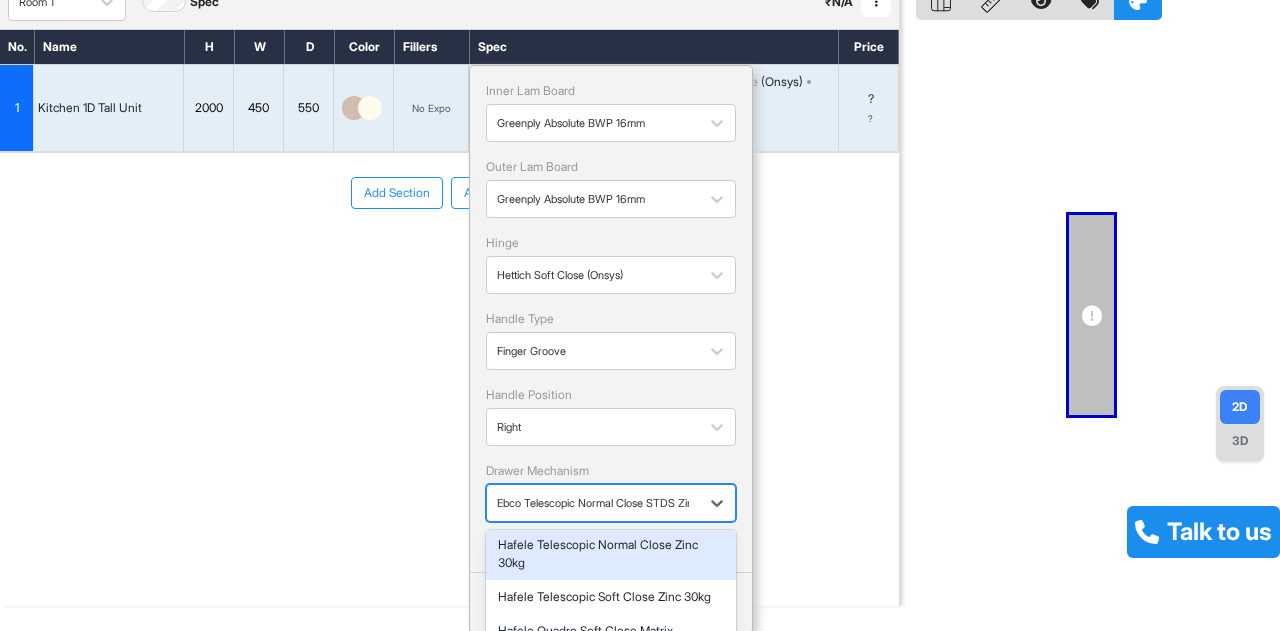 scroll, scrollTop: 376, scrollLeft: 0, axis: vertical 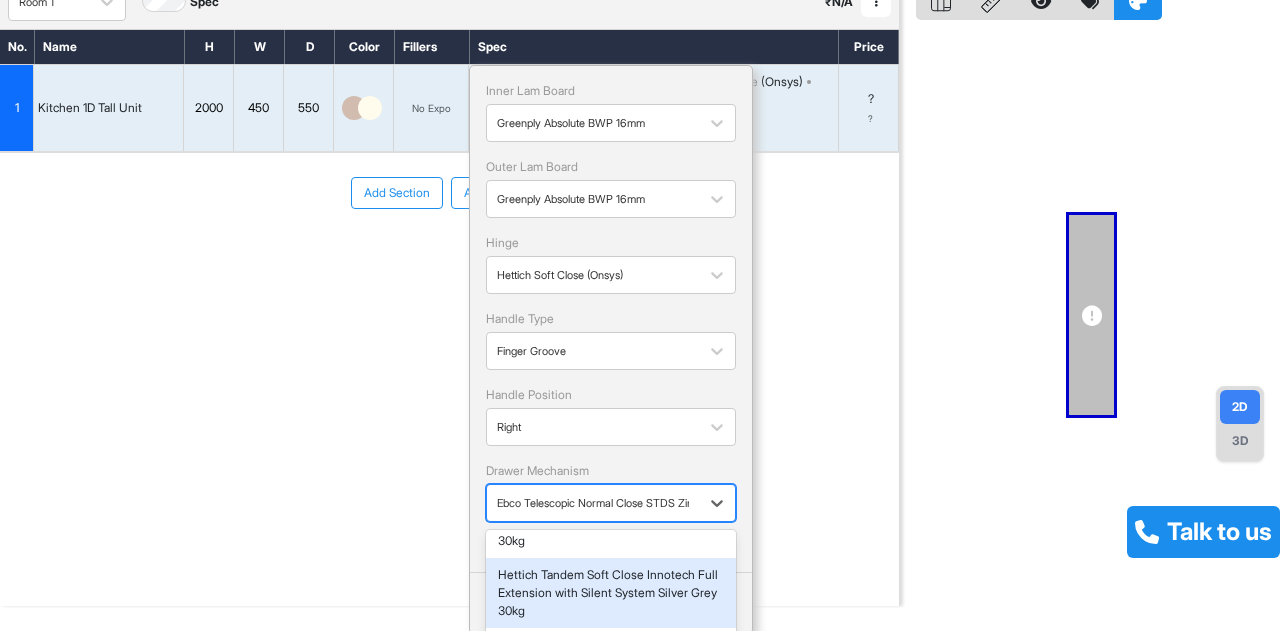 click on "Hettich Tandem Soft Close Innotech Full Extension with Silent System Silver Grey 30kg" at bounding box center [611, 593] 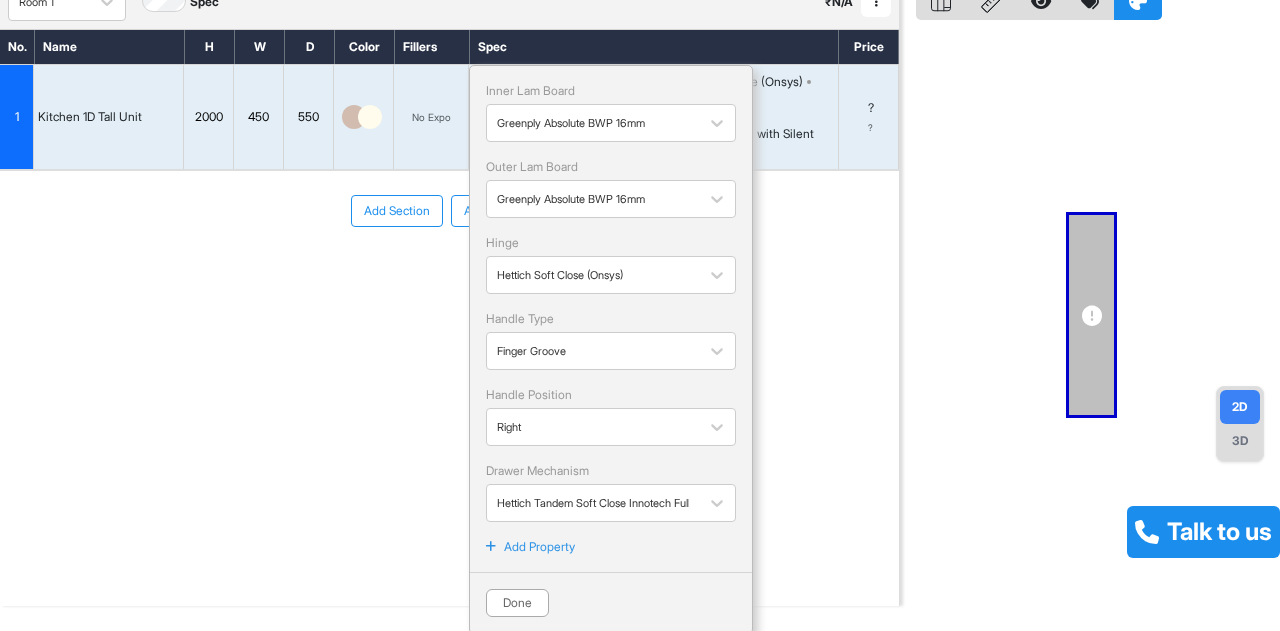 click on "Add Property" at bounding box center [539, 547] 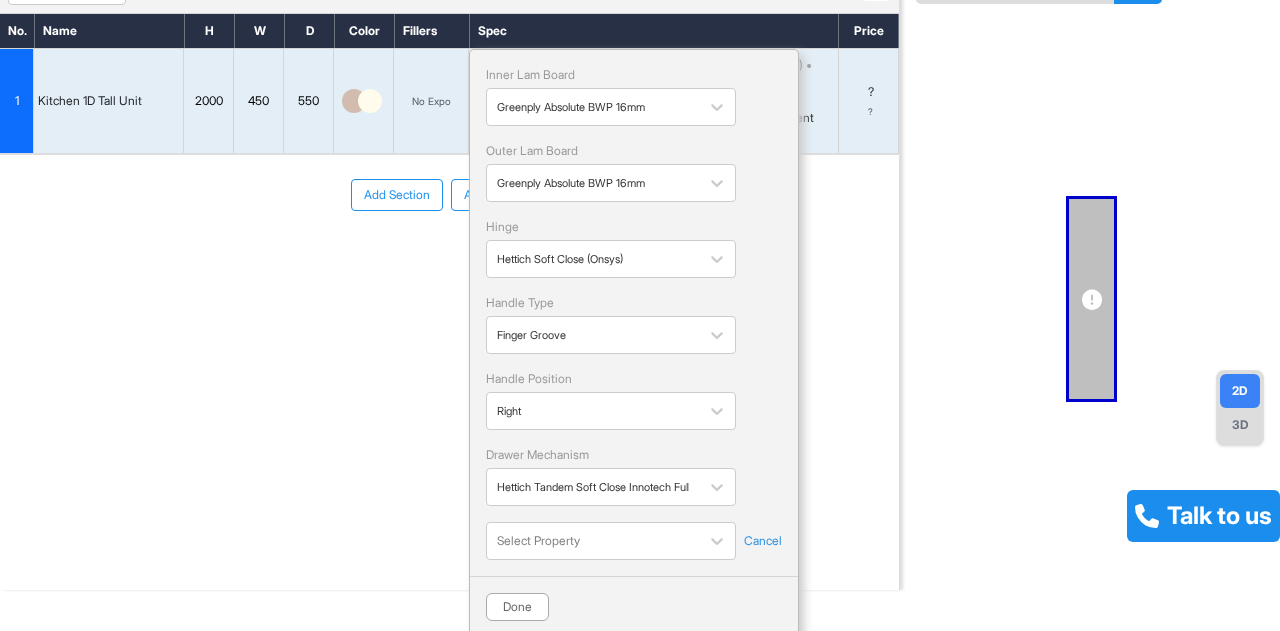 scroll, scrollTop: 95, scrollLeft: 0, axis: vertical 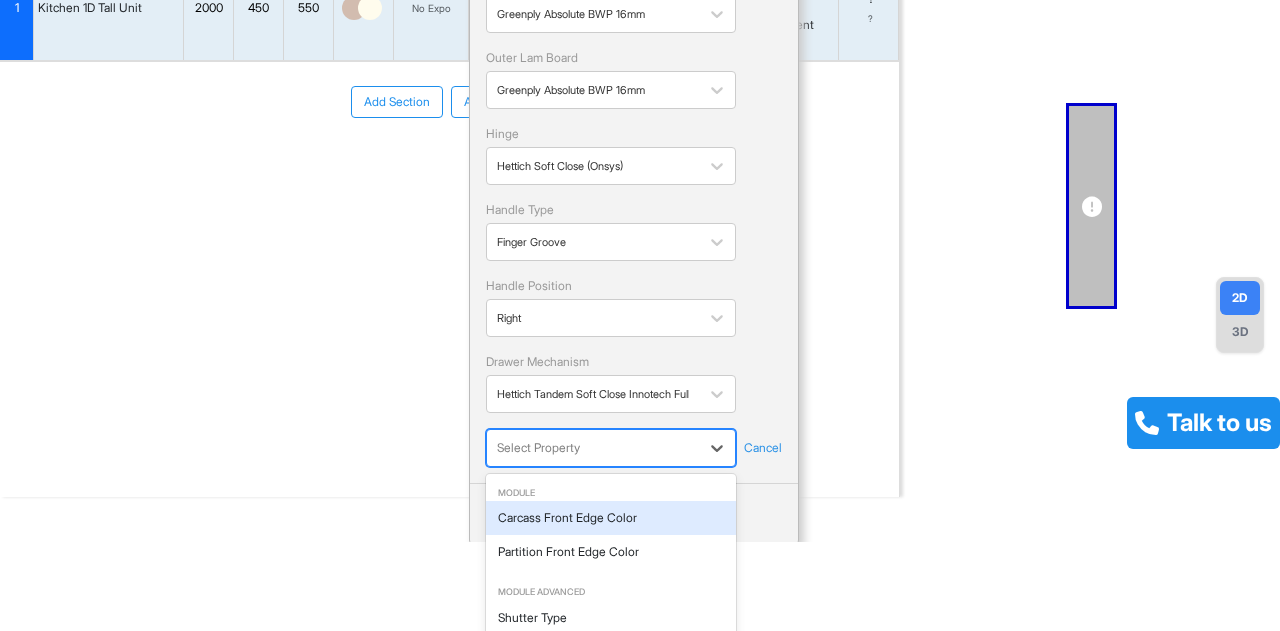click on "[FIRST] Room View Verify & Place Order Not available Import Assembly Archive Rename Refresh Price Room 1 Spec ₹ N/A Add  Room Edit  Room  Name Delete  Room Duplicate Room No. Name H W D Color Fillers Spec Price 1 Kitchen 1D Tall Unit 2000 450 550 No Expo Greenply Absolute BWP 16mm Hettich Soft Close (Onsys) Finger Groove Right Hettich Tandem Soft Close Innotech Full Extension with Silent System Silver Grey 30kg Inner Lam Board Greenply Absolute BWP 16mm Outer Lam Board Greenply Absolute BWP 16mm Hinge Hettich Soft Close (Onsys) Handle Type Finger Groove Handle Position Right Drawer Mechanism Hettich Tandem Soft Close Innotech Full Extension with Silent System Silver Grey 30kg 12 results available. Use Up and Down to choose options, press Enter to select the currently focused option, press Escape to exit the menu, press Tab to select the option and exit the menu. Select Property Cancel Done ? ? Add Section Add Modules     2D 3D Talk to us
Module Carcass Front Edge Color Module Advanced" at bounding box center (640, 226) 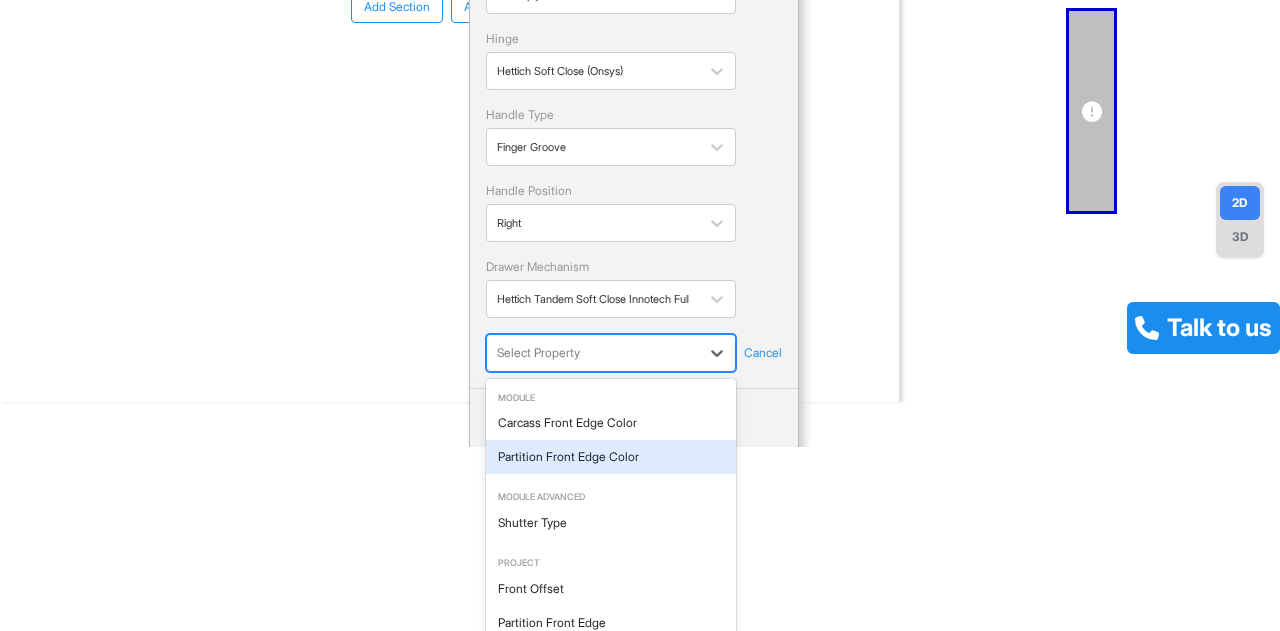 scroll, scrollTop: 231, scrollLeft: 0, axis: vertical 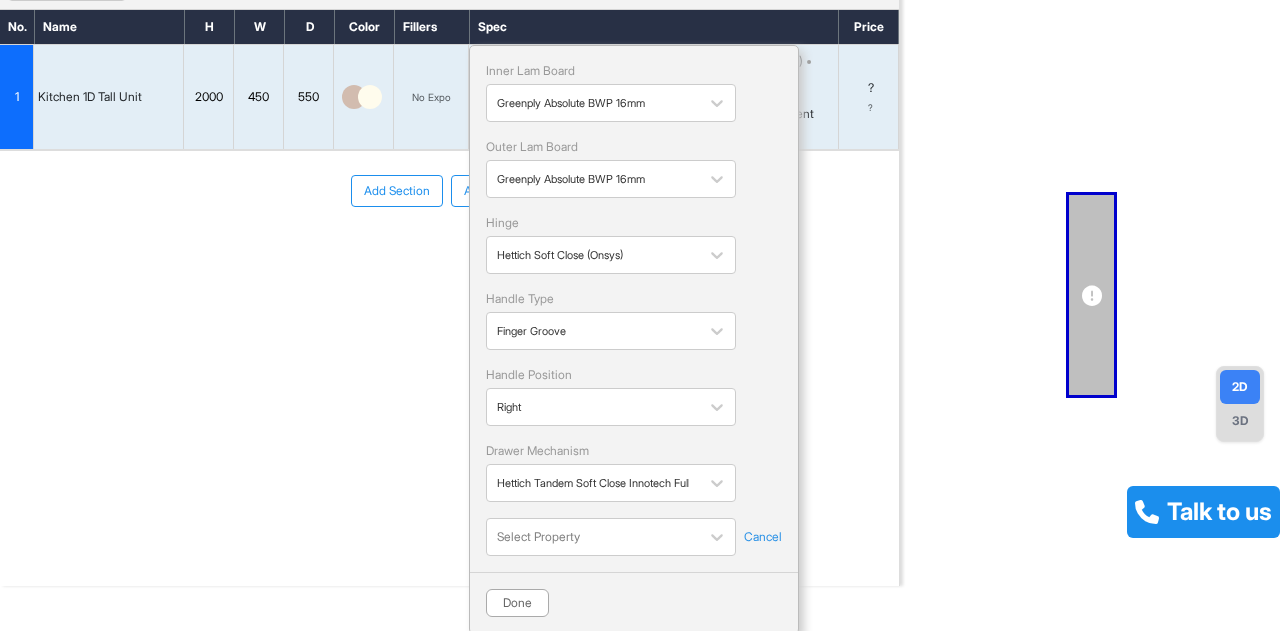 click on "[FIRST] Room View Verify & Place Order Not available Import Assembly Archive Rename Refresh Price Room 1 Spec ₹ N/A Add  Room Edit  Room  Name Delete  Room Duplicate Room No. Name H W D Color Fillers Spec Price 1 Kitchen 1D Tall Unit 2000 450 550 No Expo Greenply Absolute BWP 16mm Hettich Soft Close (Onsys) Finger Groove Right Hettich Tandem Soft Close Innotech Full Extension with Silent System Silver Grey 30kg Inner Lam Board Greenply Absolute BWP 16mm Outer Lam Board Greenply Absolute BWP 16mm Hinge Hettich Soft Close (Onsys) Handle Type Finger Groove Handle Position Right Drawer Mechanism Hettich Tandem Soft Close Innotech Full Extension with Silent System Silver Grey 30kg Select Property Cancel Done ? ?
To pick up a draggable item, press the space bar.
While dragging, use the arrow keys to move the item.
Press space again to drop the item in its new position, or press escape to cancel.
Add Section Add Modules     2D 3D Talk to us" at bounding box center (640, 315) 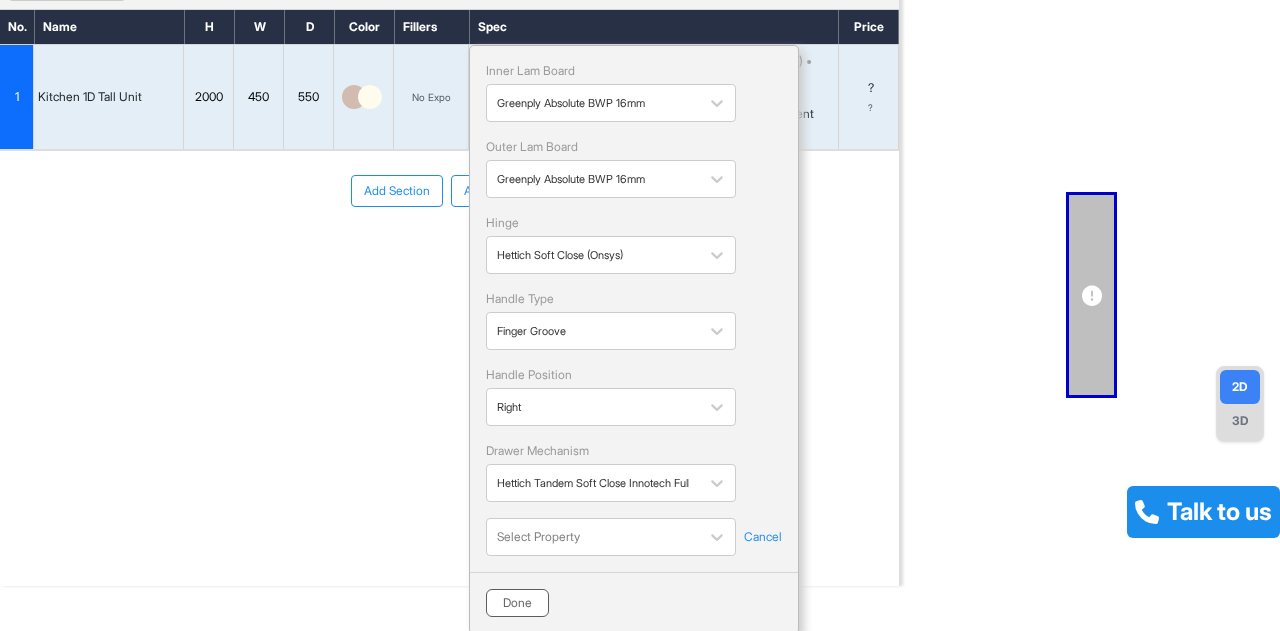 click on "Done" at bounding box center (517, 603) 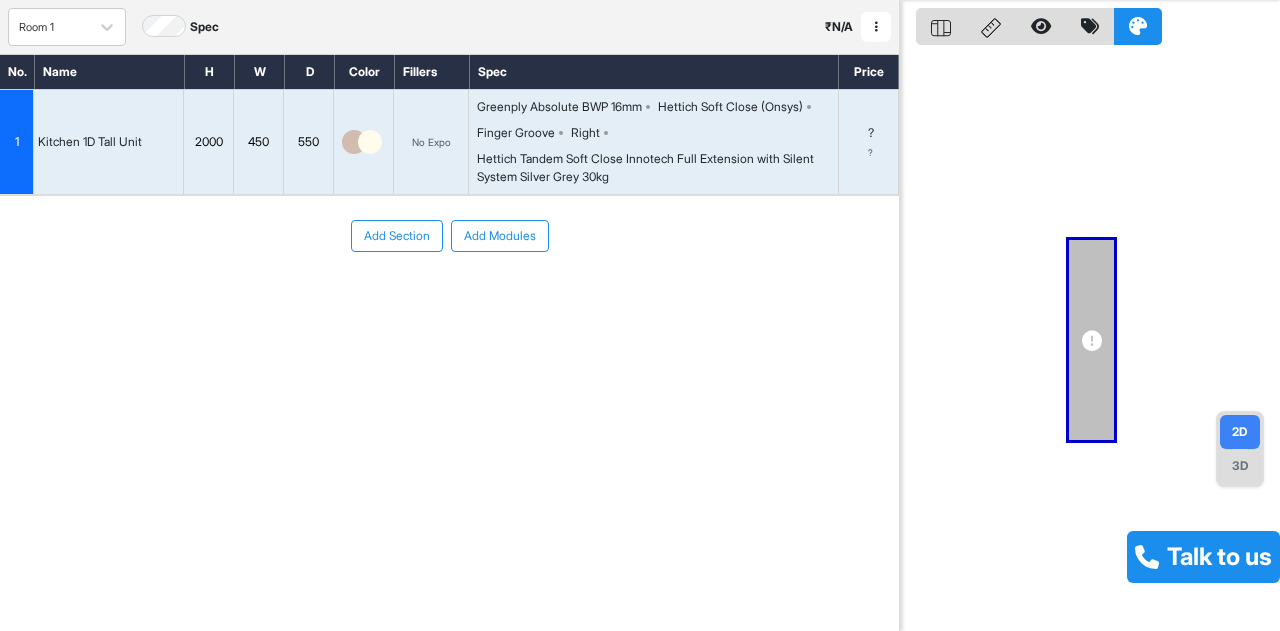 click at bounding box center [370, 142] 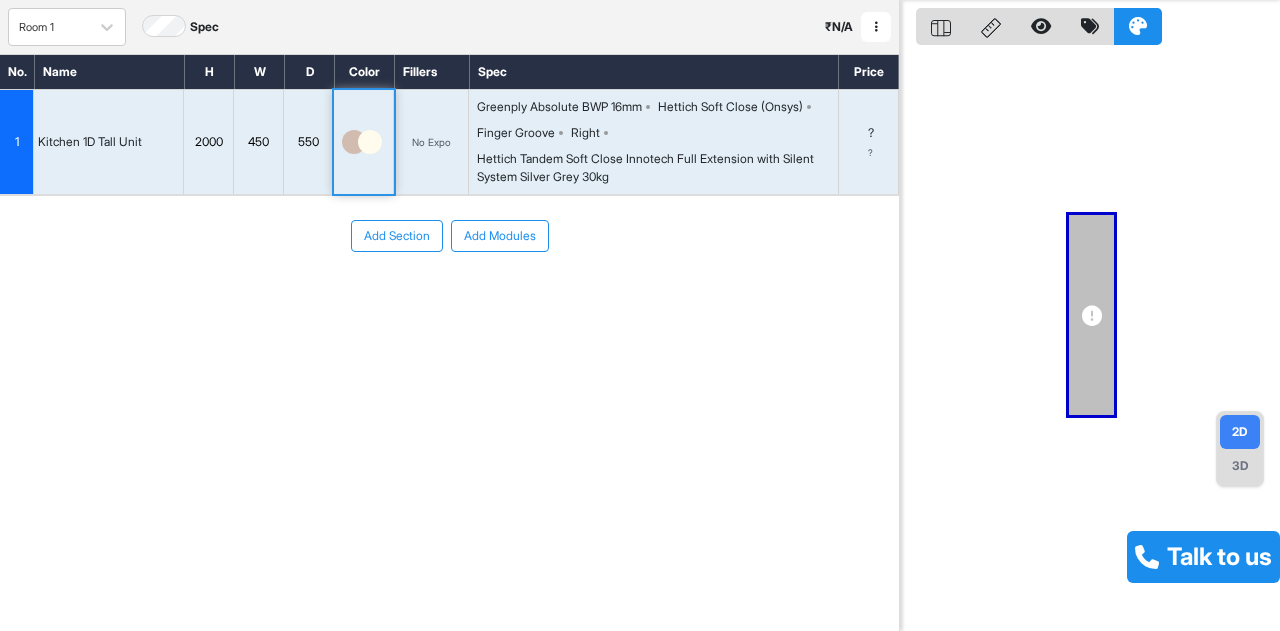 click at bounding box center [370, 142] 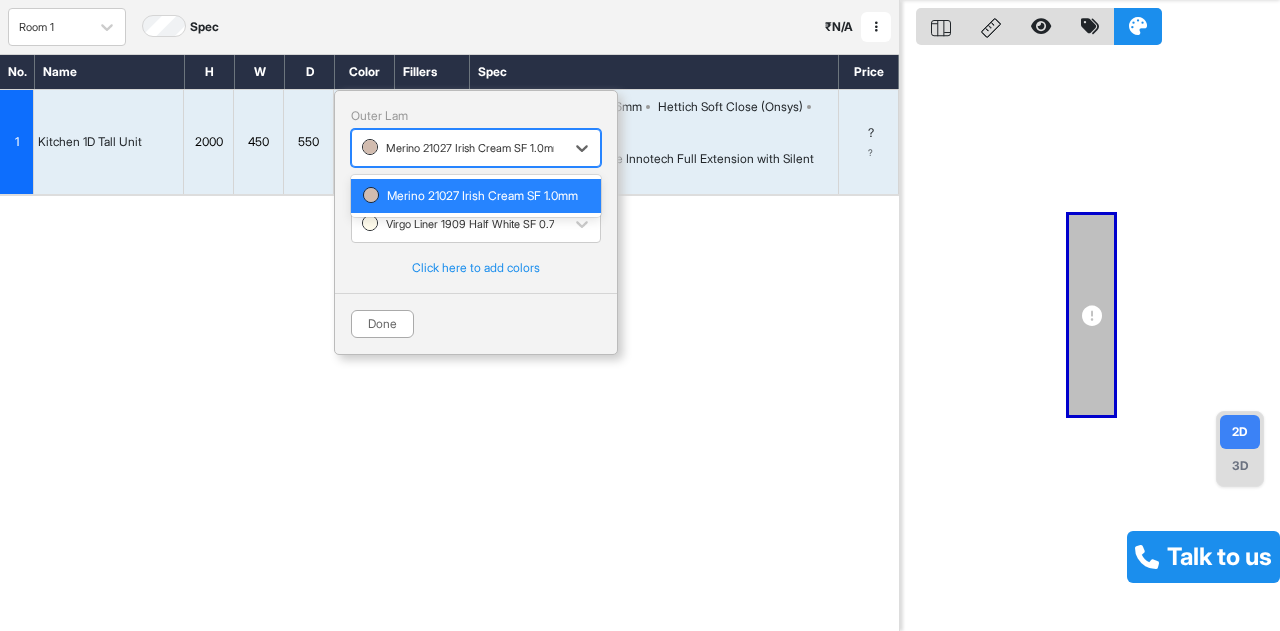 click at bounding box center (458, 148) 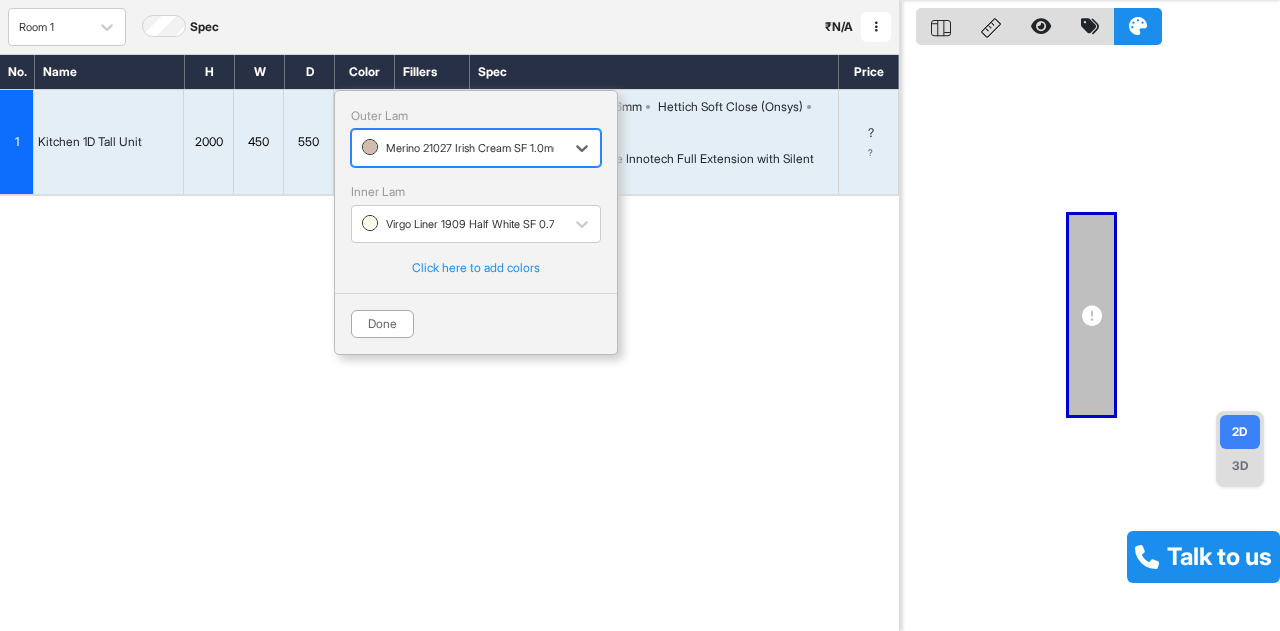 click at bounding box center [458, 148] 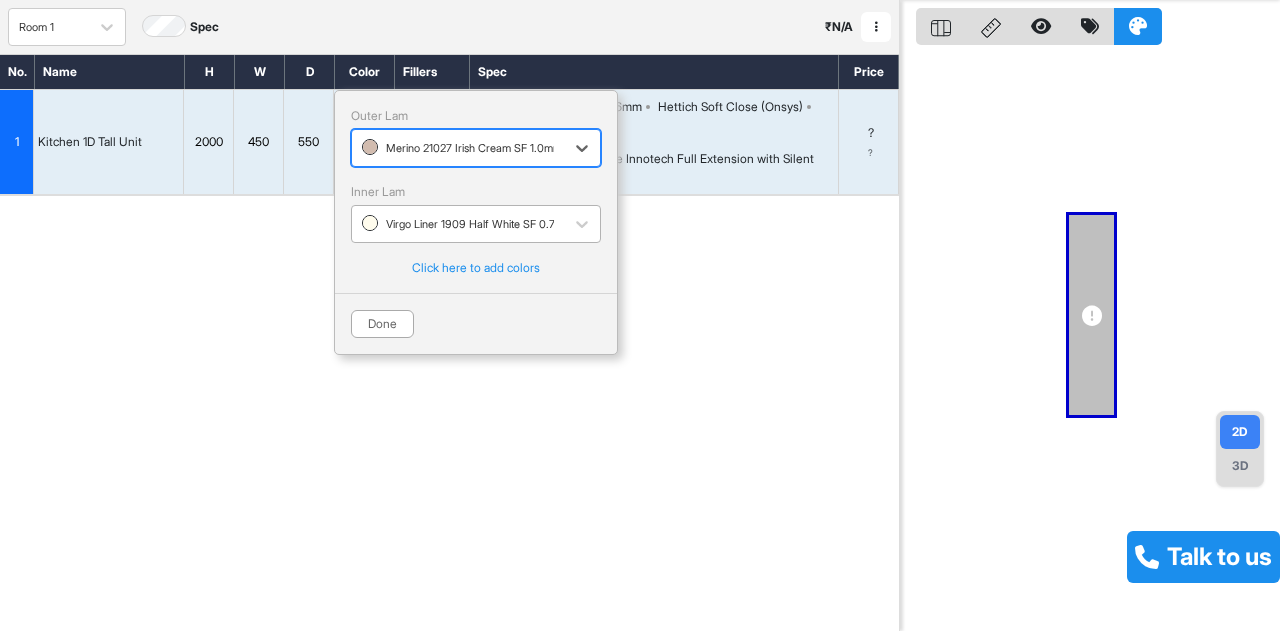 click at bounding box center (458, 224) 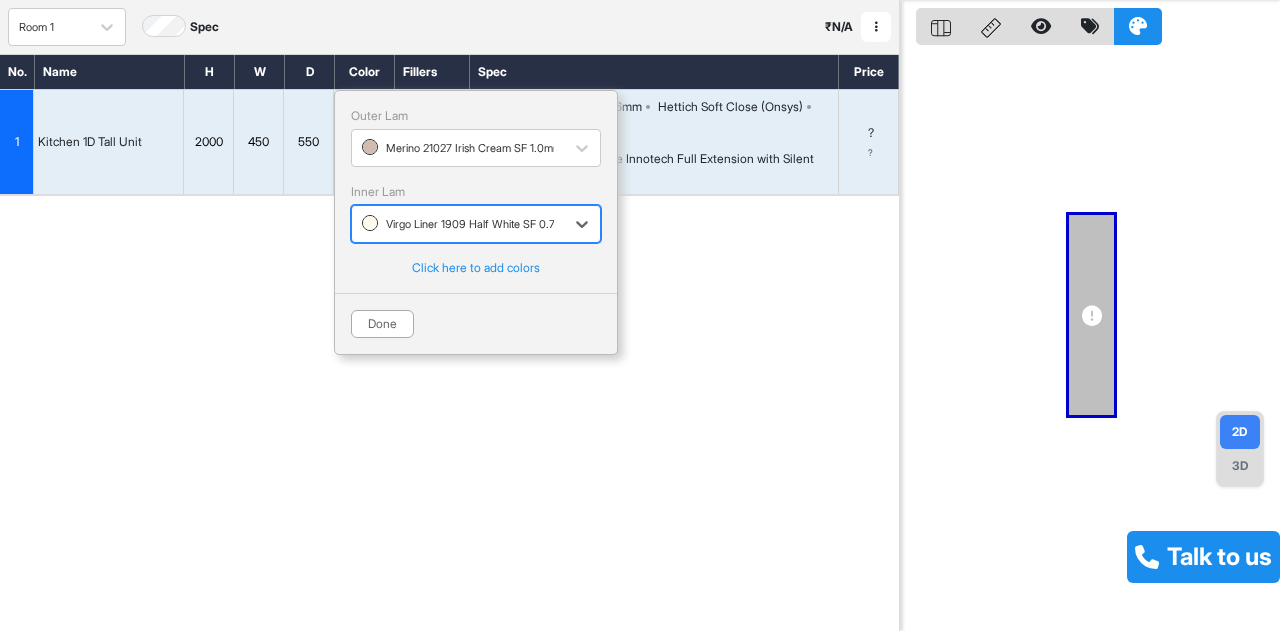 click at bounding box center (458, 224) 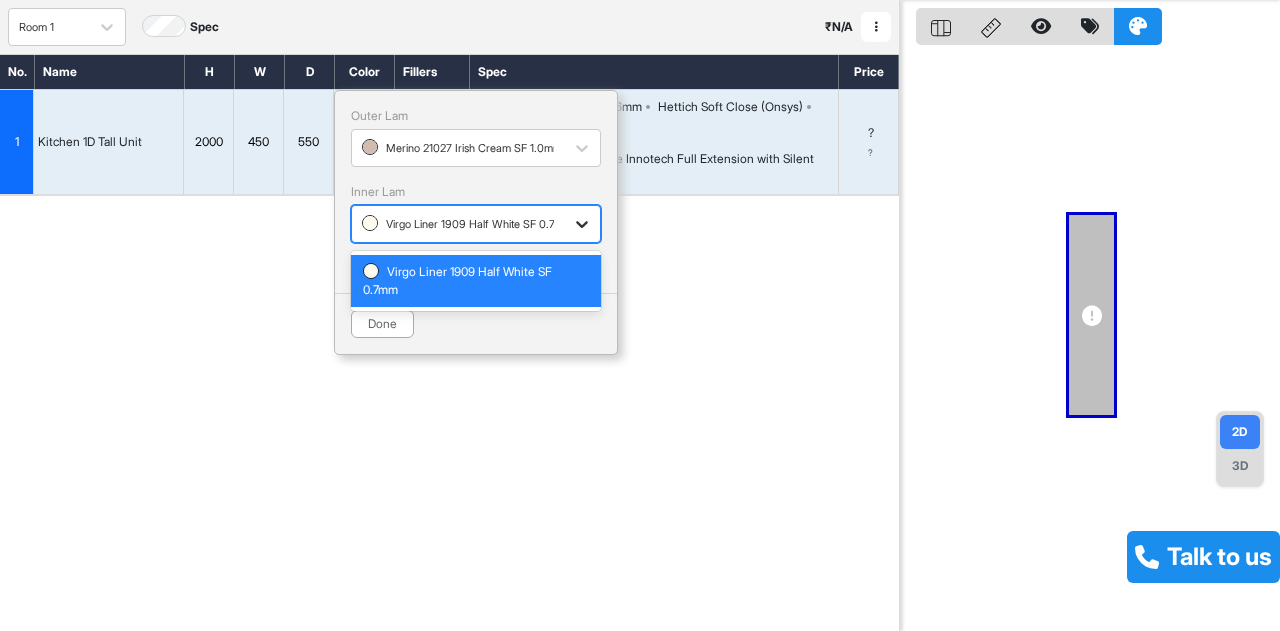 click 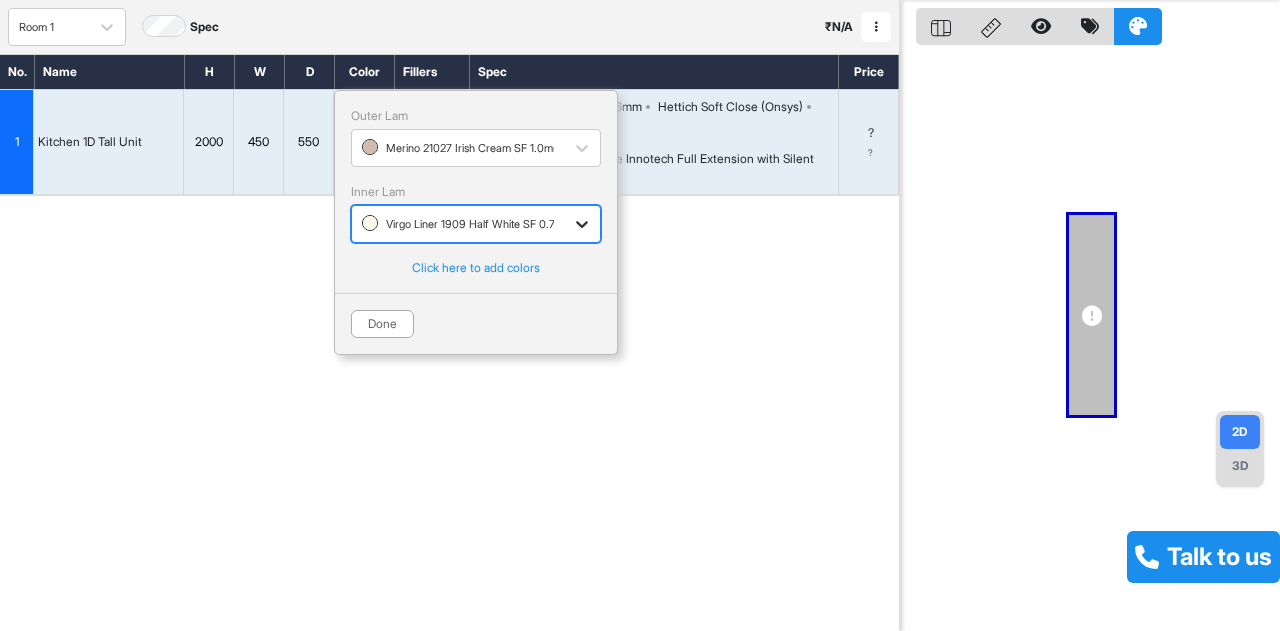 click 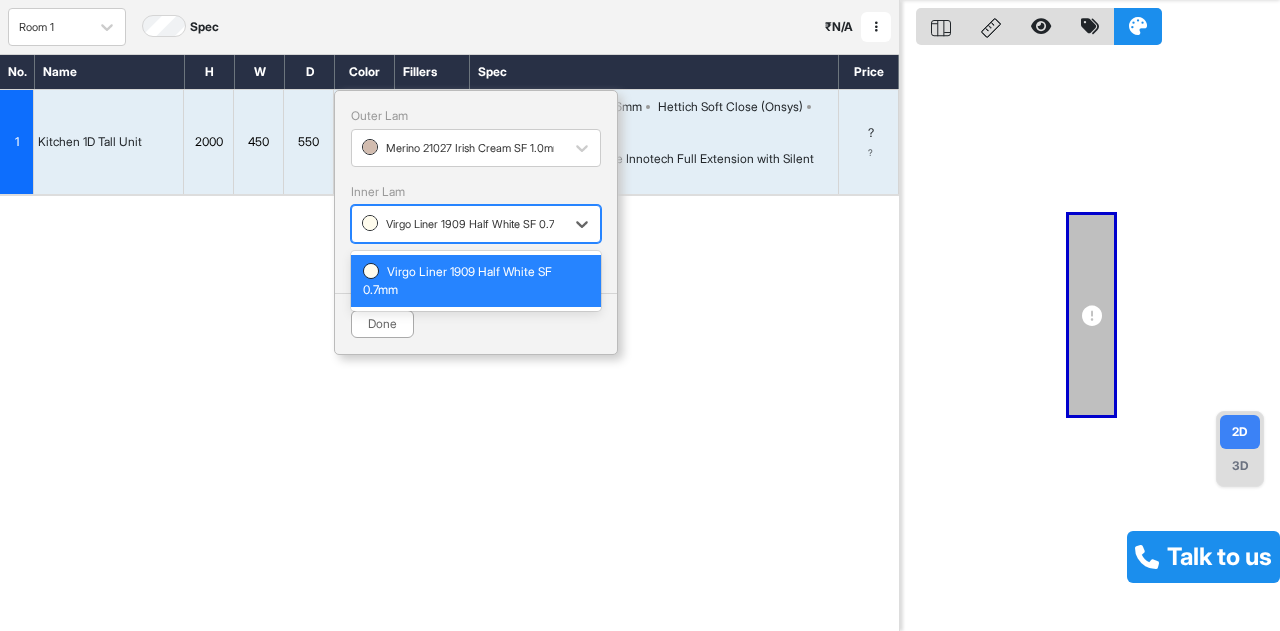 click on "Virgo Liner 1909 Half White SF 0.7mm" at bounding box center (476, 281) 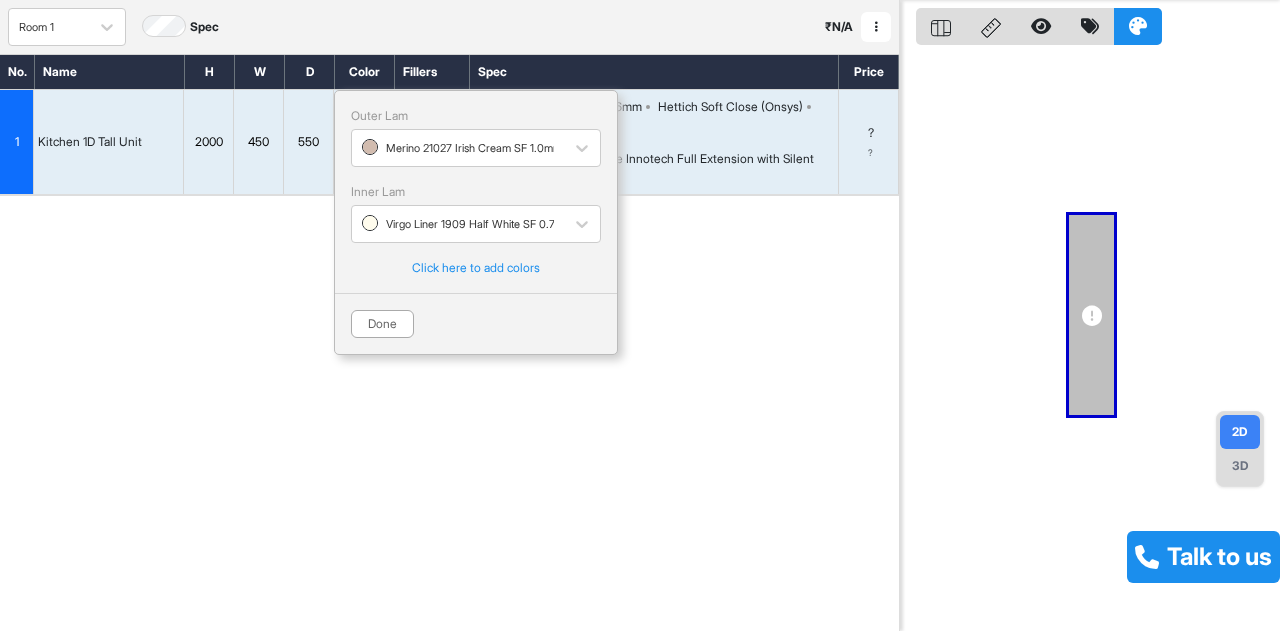 click on "Add Section Add Modules" at bounding box center [449, 296] 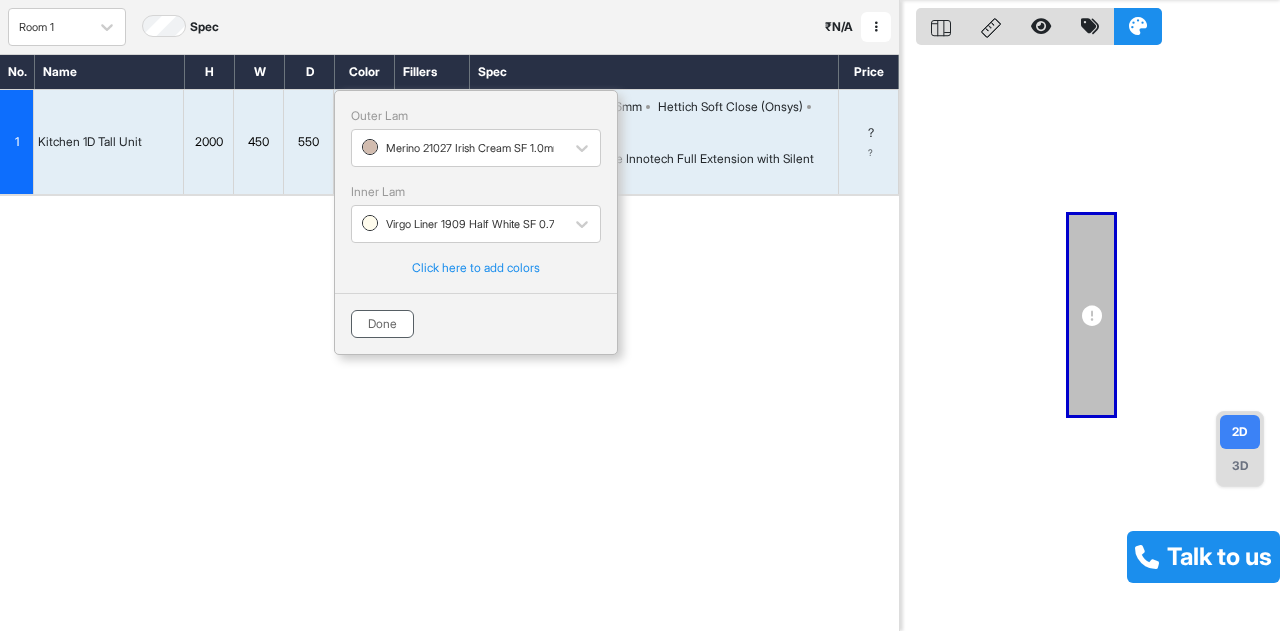click on "Done" at bounding box center (382, 324) 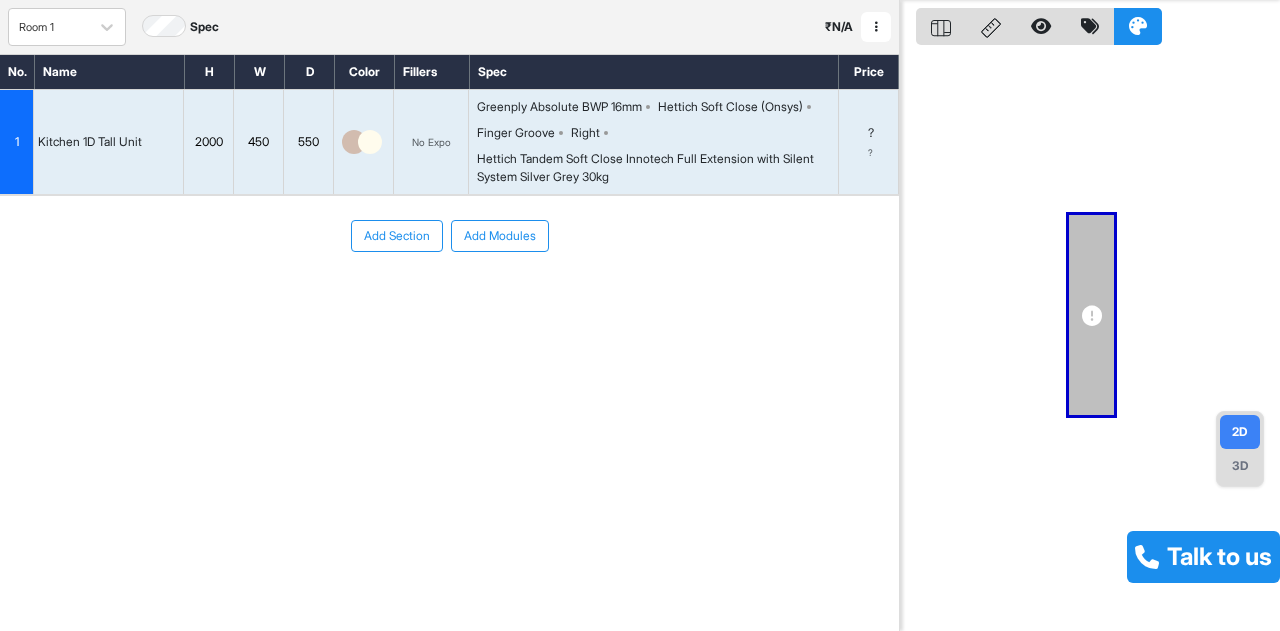 click at bounding box center [876, 27] 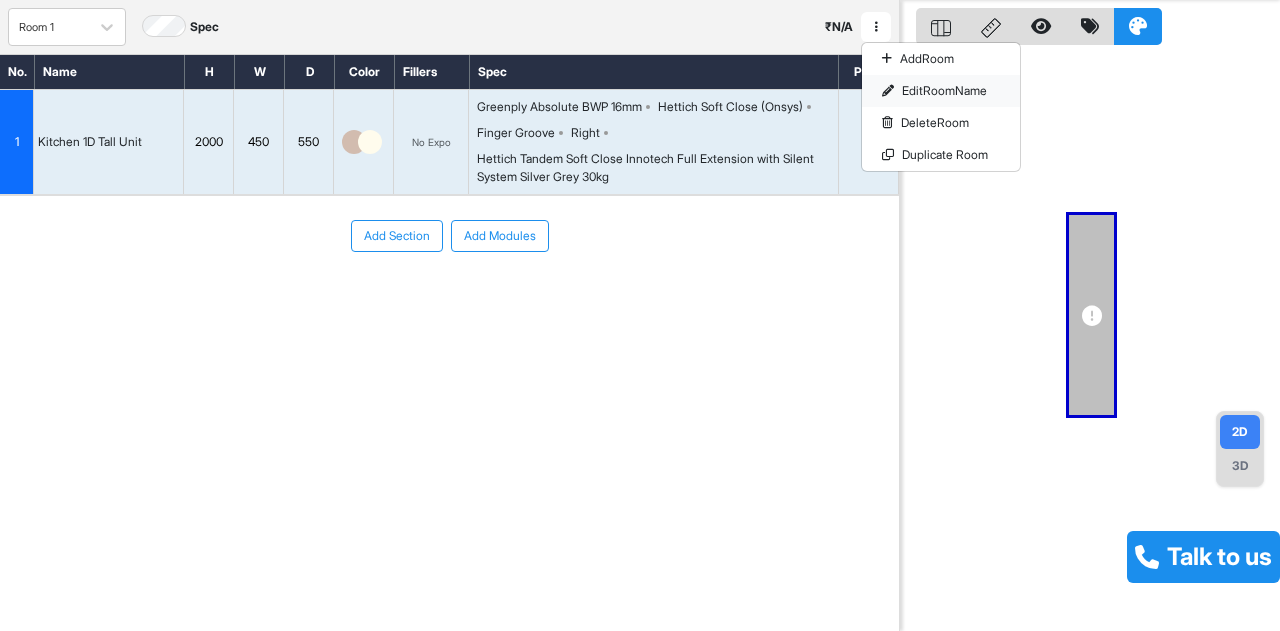 click on "Edit  Room  Name" at bounding box center [941, 91] 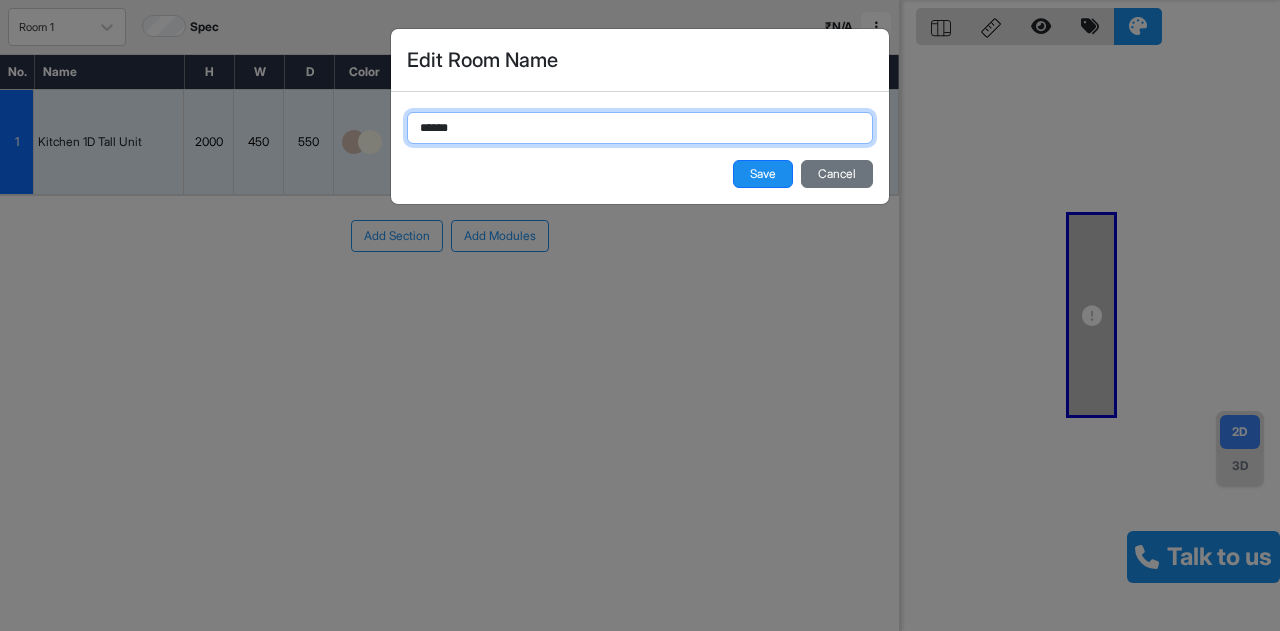 click on "******" at bounding box center (640, 128) 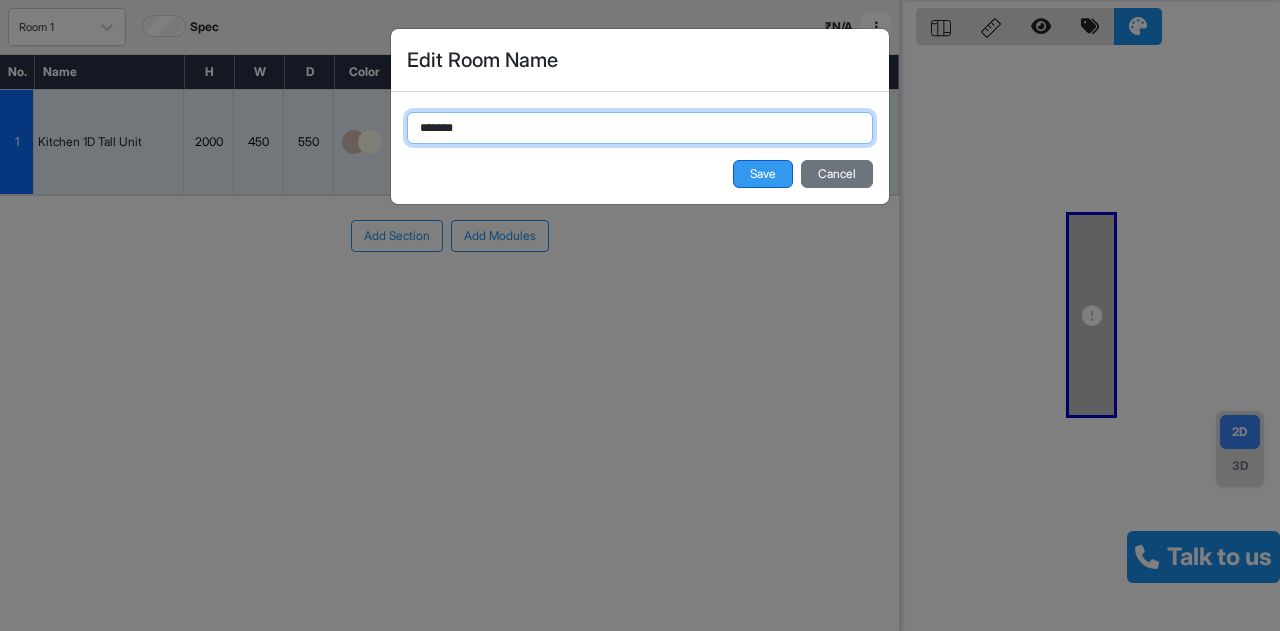 type on "*******" 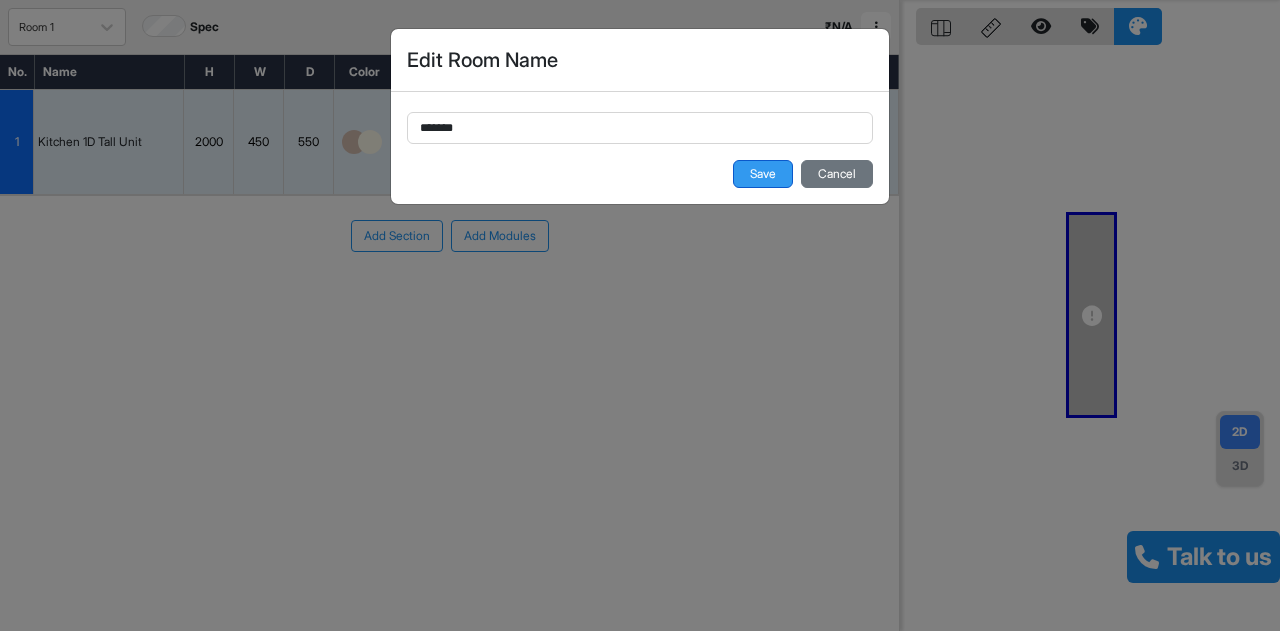 click on "Save" at bounding box center [763, 174] 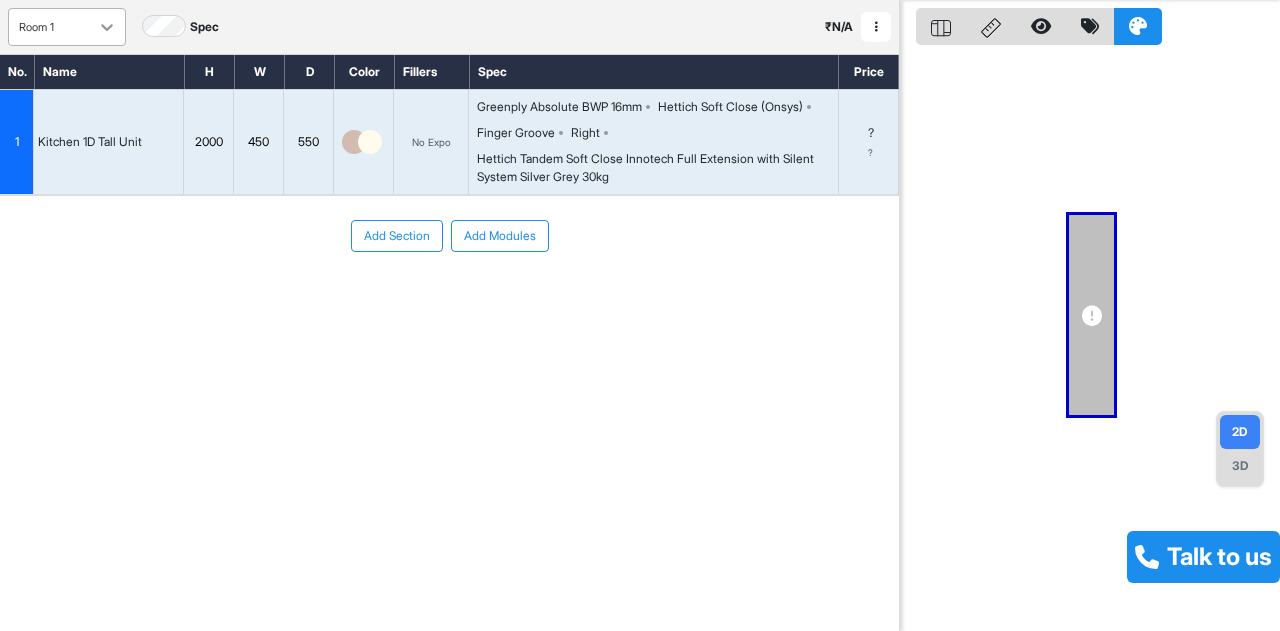click 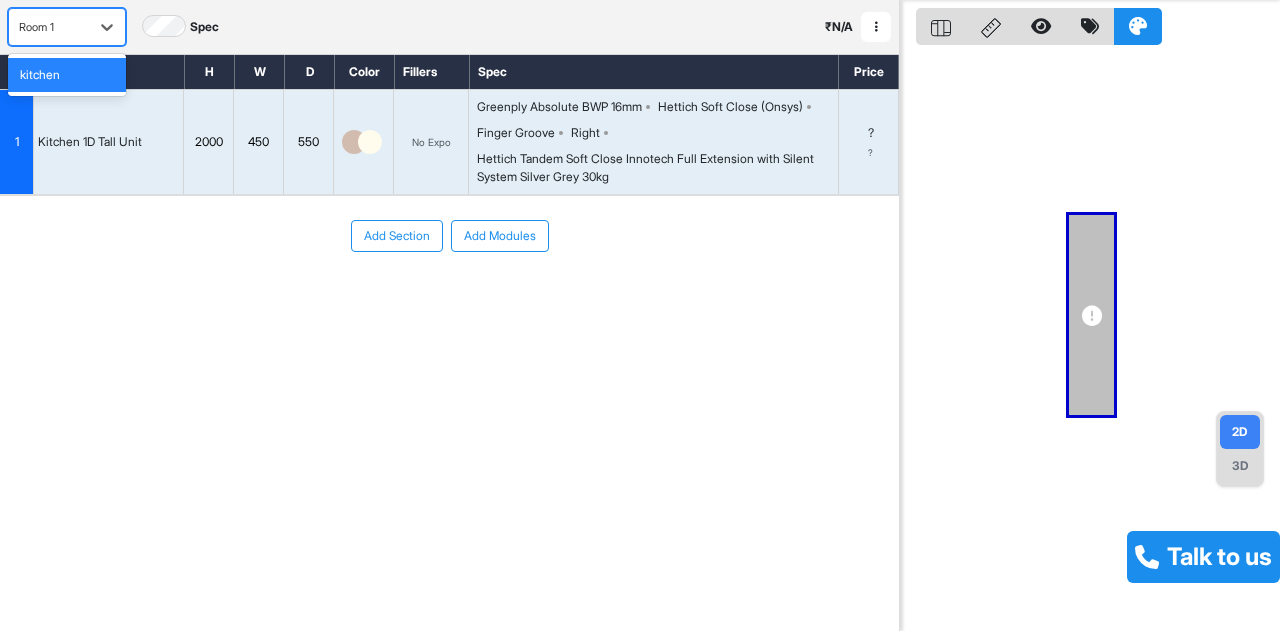 click on "kitchen" at bounding box center (67, 75) 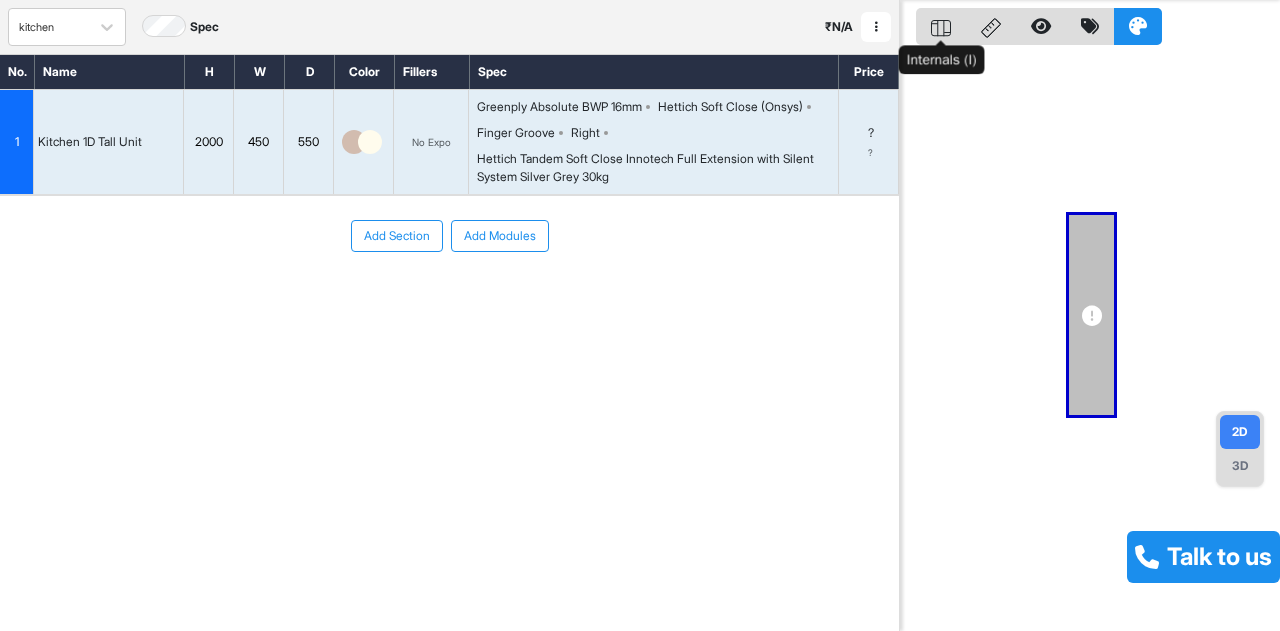 click 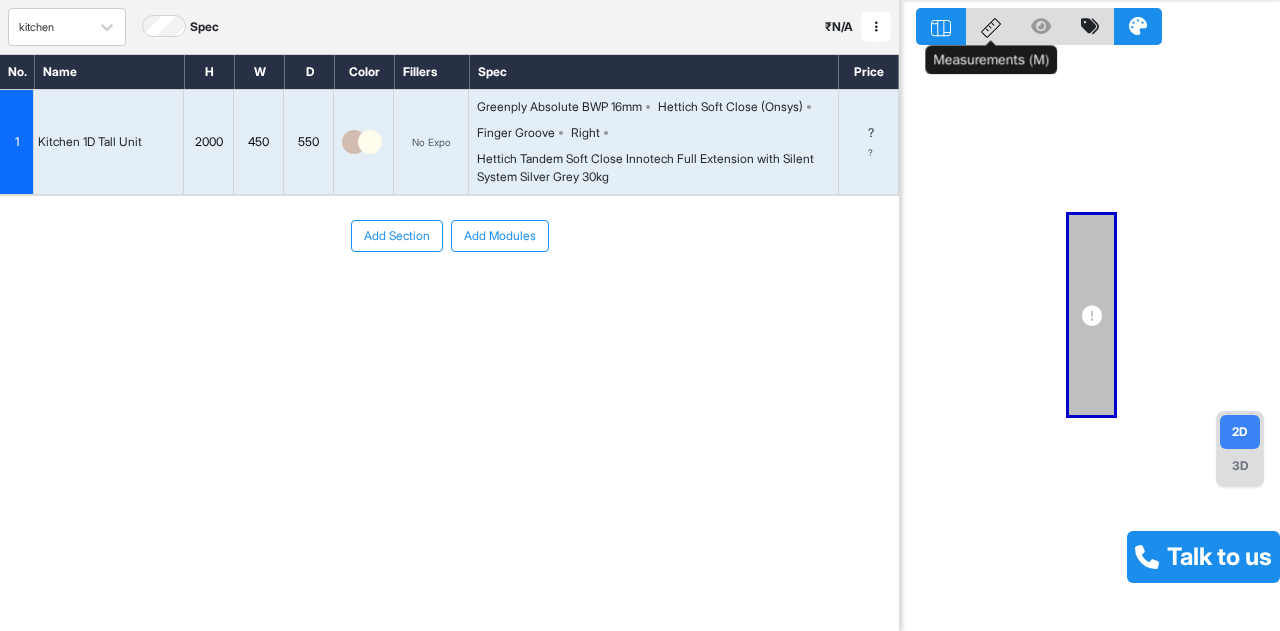 click 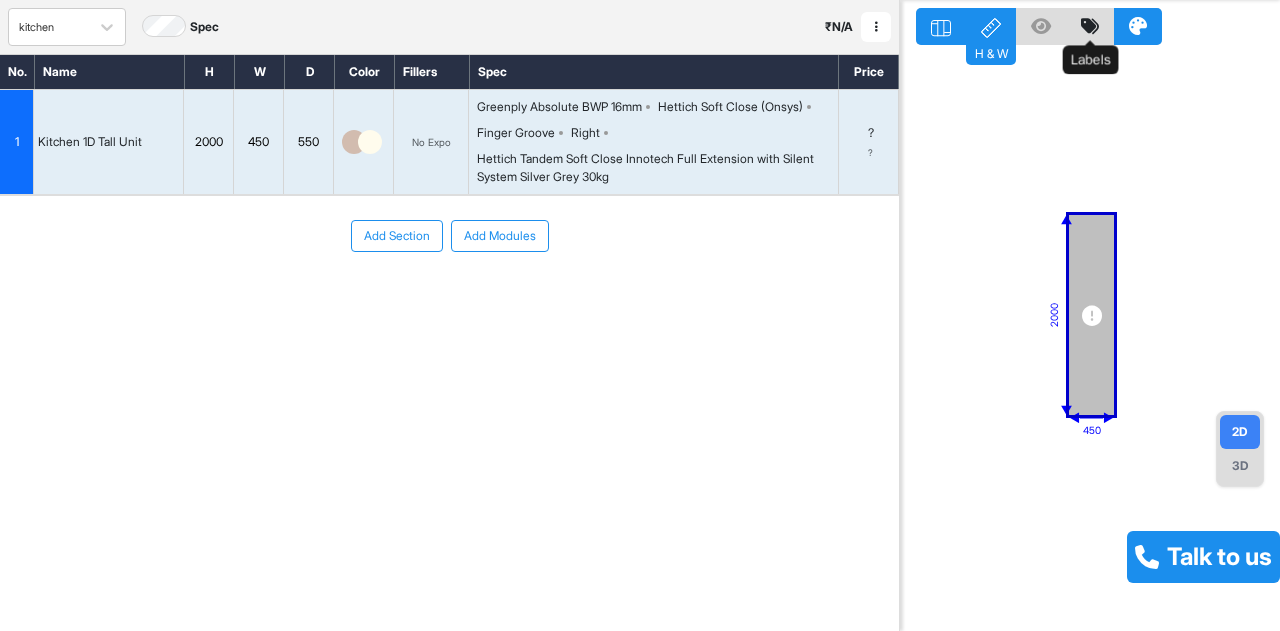 click at bounding box center (1090, 26) 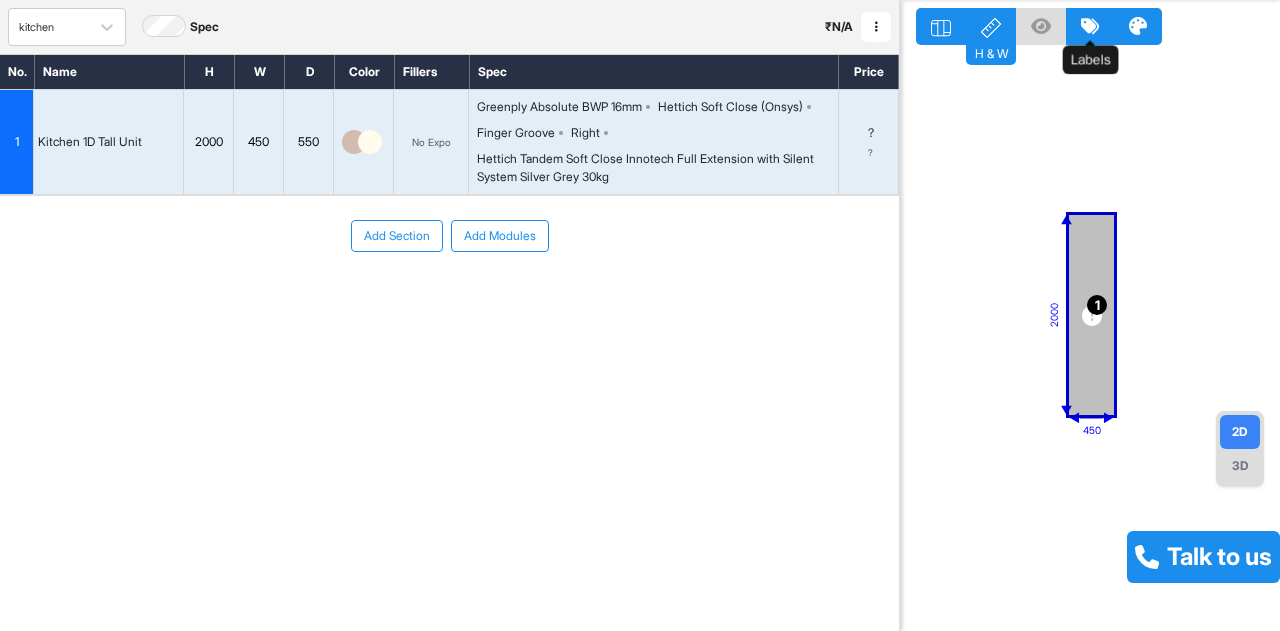 click at bounding box center [1090, 26] 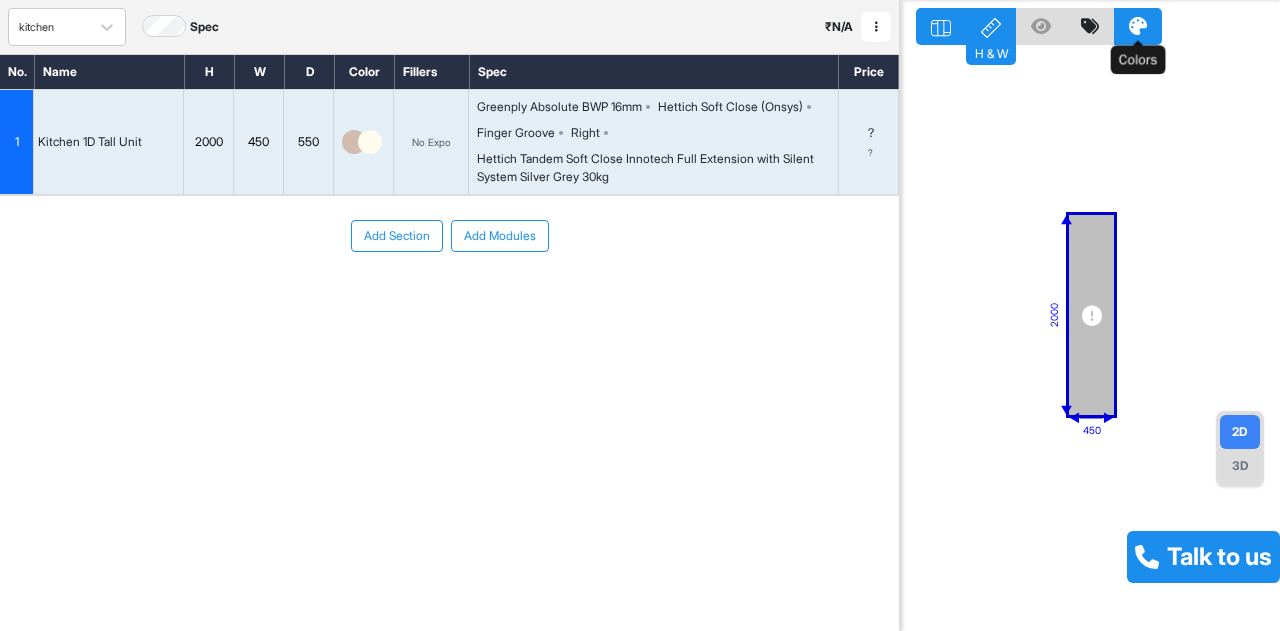 click at bounding box center [1138, 26] 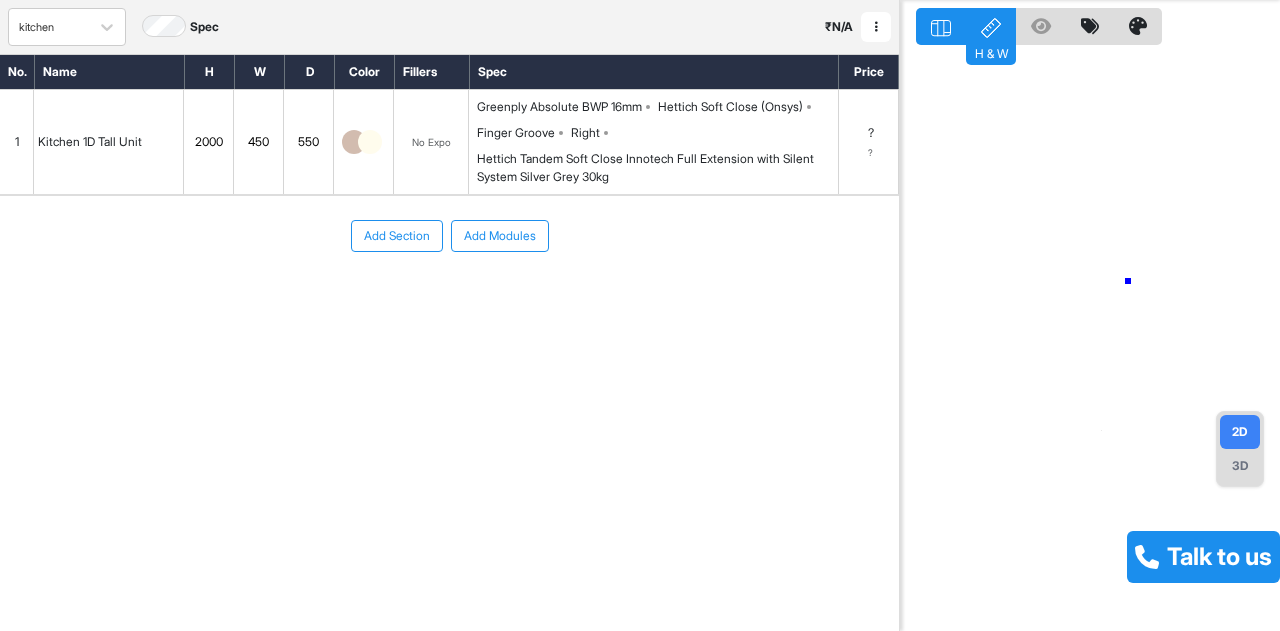 click at bounding box center (1090, 315) 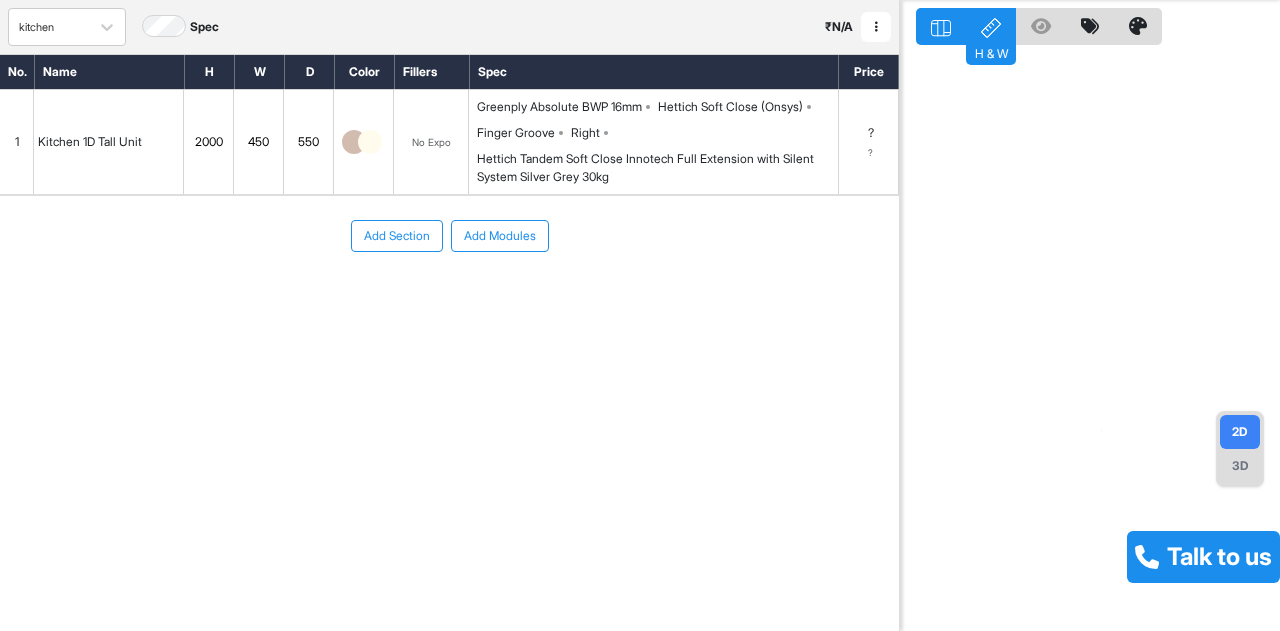click on "3D" at bounding box center (1240, 466) 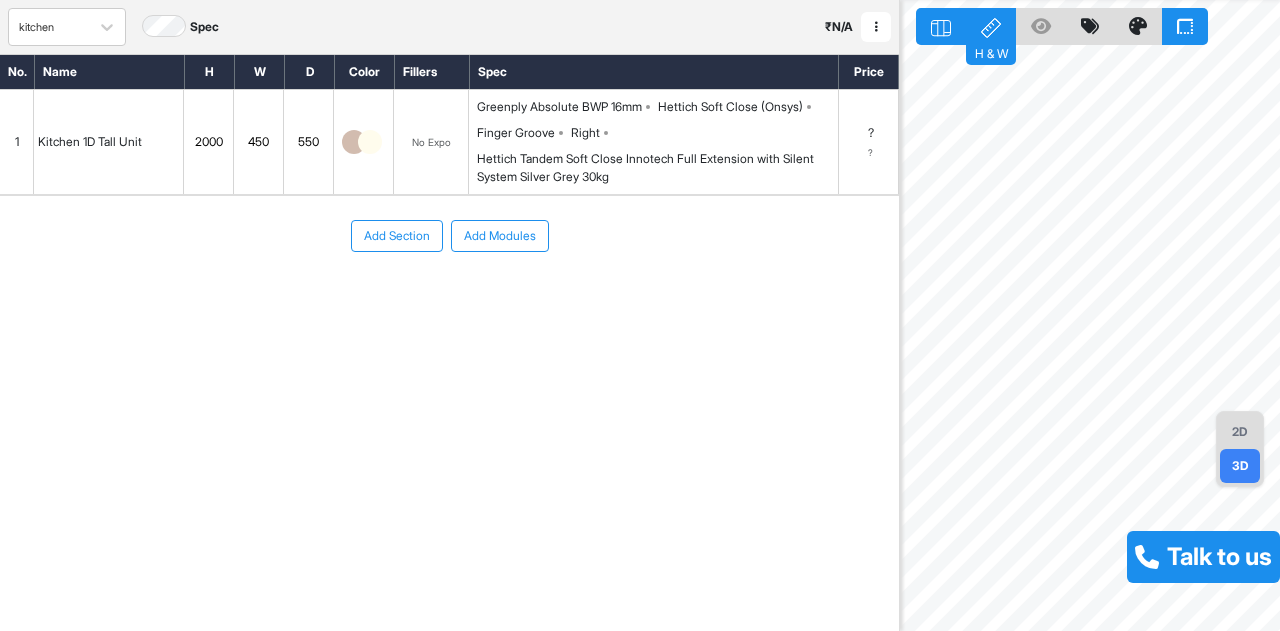 scroll, scrollTop: 0, scrollLeft: 0, axis: both 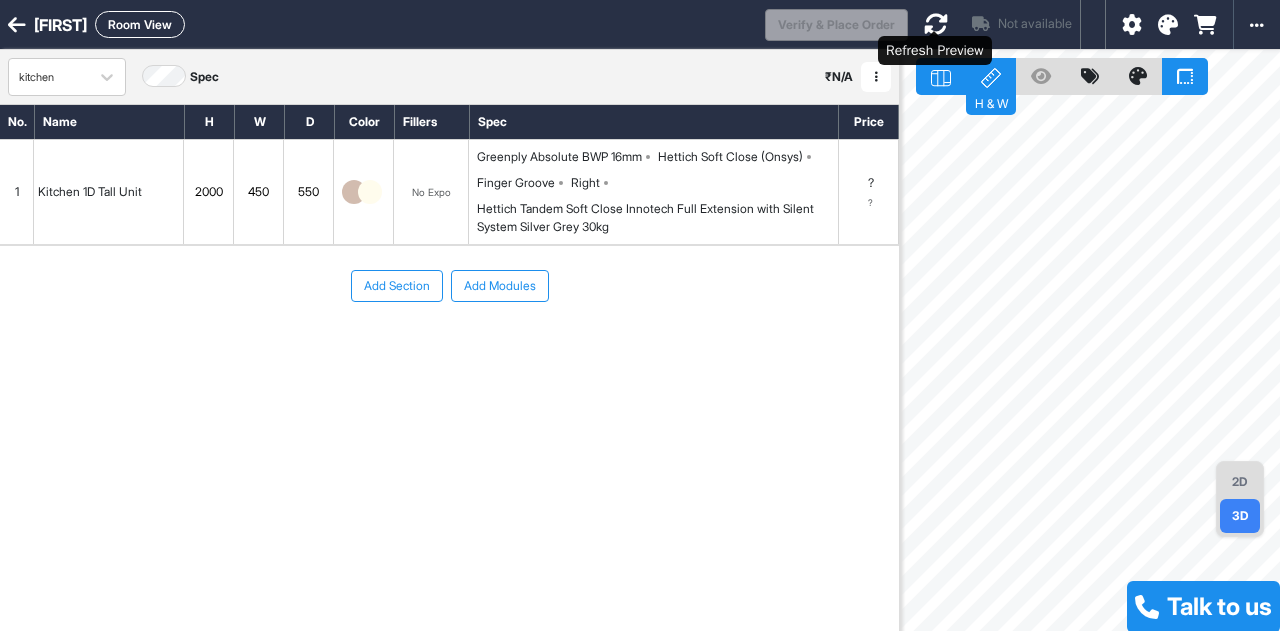 click at bounding box center [936, 24] 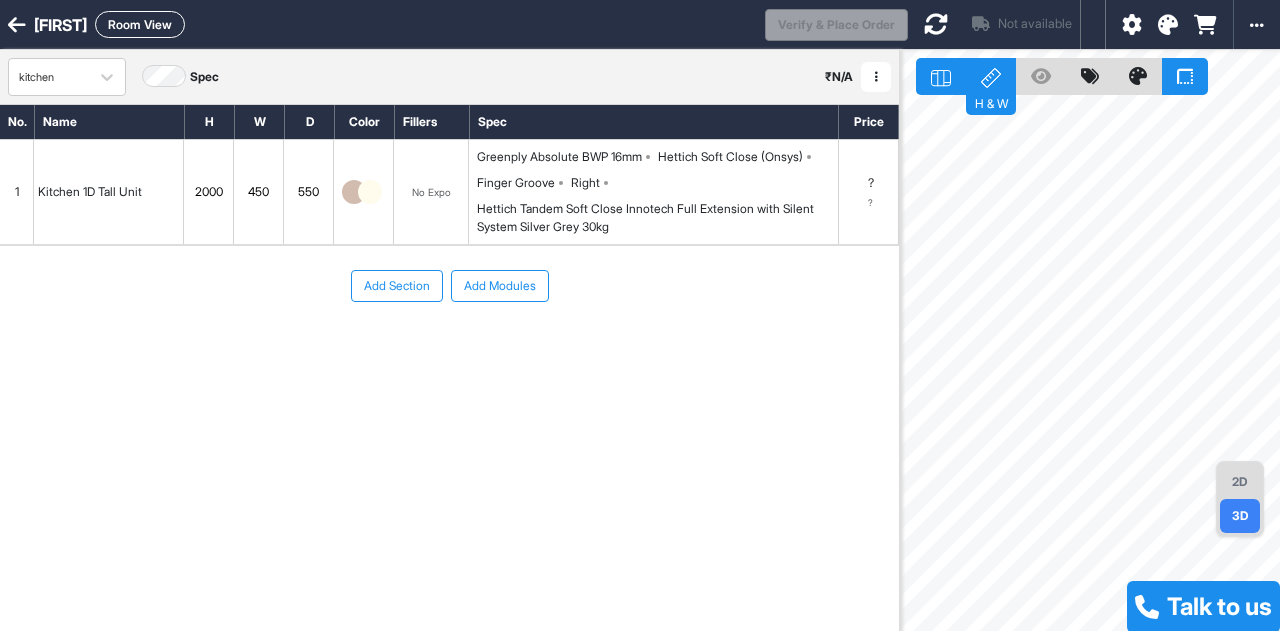 click on "2D" at bounding box center [1240, 482] 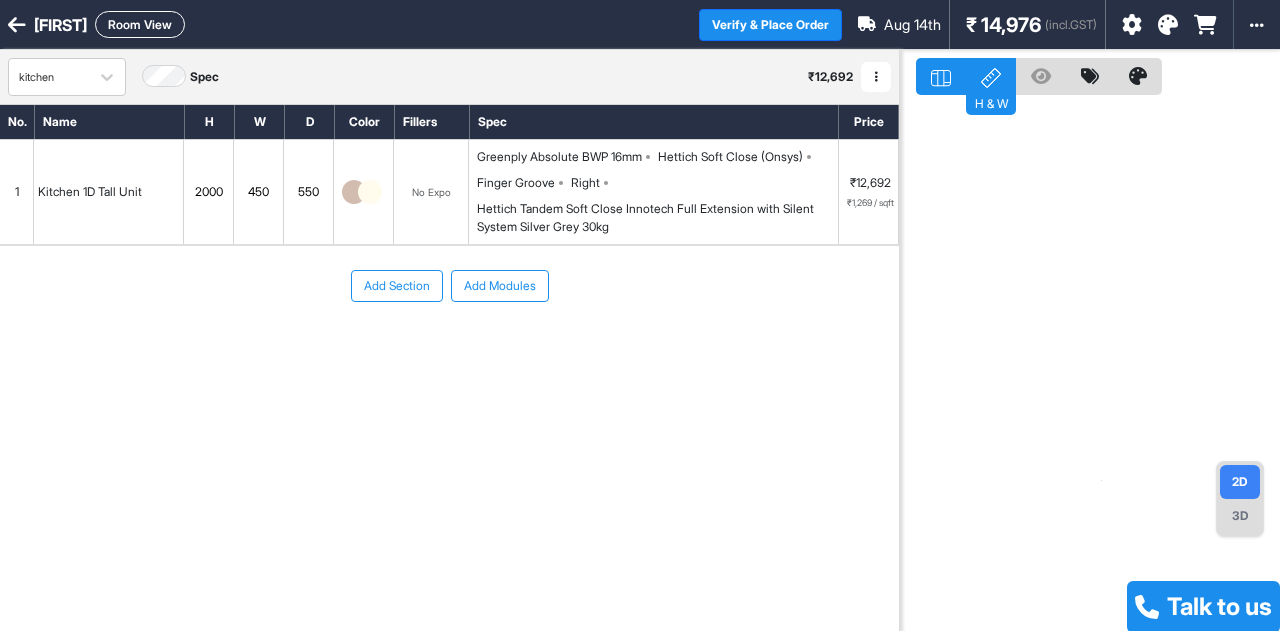 click on "₹   14,976" at bounding box center (1003, 25) 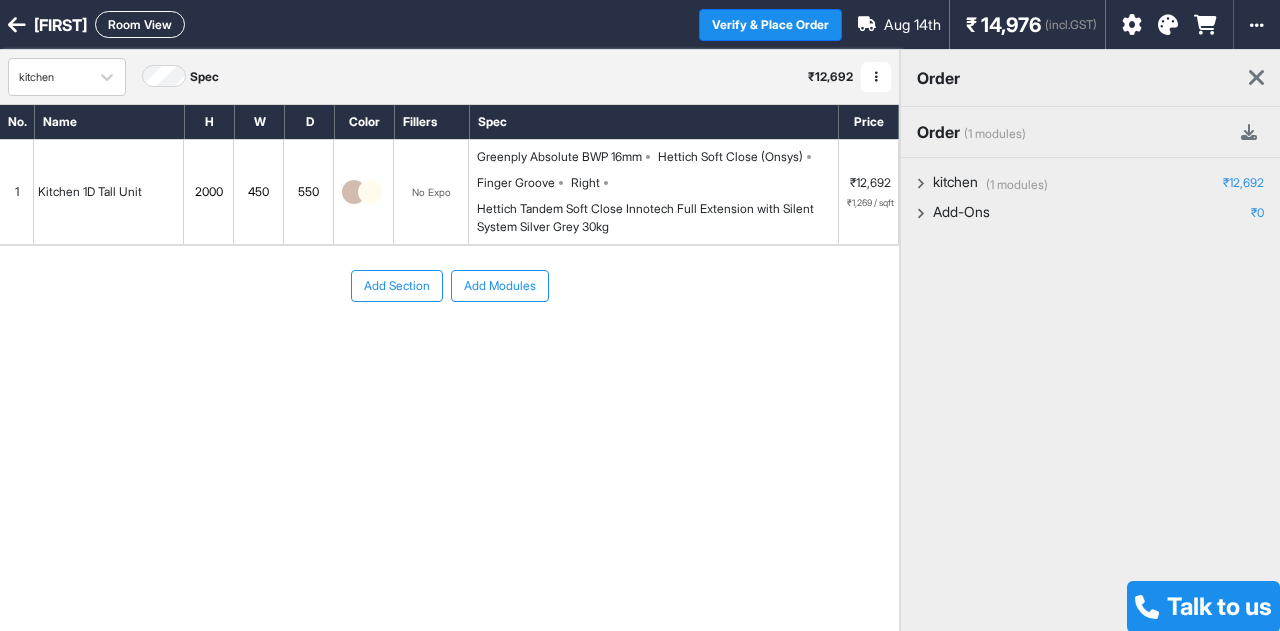 click at bounding box center [1256, 78] 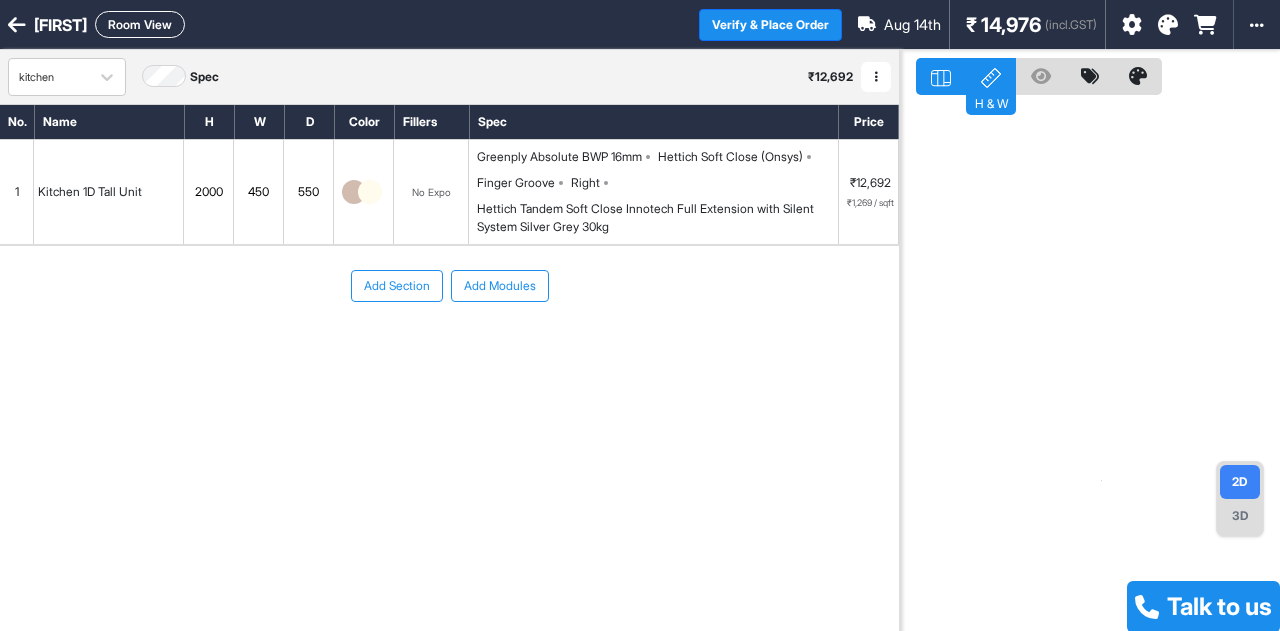click at bounding box center (17, 25) 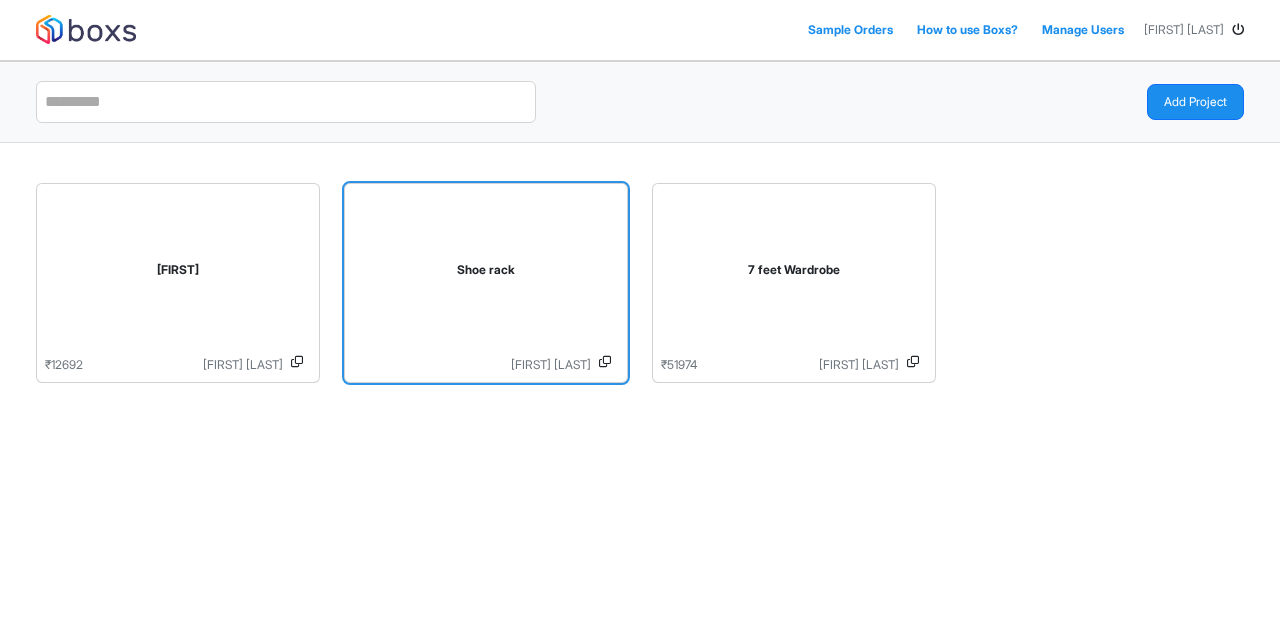 click on "Shoe rack" at bounding box center [486, 274] 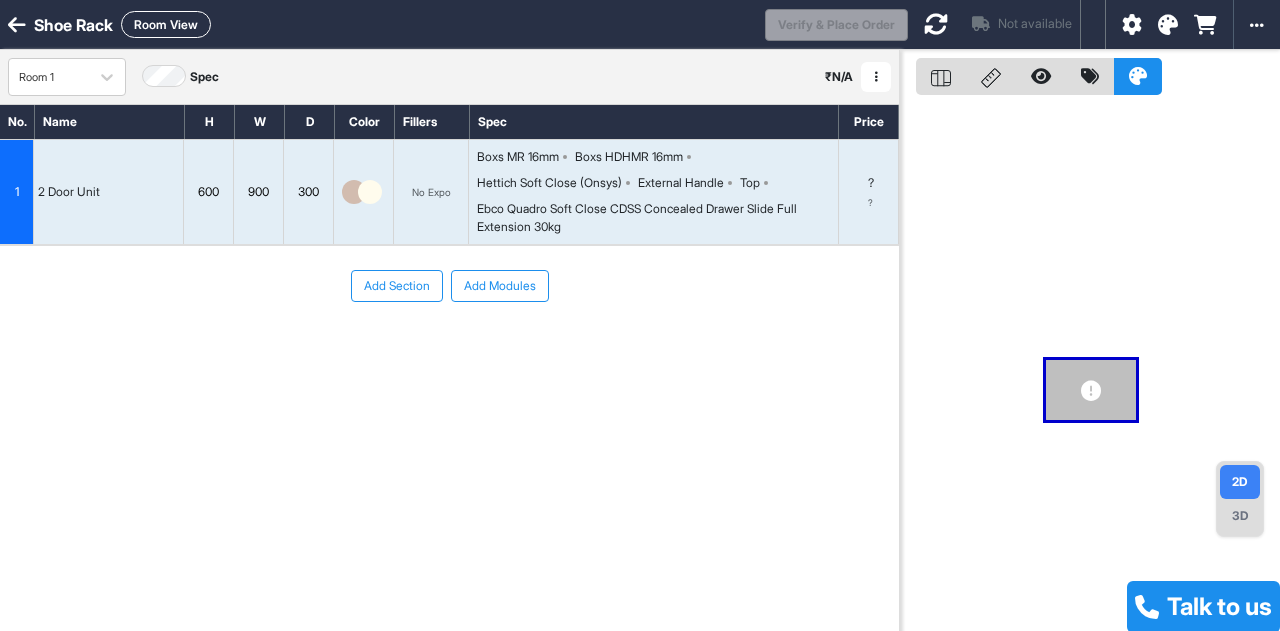 click on "Add Modules" at bounding box center [500, 286] 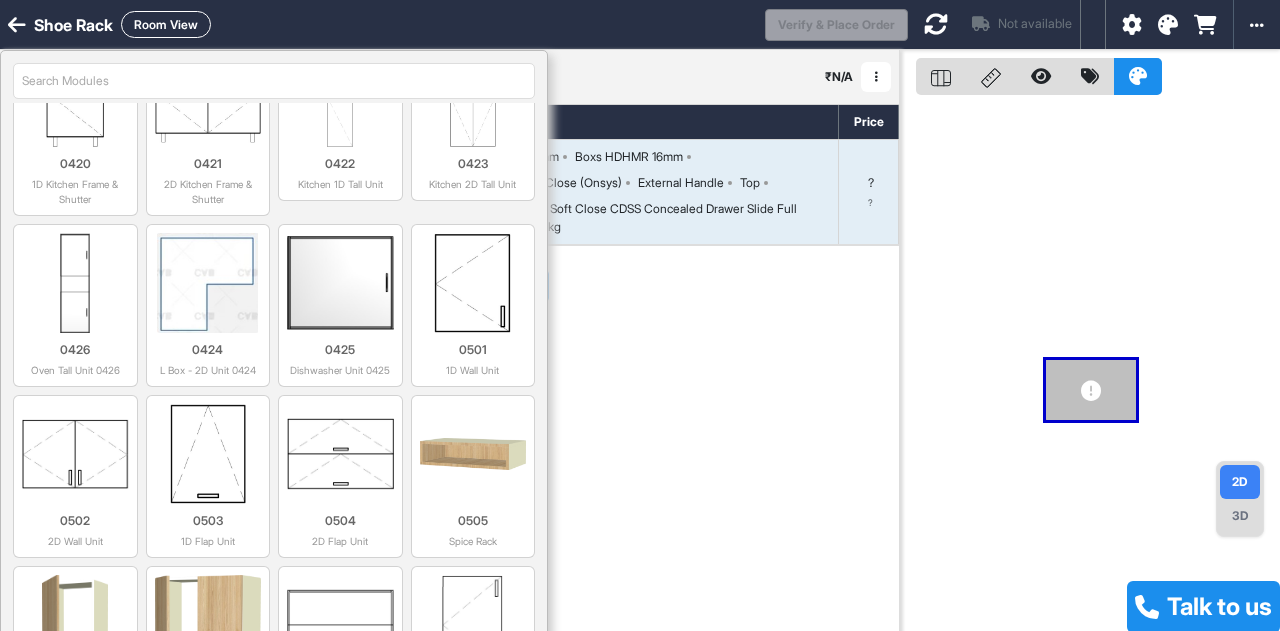 scroll, scrollTop: 2200, scrollLeft: 0, axis: vertical 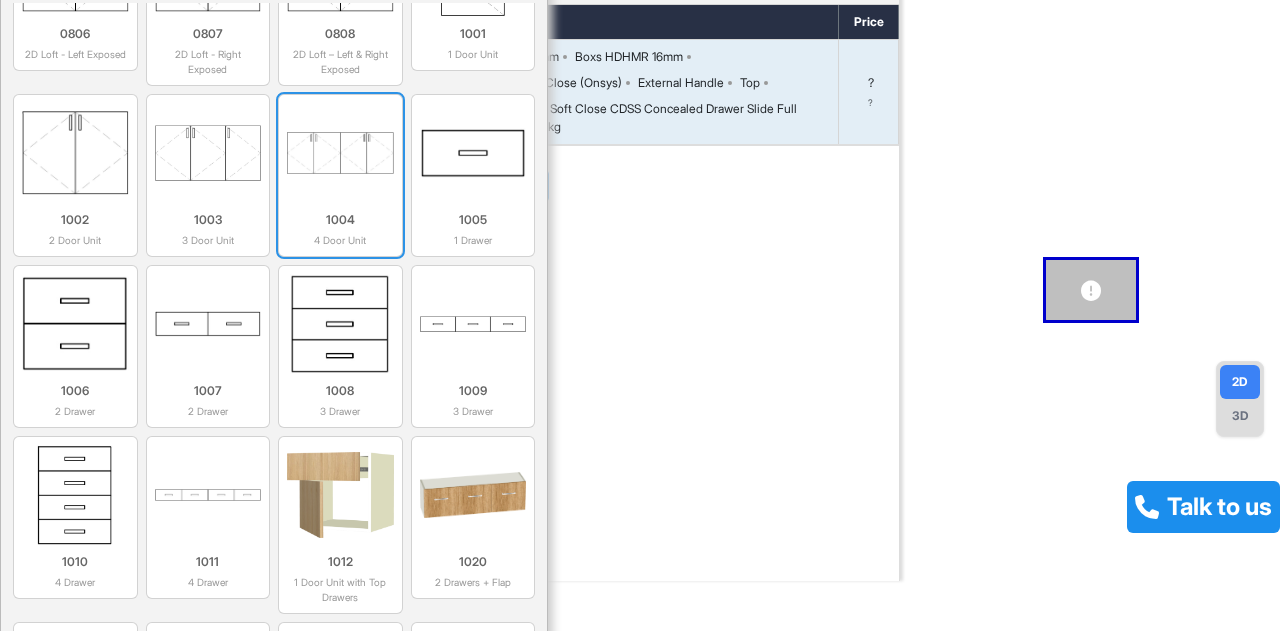 click at bounding box center (340, 153) 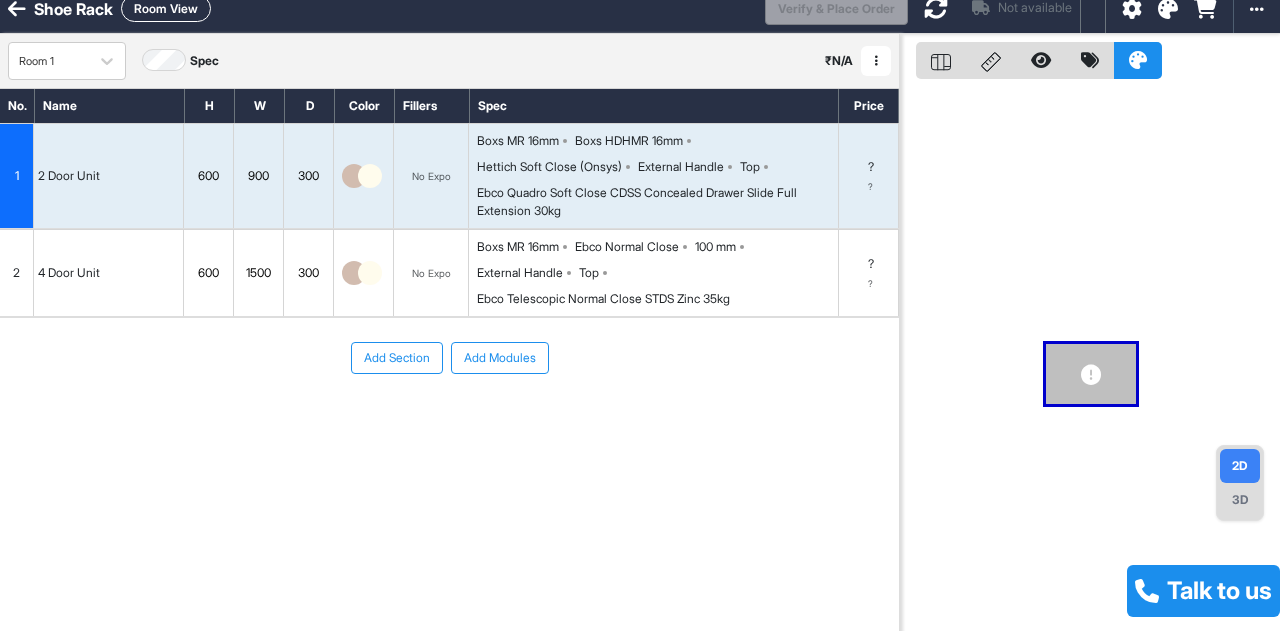 scroll, scrollTop: 0, scrollLeft: 0, axis: both 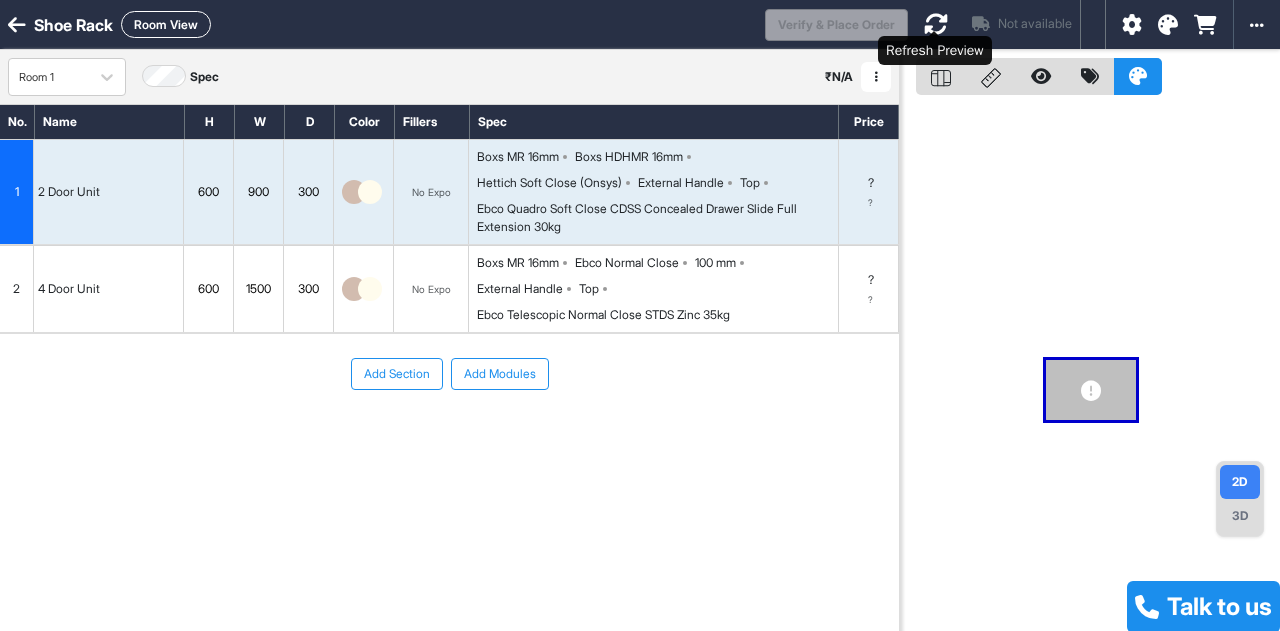 click at bounding box center (936, 24) 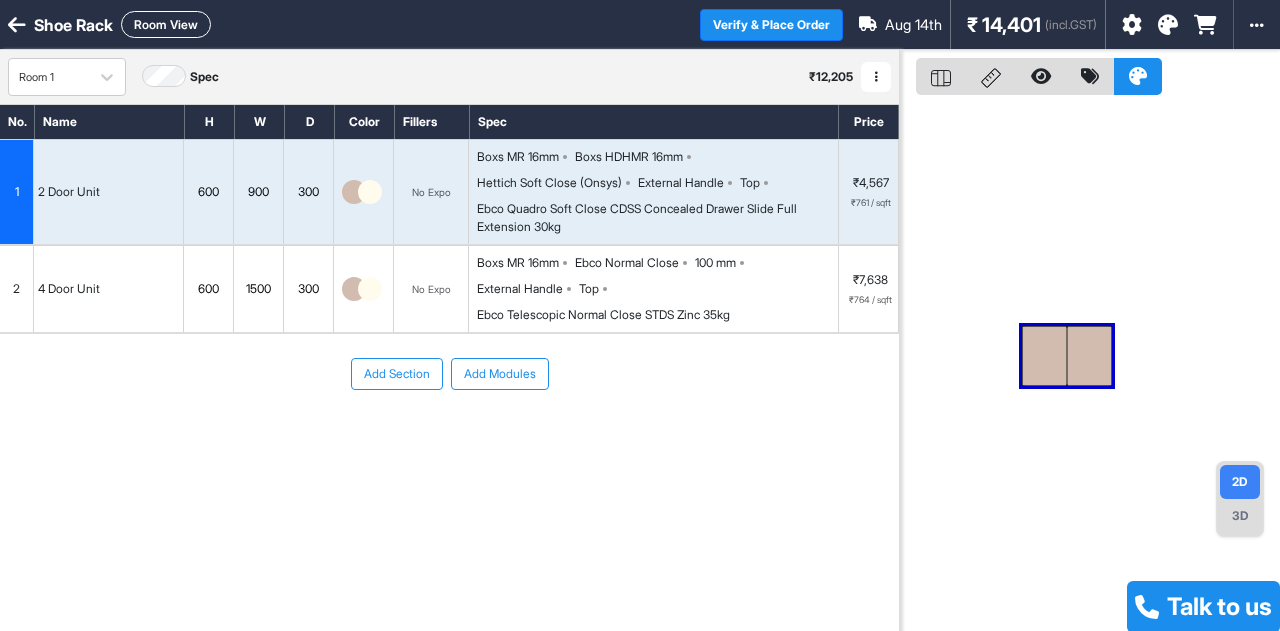 drag, startPoint x: 1085, startPoint y: 444, endPoint x: 1102, endPoint y: 365, distance: 80.80842 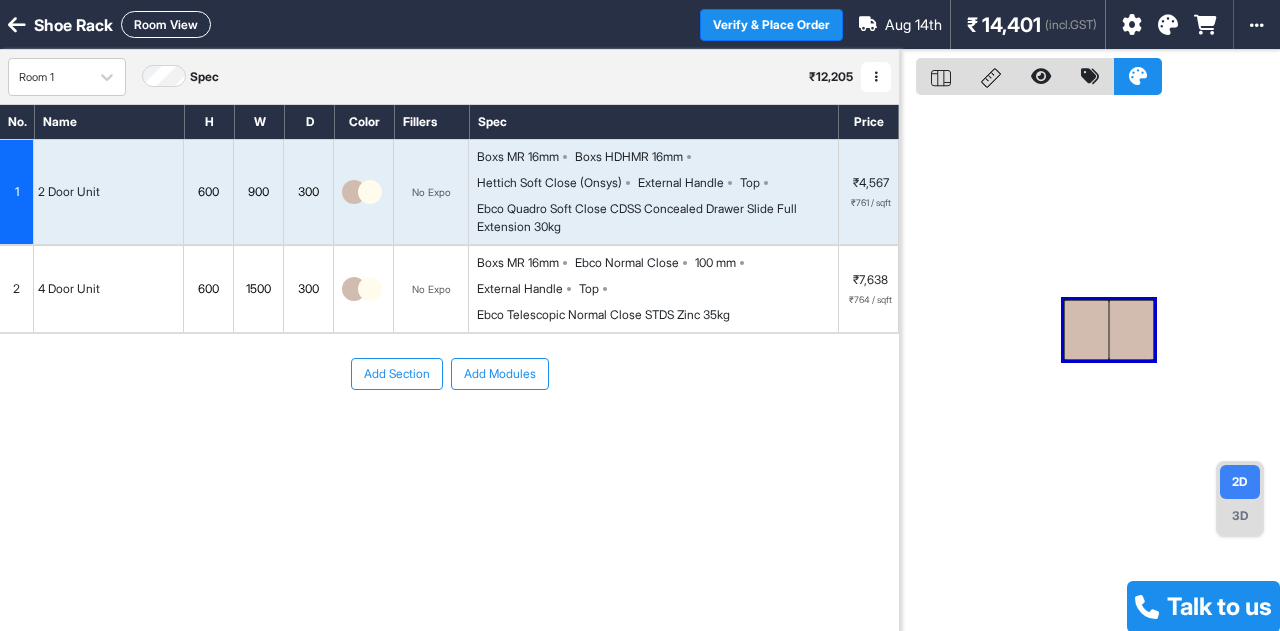 drag, startPoint x: 1106, startPoint y: 374, endPoint x: 1106, endPoint y: 388, distance: 14 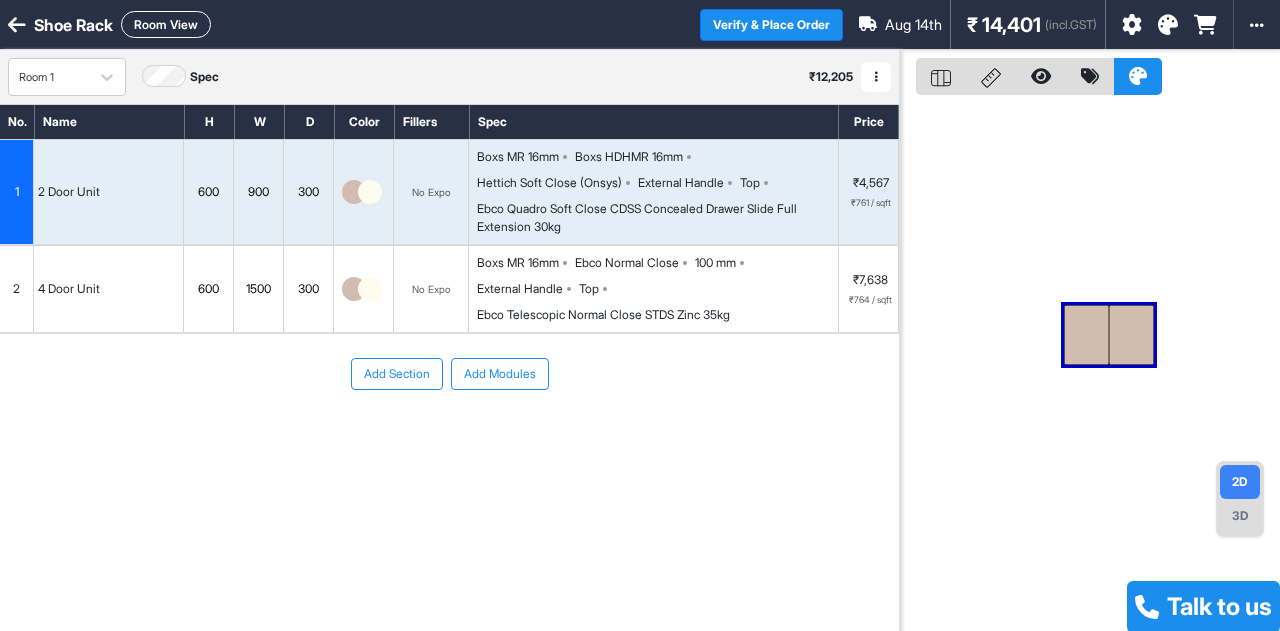 click on "3D" at bounding box center (1240, 516) 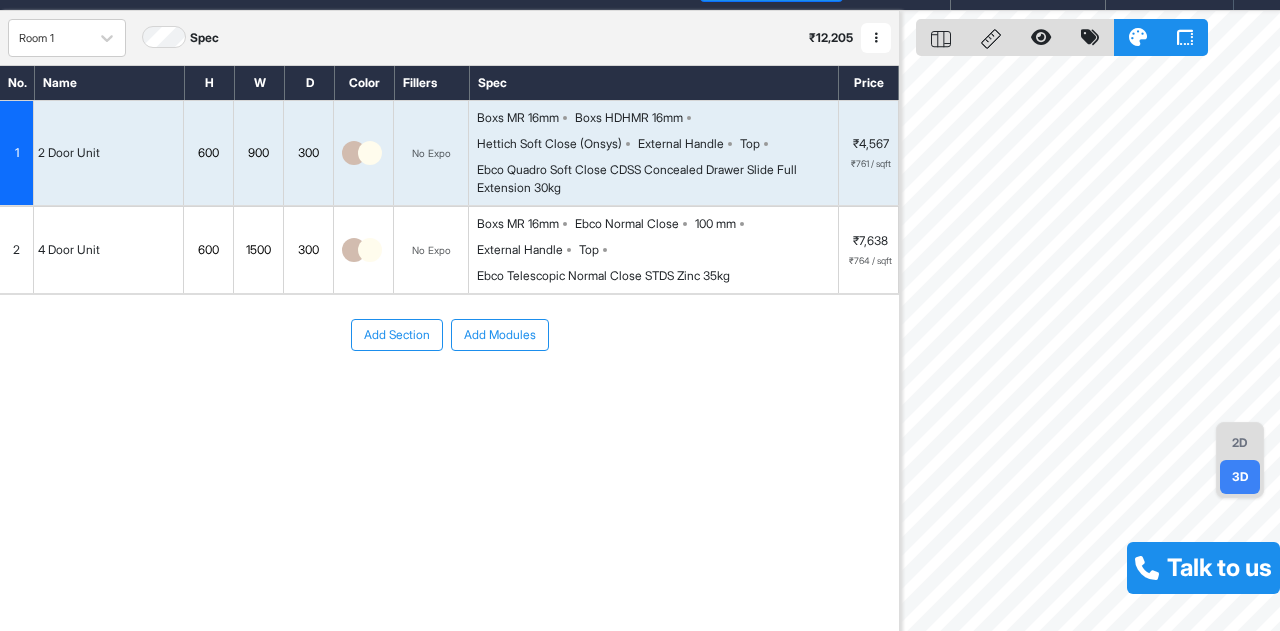 scroll, scrollTop: 50, scrollLeft: 0, axis: vertical 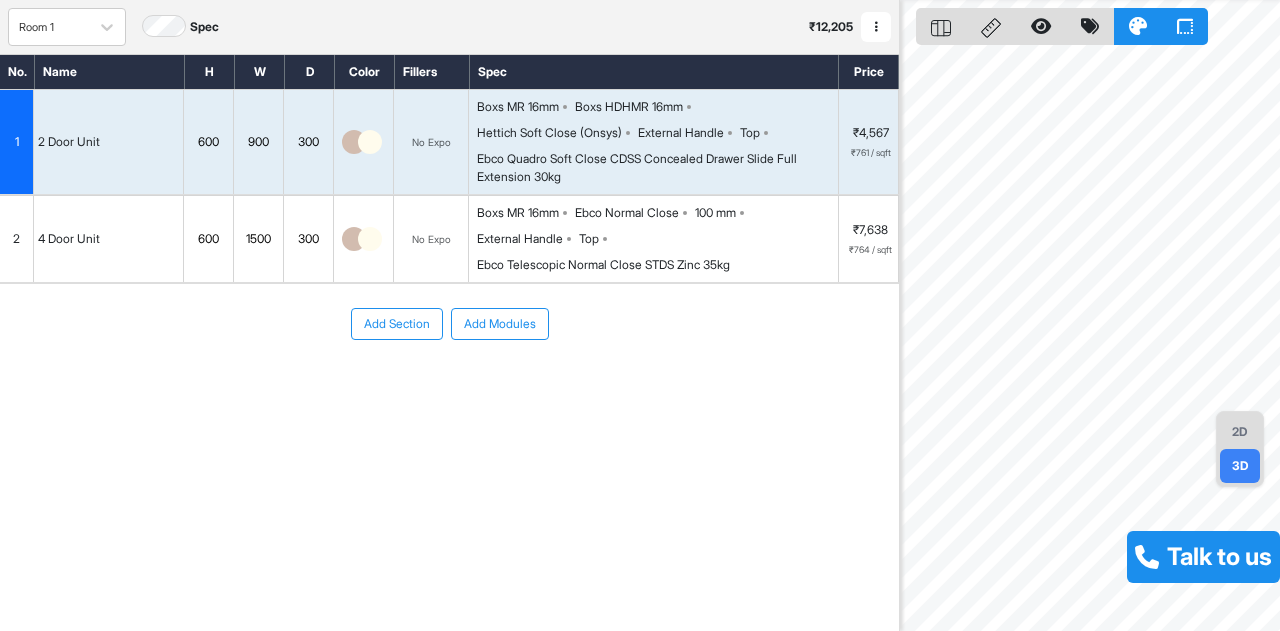 click on "Boxs MR 16mm Ebco Normal Close 100 mm External Handle Top Ebco Telescopic Normal Close STDS Zinc 35kg" at bounding box center [657, 239] 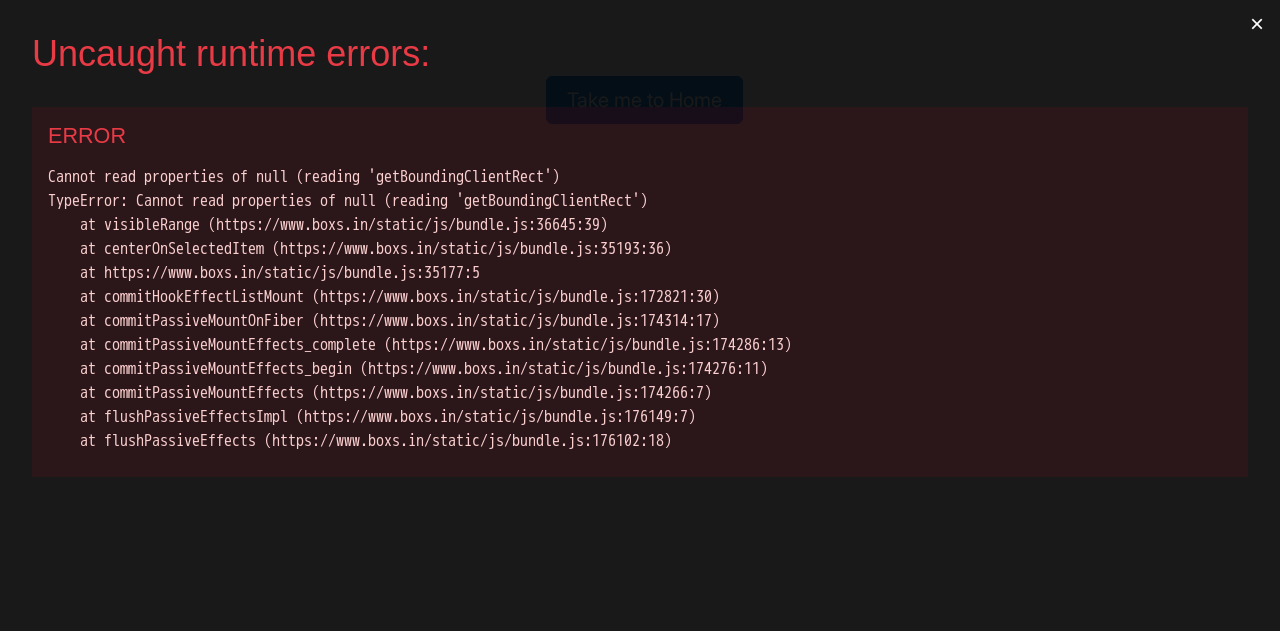 scroll, scrollTop: 0, scrollLeft: 0, axis: both 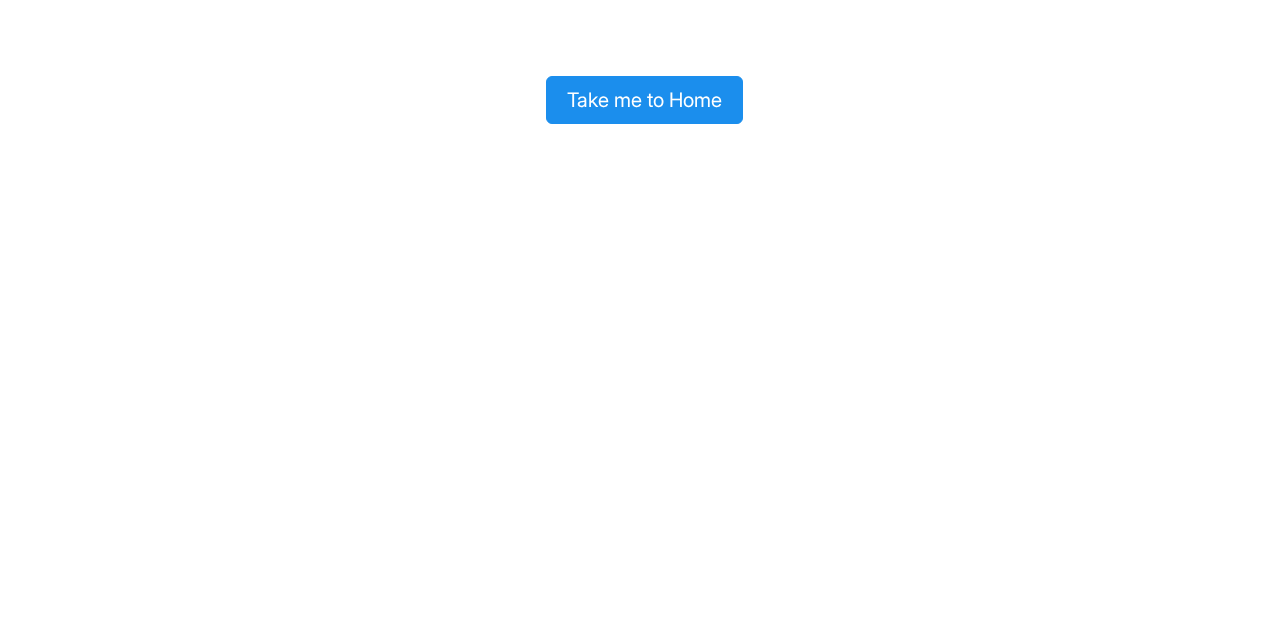 click on "Take me to Home" at bounding box center [644, 100] 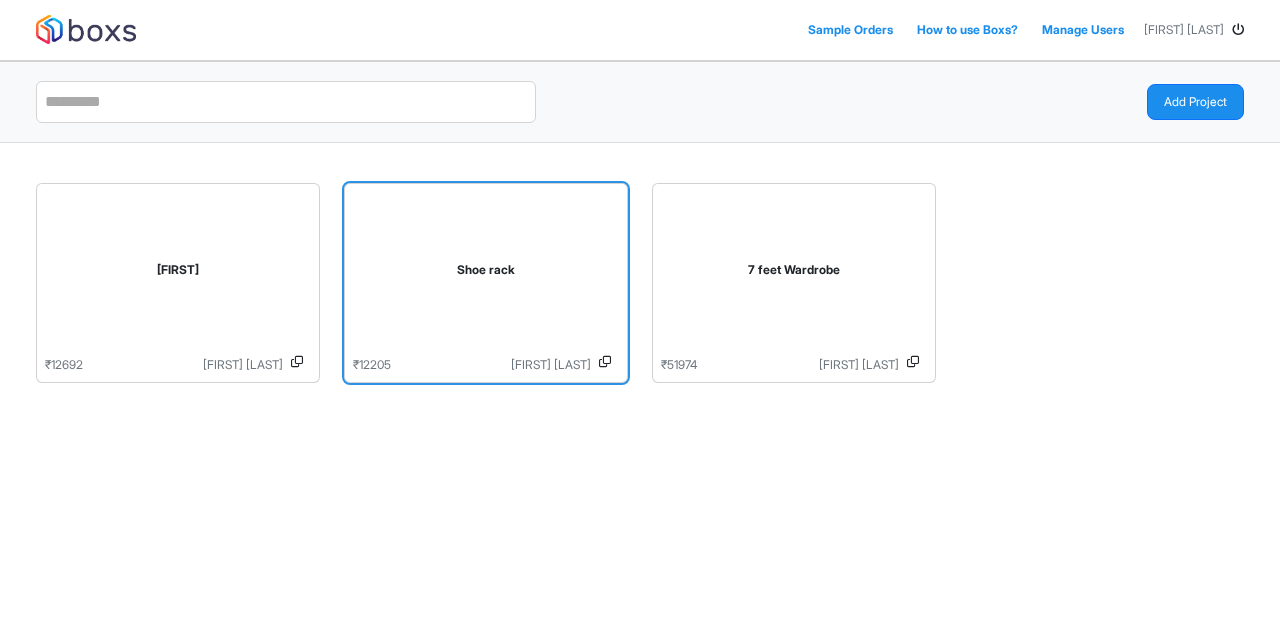 click on "Shoe rack" at bounding box center [486, 274] 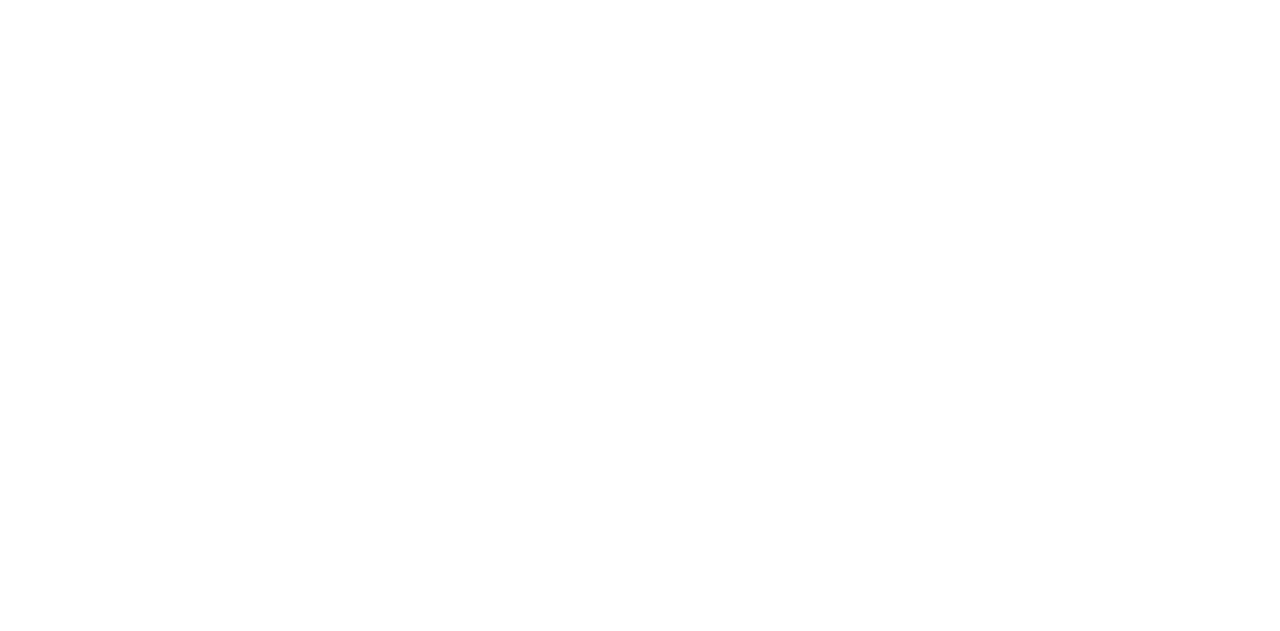 click on "Loading..." at bounding box center [640, 315] 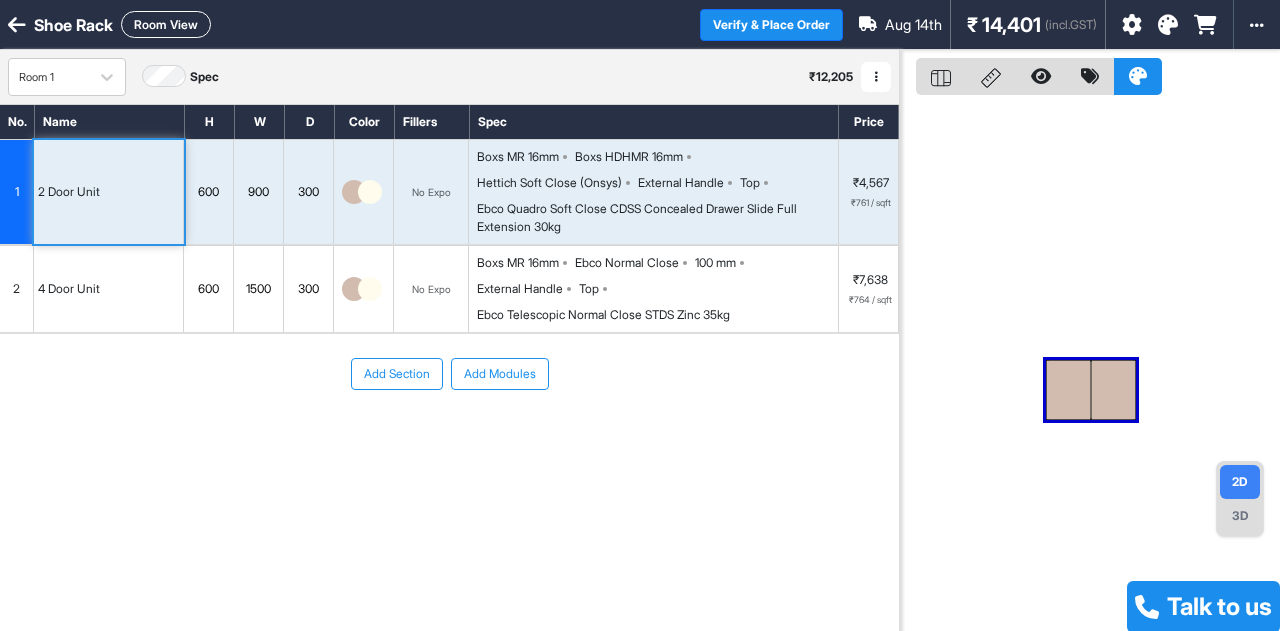 click at bounding box center (876, 77) 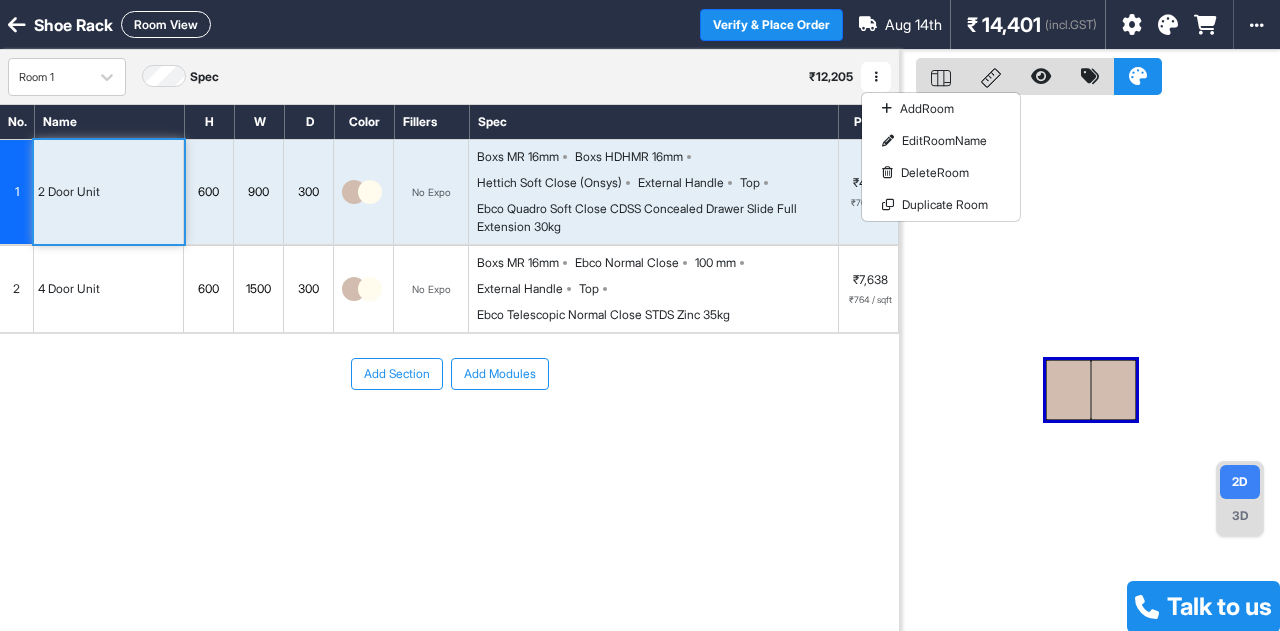 click on "Add Section Add Modules" at bounding box center [449, 374] 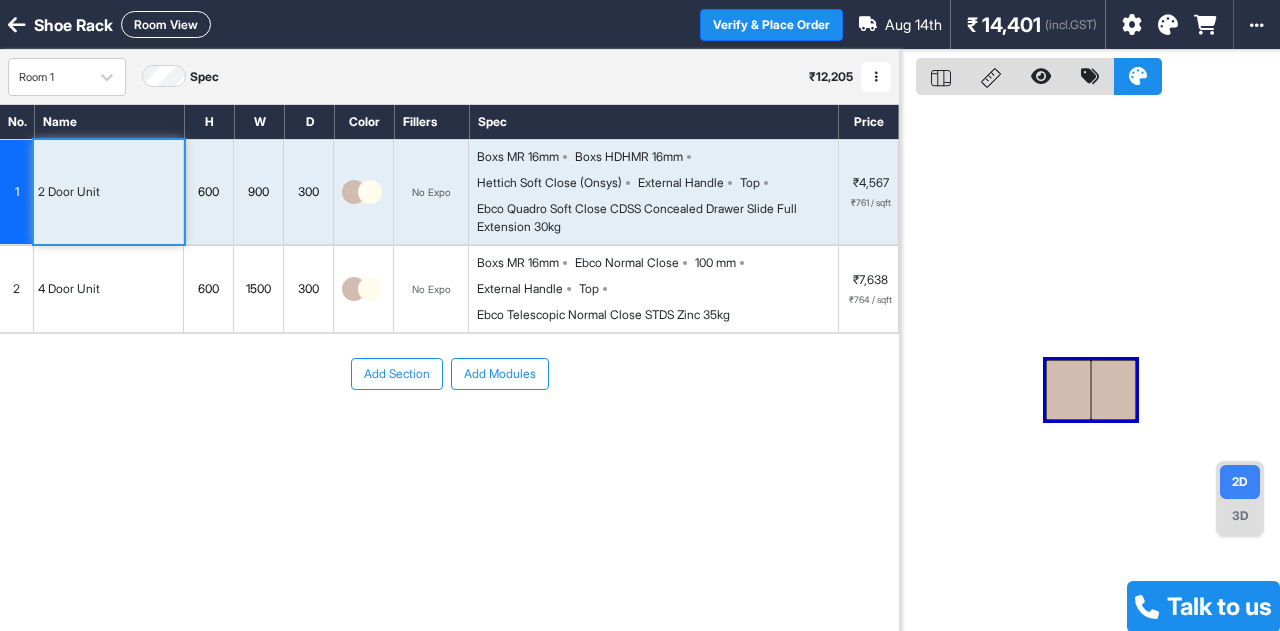 click on "2 Door Unit" at bounding box center (109, 192) 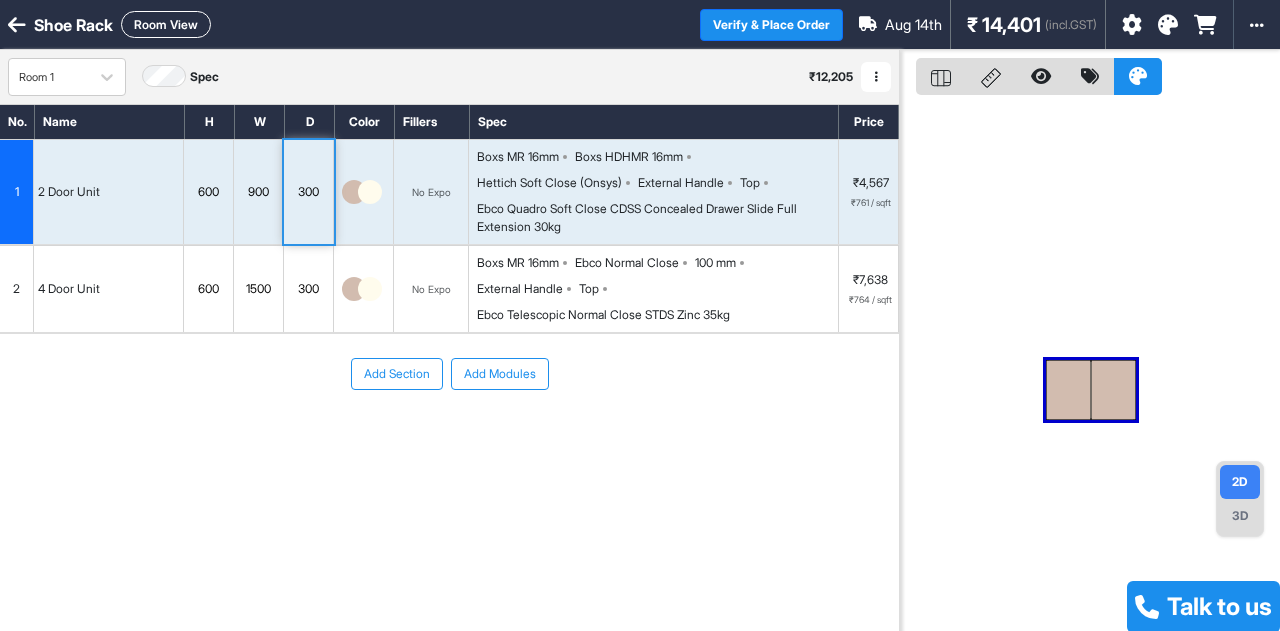 click at bounding box center (876, 77) 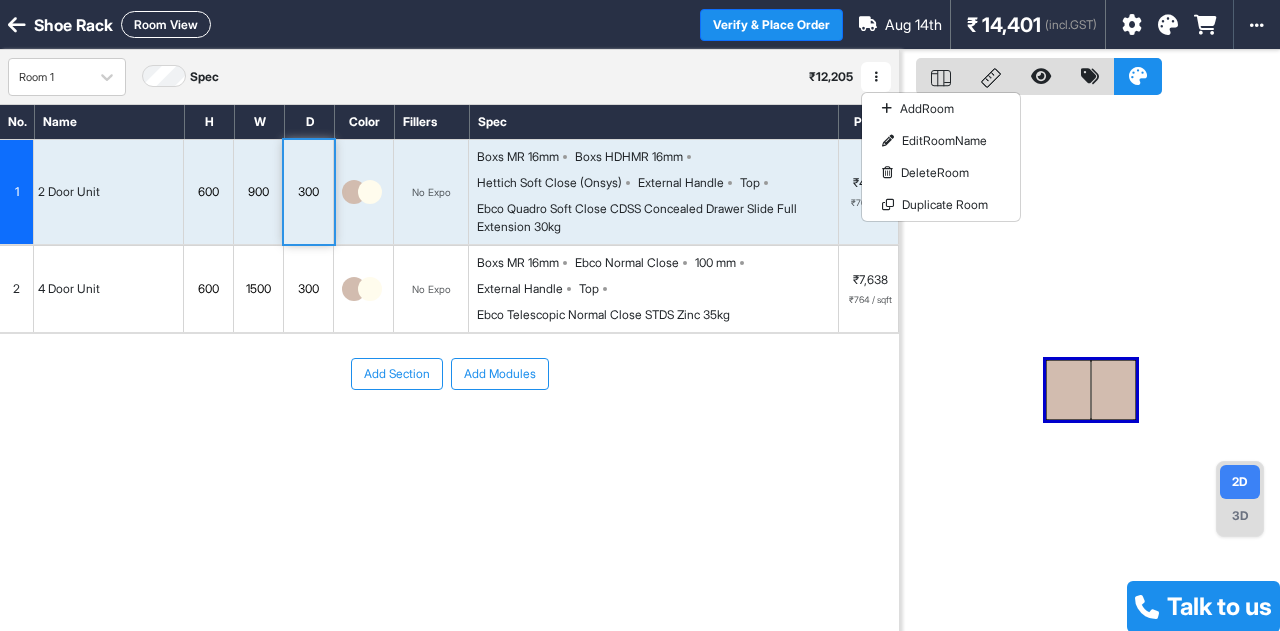 click on "Boxs MR 16mm Ebco Normal Close 100 mm External Handle Top Ebco Telescopic Normal Close STDS Zinc 35kg" at bounding box center (654, 289) 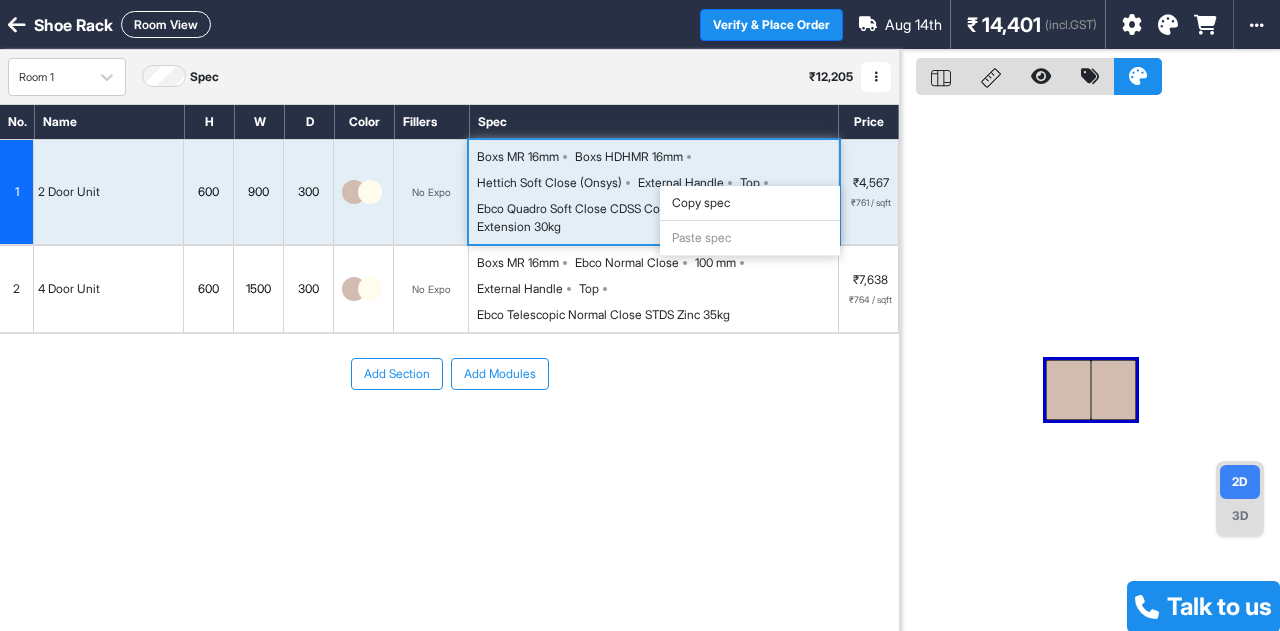 click on "₹4,567 ₹761 / sqft" at bounding box center [869, 192] 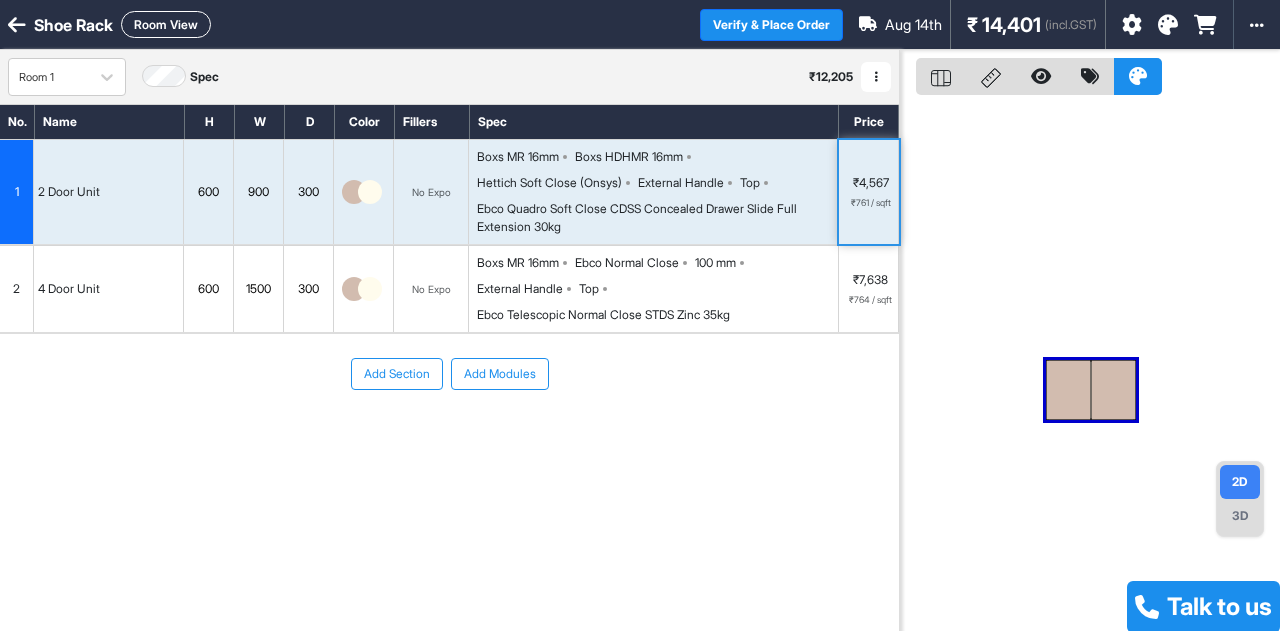 click on "₹4,567 ₹761 / sqft" at bounding box center (869, 192) 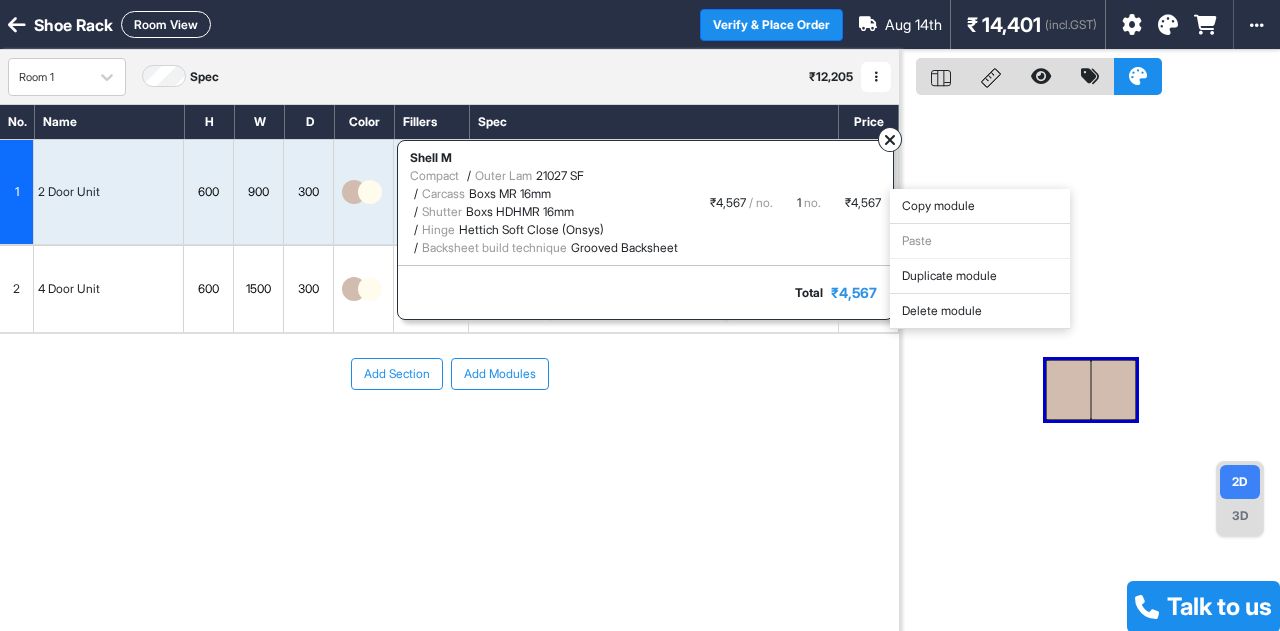 click at bounding box center (890, 140) 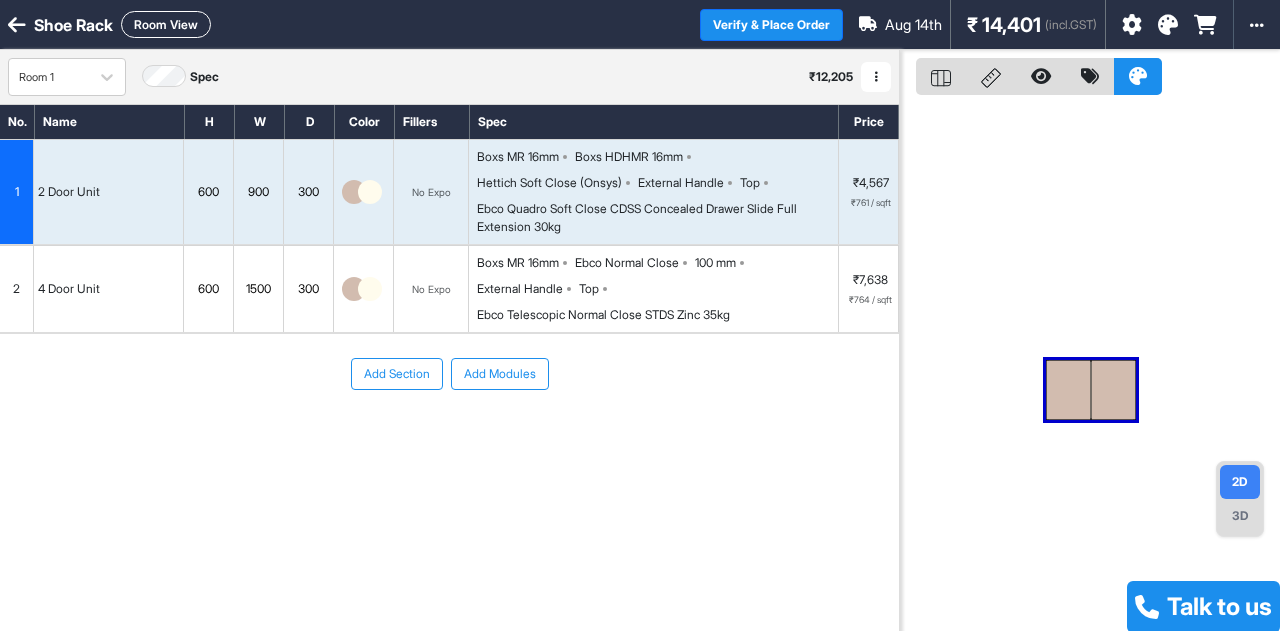 click on "2 Door Unit" at bounding box center [69, 192] 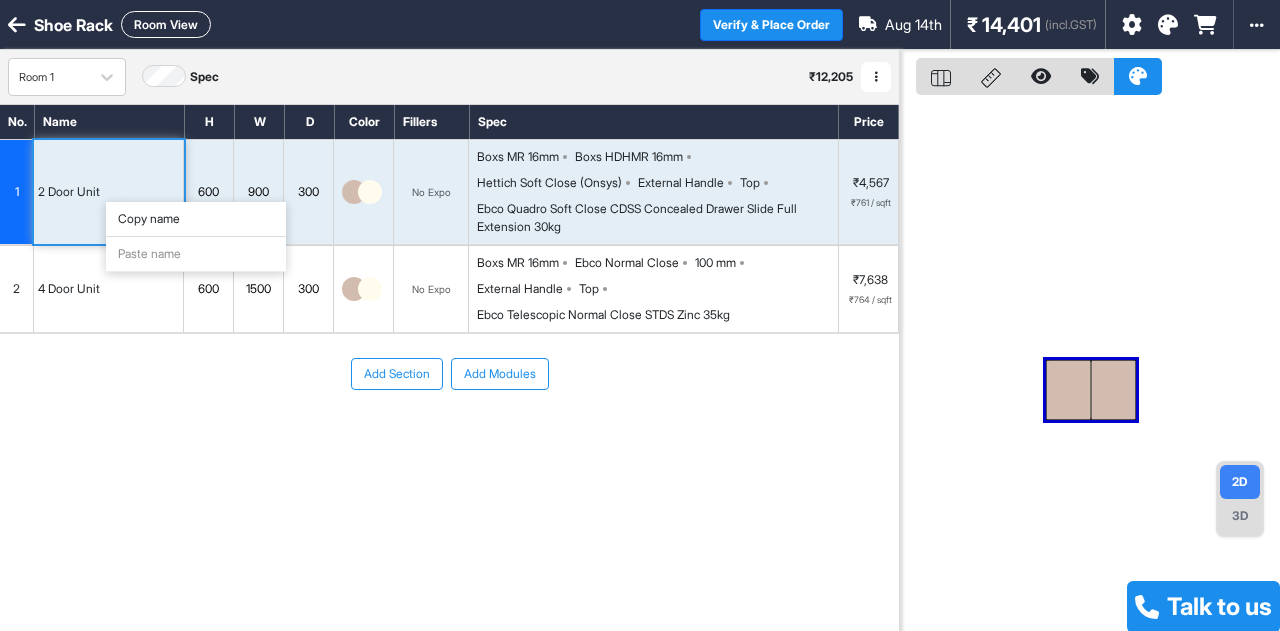click on "2 Door Unit" at bounding box center (109, 192) 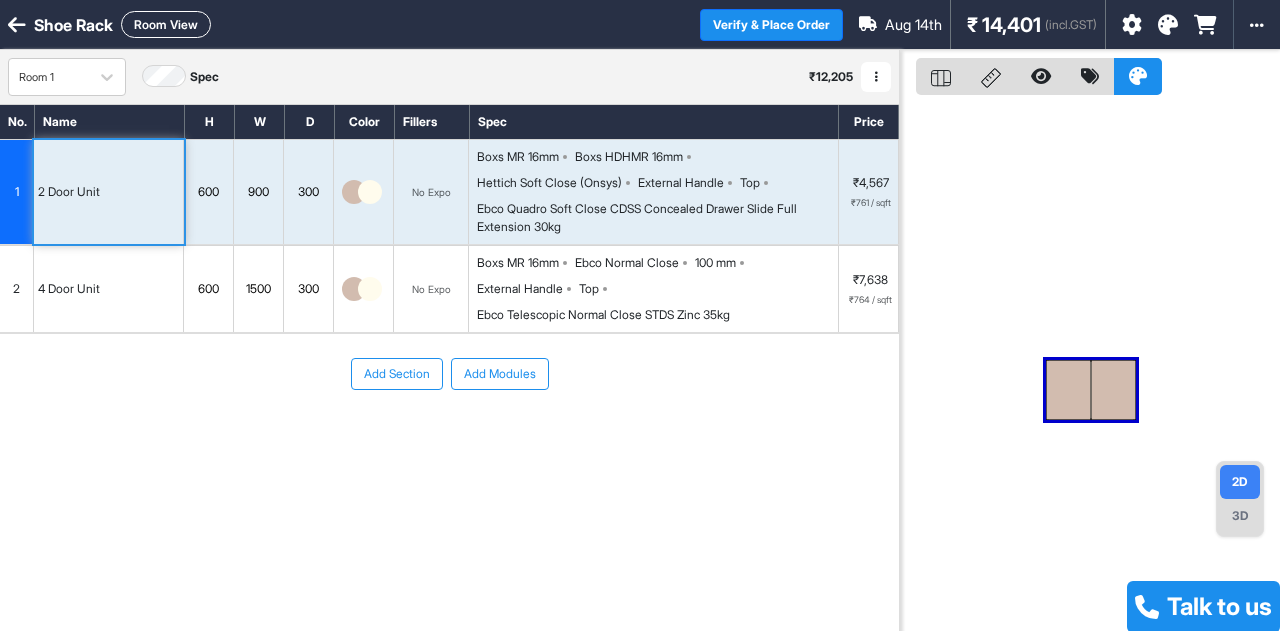 click on "2 Door Unit" at bounding box center [109, 192] 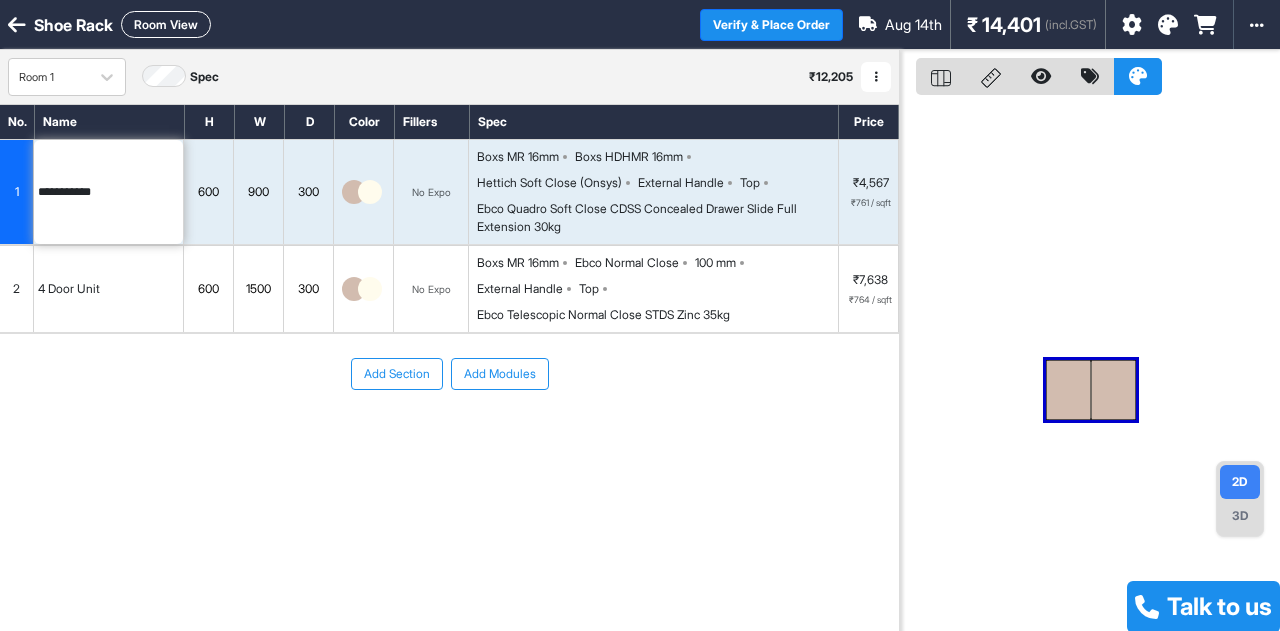 click on "Add Section Add Modules" at bounding box center (449, 434) 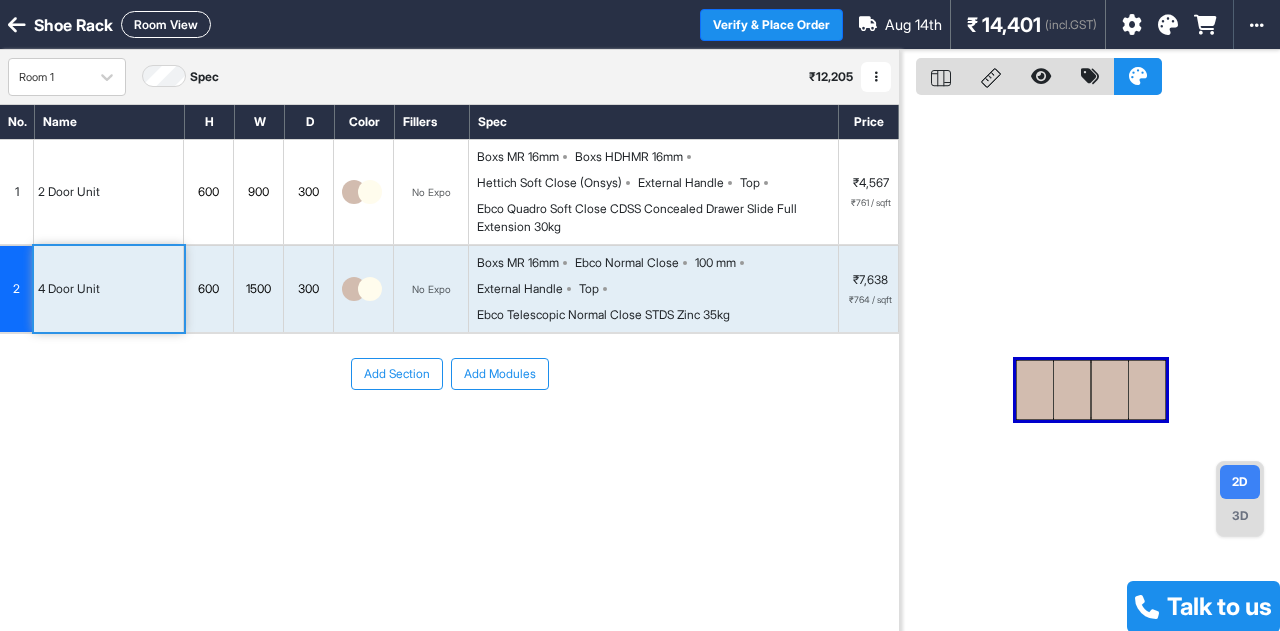 click at bounding box center [354, 289] 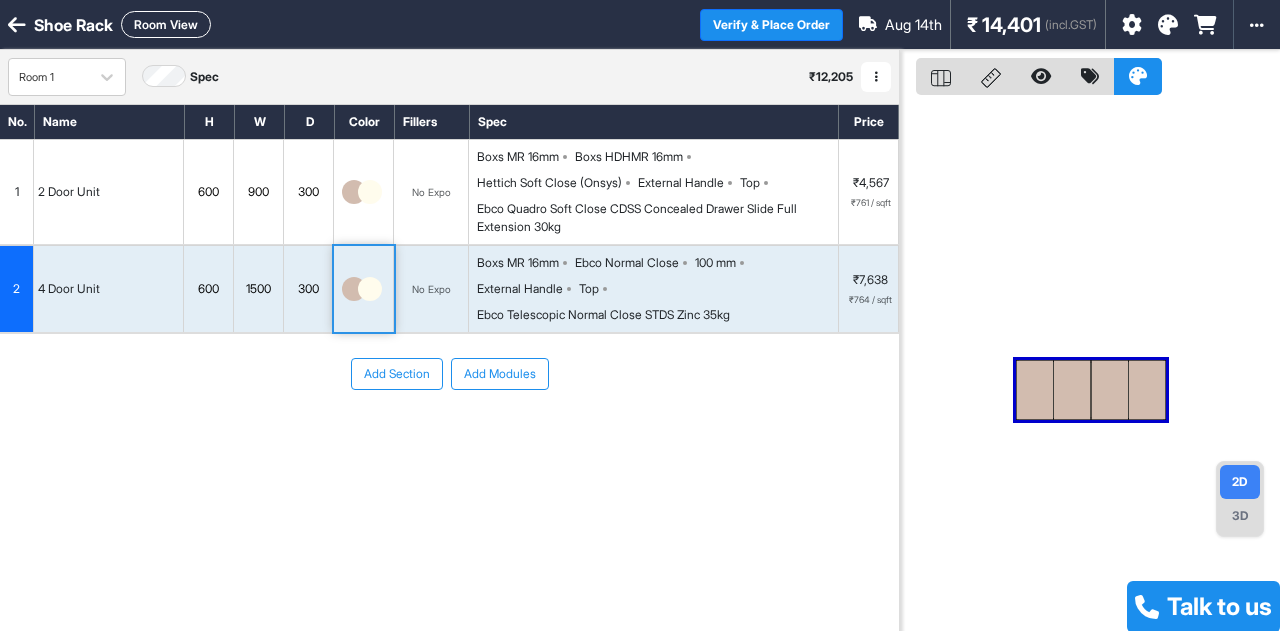 click at bounding box center (354, 289) 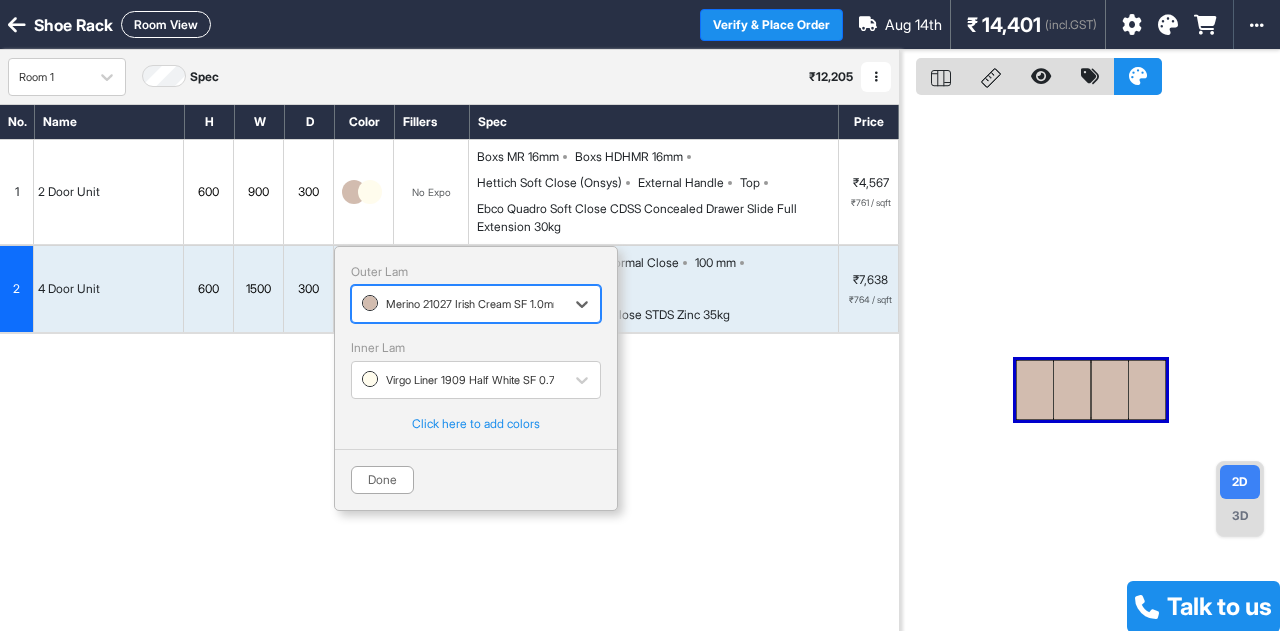 click at bounding box center [458, 304] 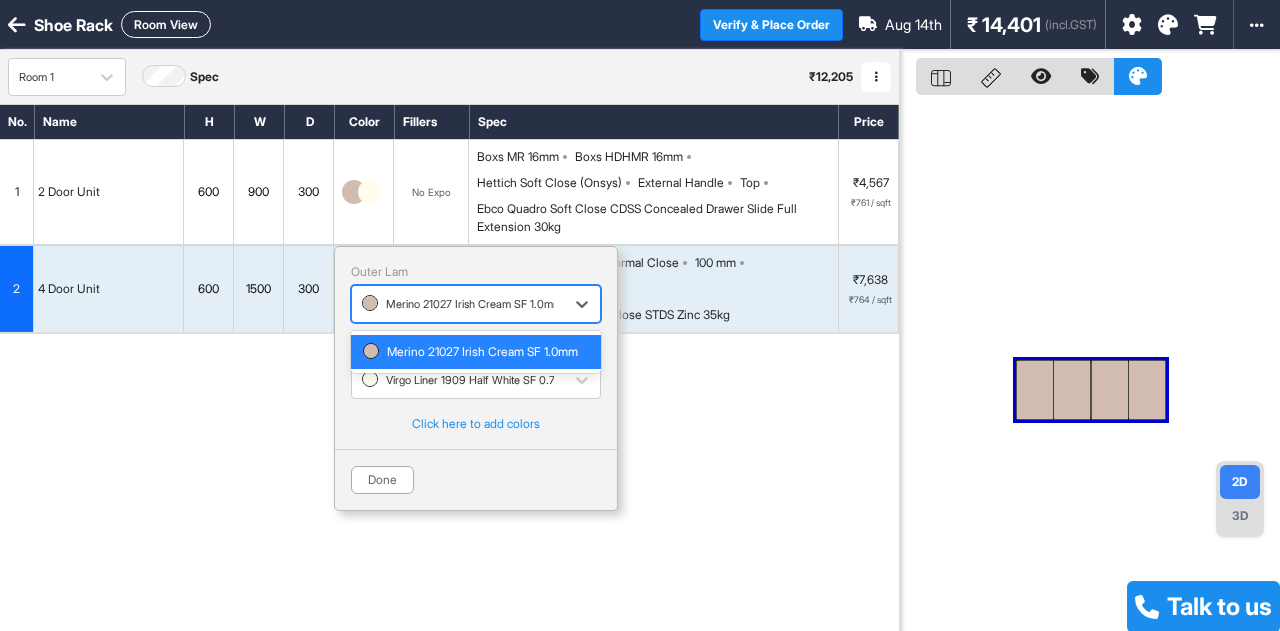 click on "Merino 21027 Irish Cream SF 1.0mm" at bounding box center [476, 352] 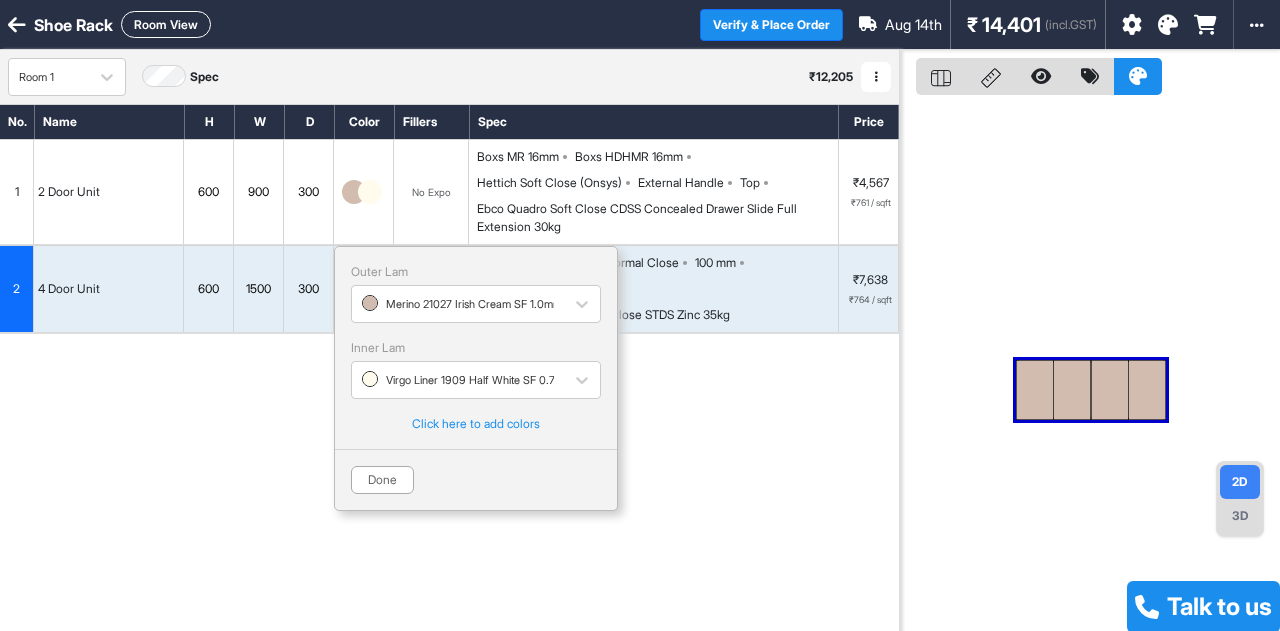 click on "Click here to add colors" at bounding box center [476, 424] 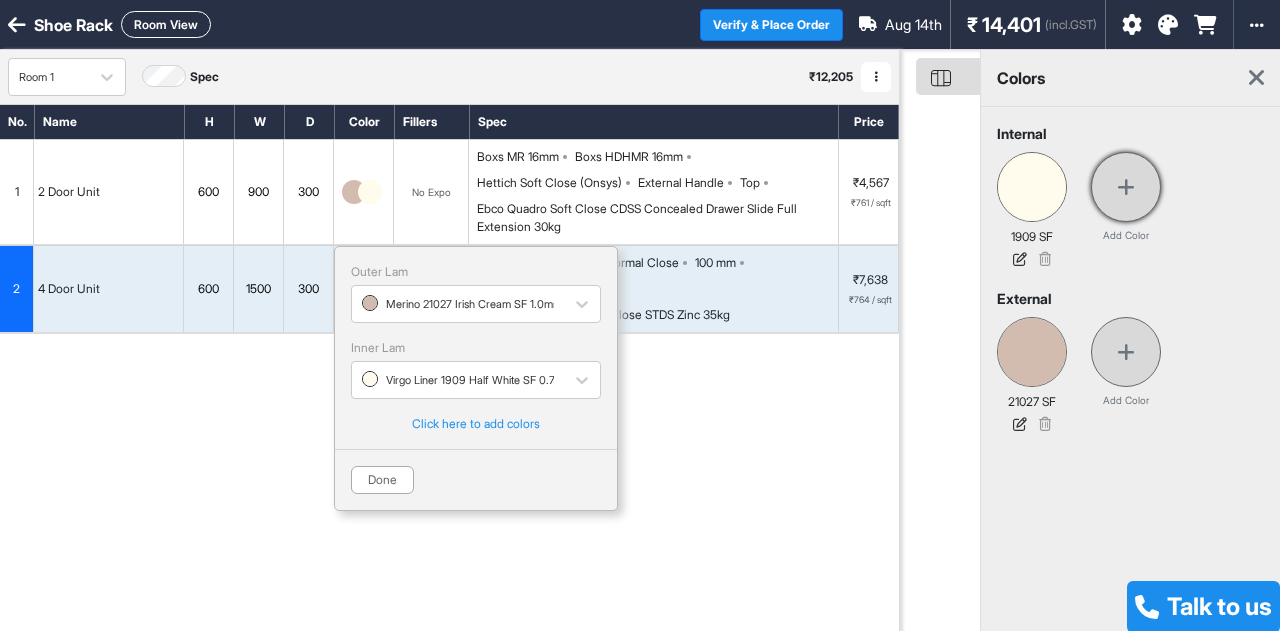 click at bounding box center (1126, 187) 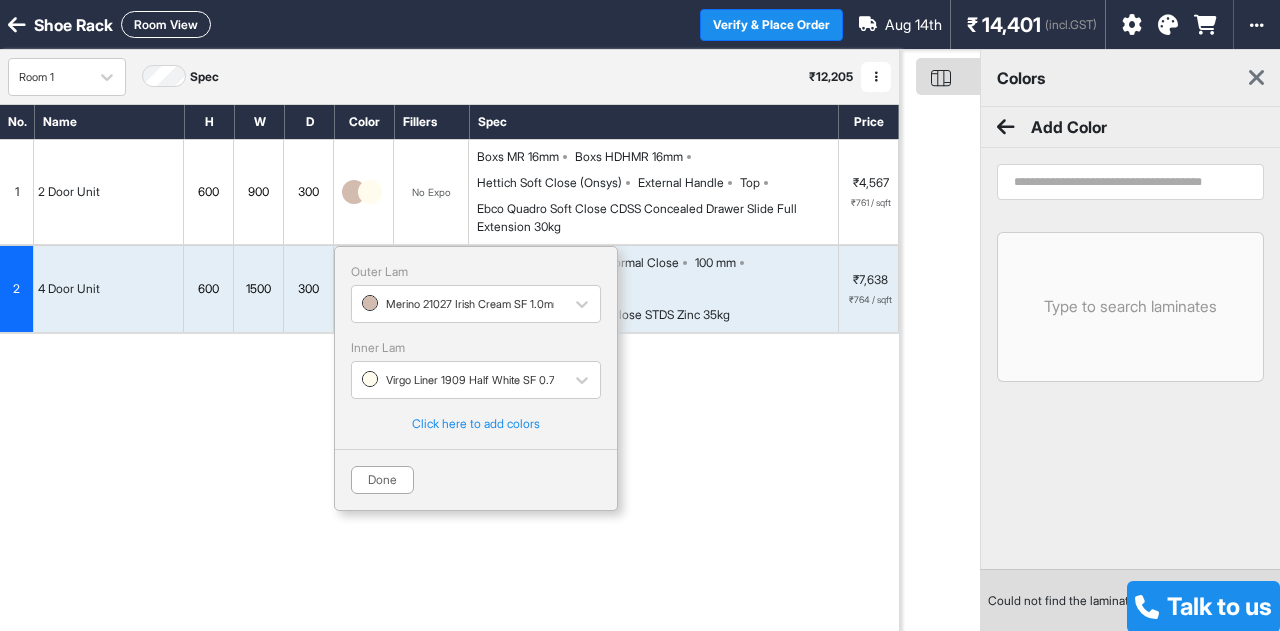 click on "Type to search laminates" at bounding box center [1130, 307] 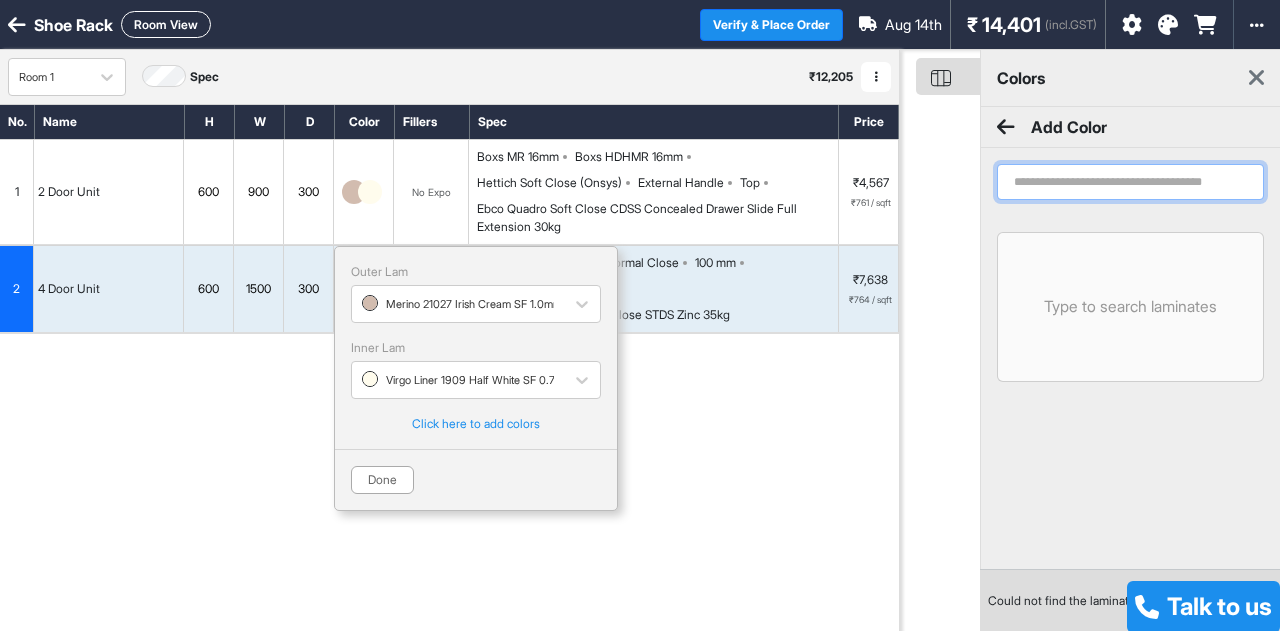 click at bounding box center (1130, 182) 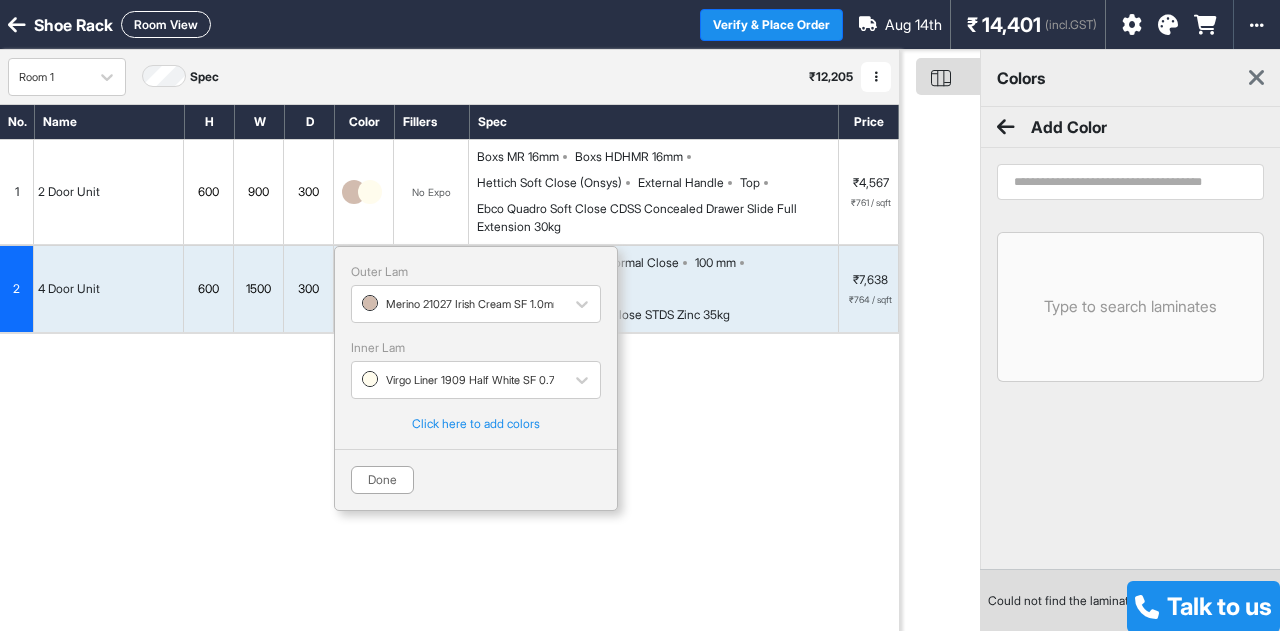 click on "Add Color" at bounding box center [1130, 127] 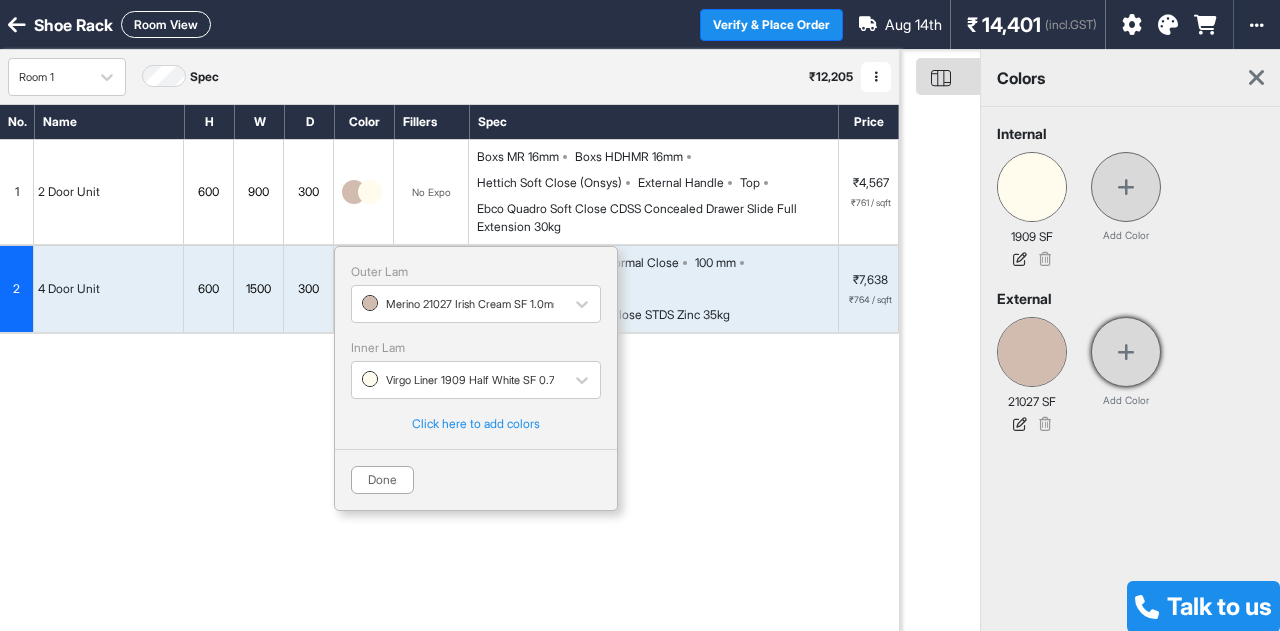 click at bounding box center [1126, 352] 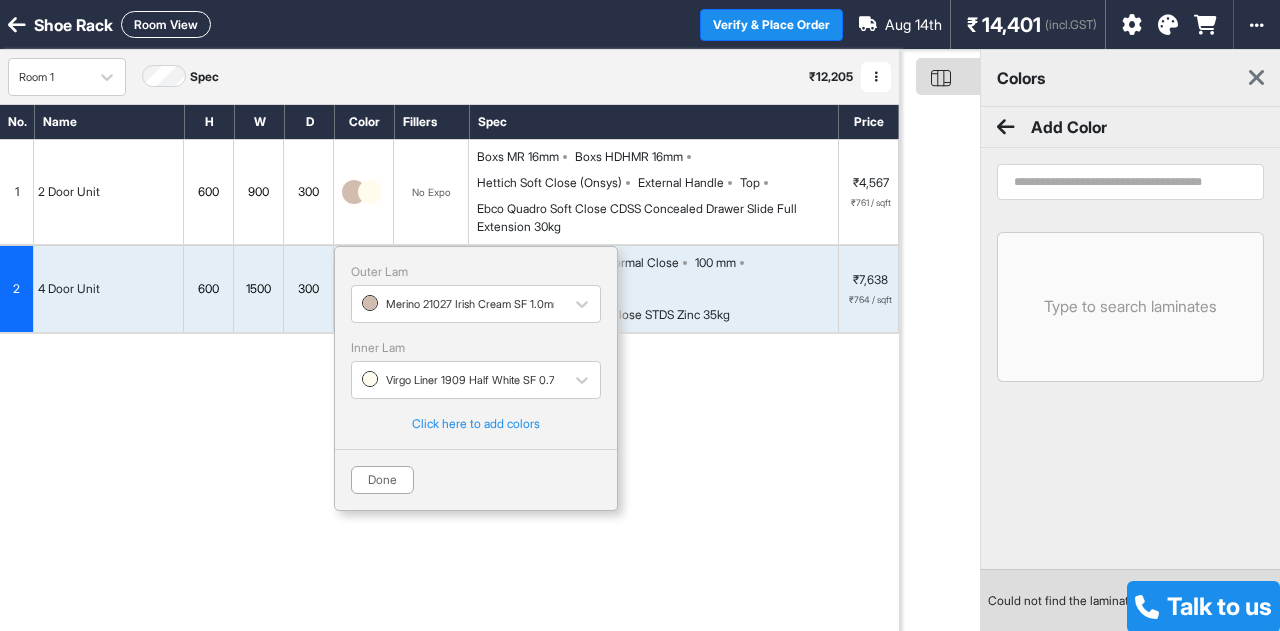 click on "Type to search laminates" at bounding box center [1130, 307] 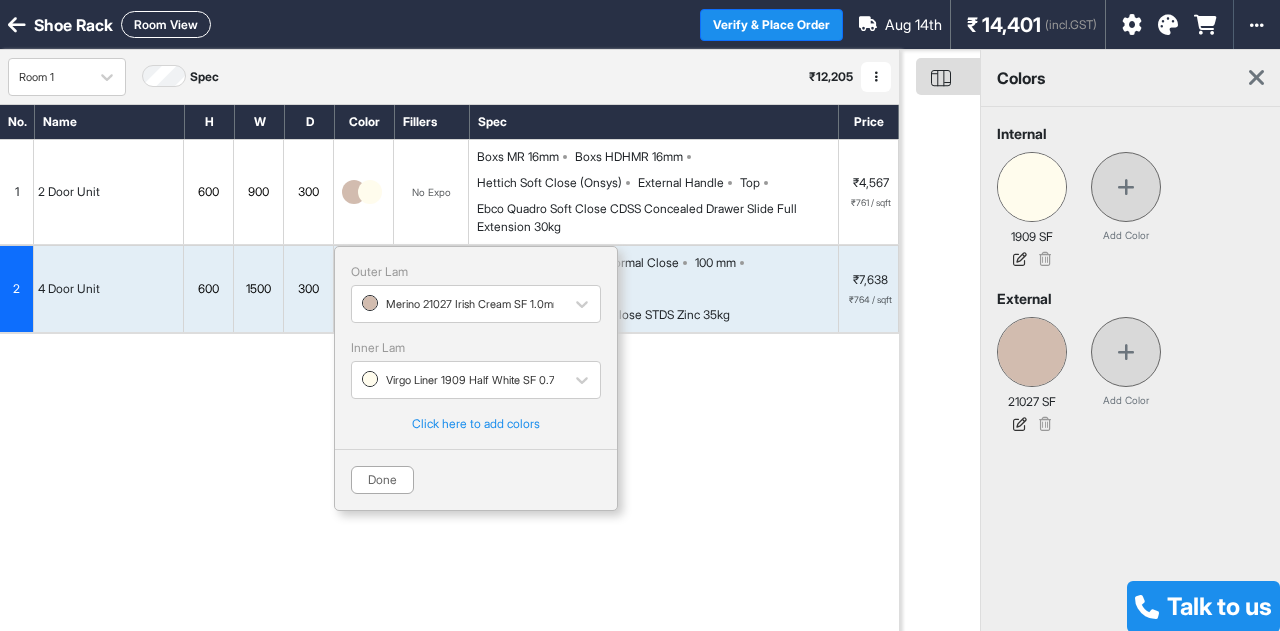 click on "colors" at bounding box center (1130, 78) 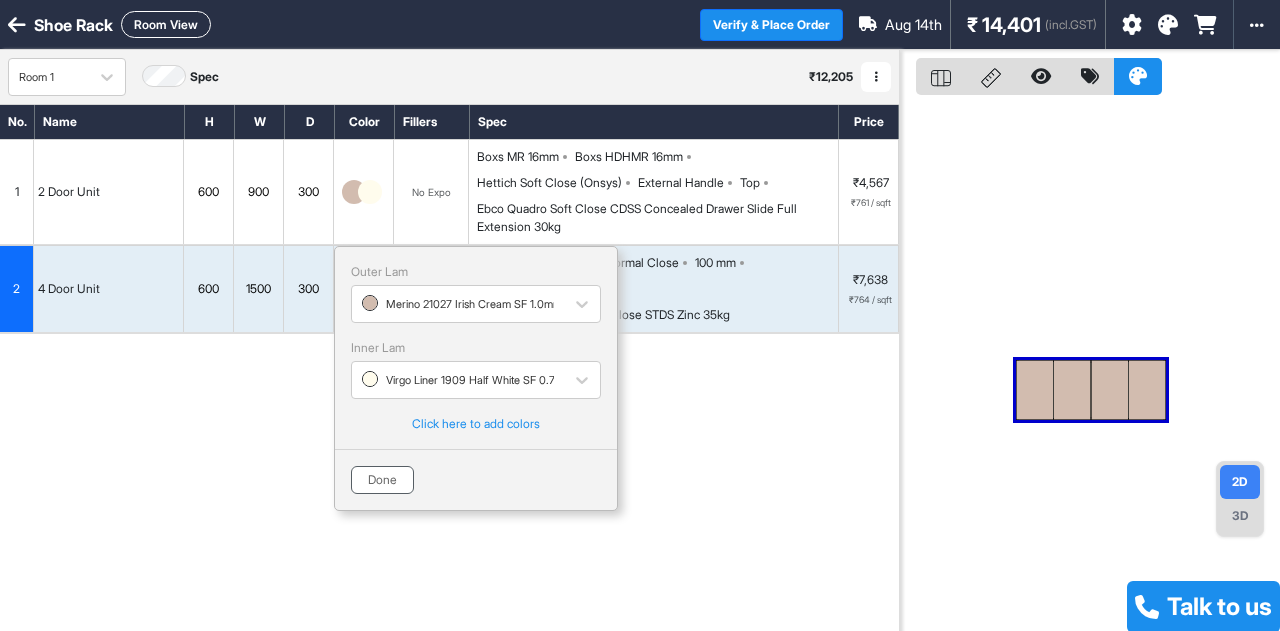 click on "Done" at bounding box center (382, 480) 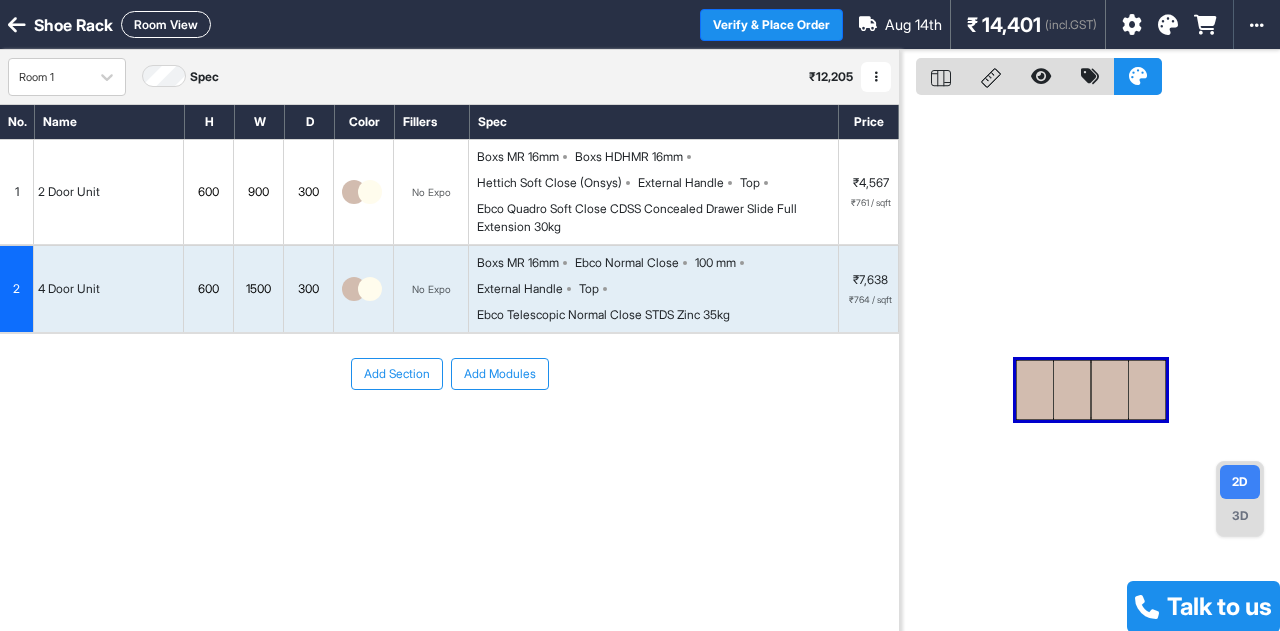 click on "Boxs MR 16mm Ebco Normal Close 100 mm External Handle Top Ebco Telescopic Normal Close STDS Zinc 35kg" at bounding box center [657, 289] 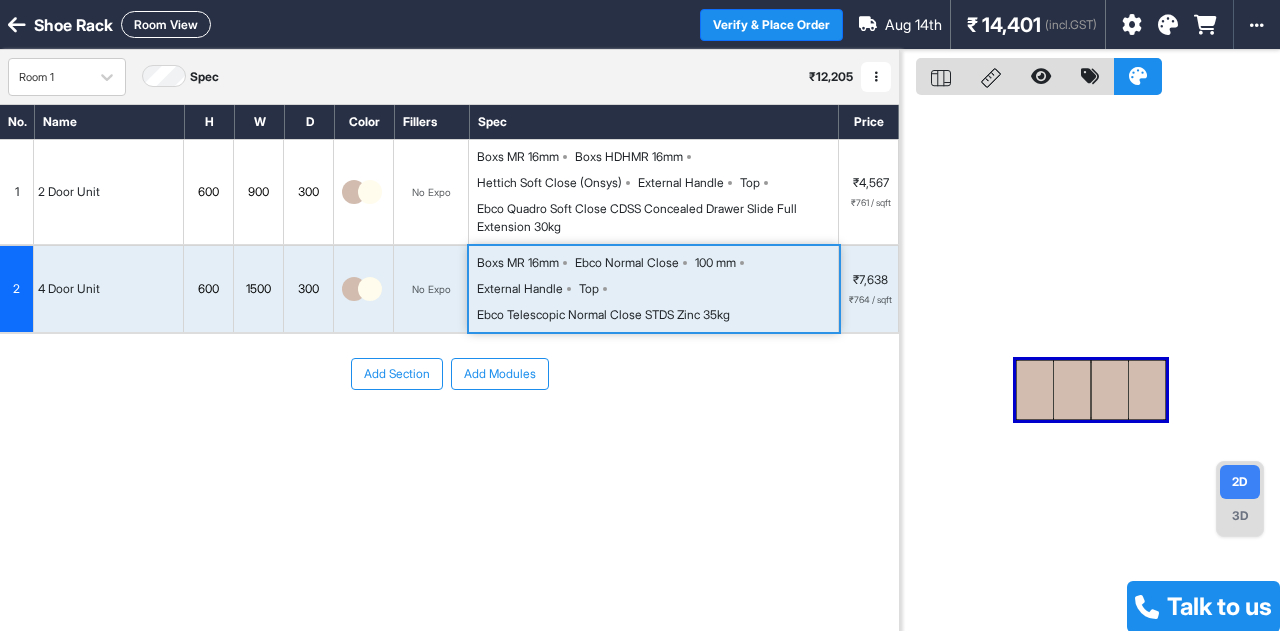 click on "Boxs MR 16mm Ebco Normal Close 100 mm External Handle Top Ebco Telescopic Normal Close STDS Zinc 35kg" at bounding box center [657, 289] 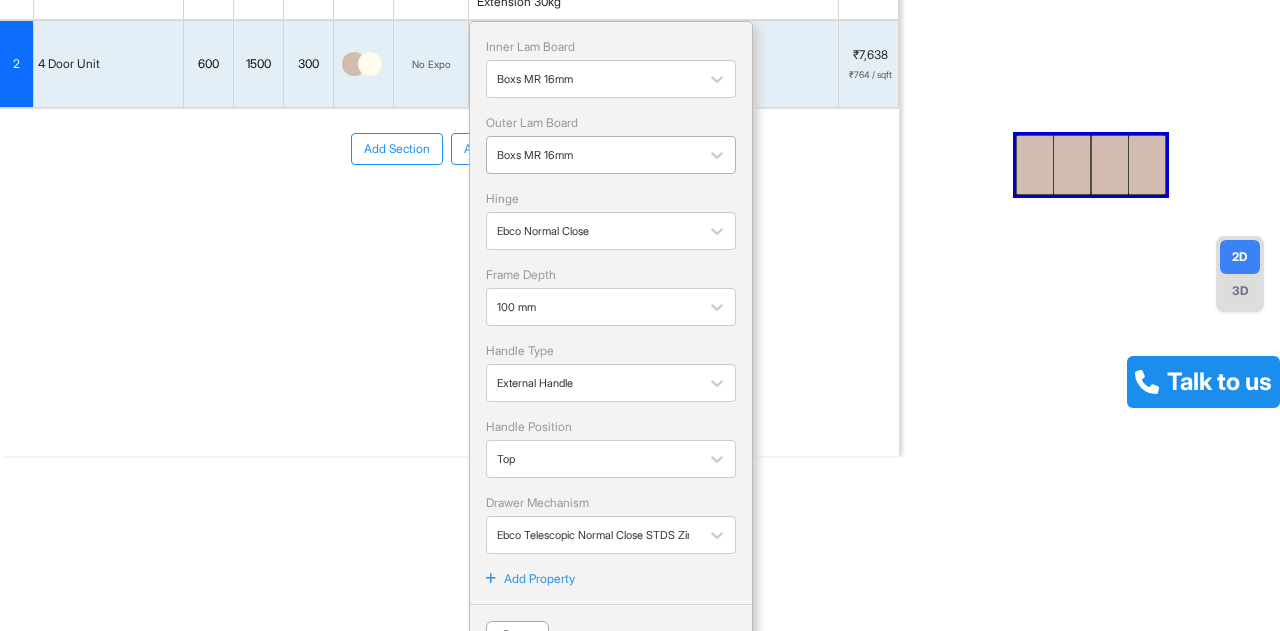 scroll, scrollTop: 256, scrollLeft: 0, axis: vertical 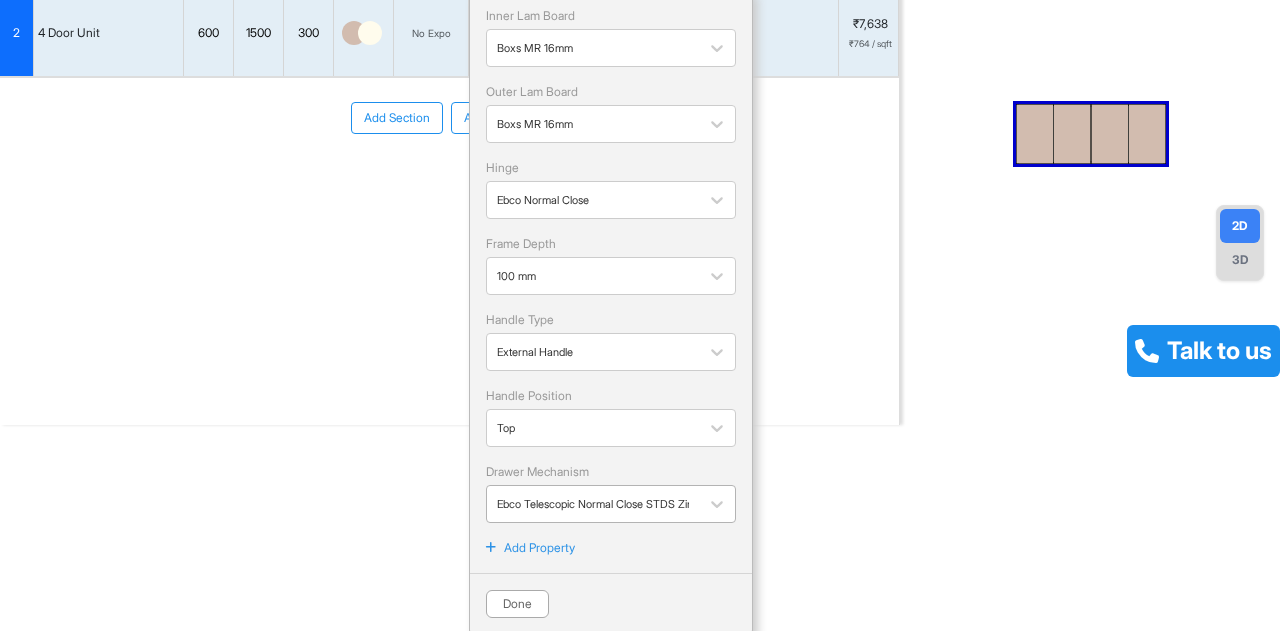 click at bounding box center (593, 504) 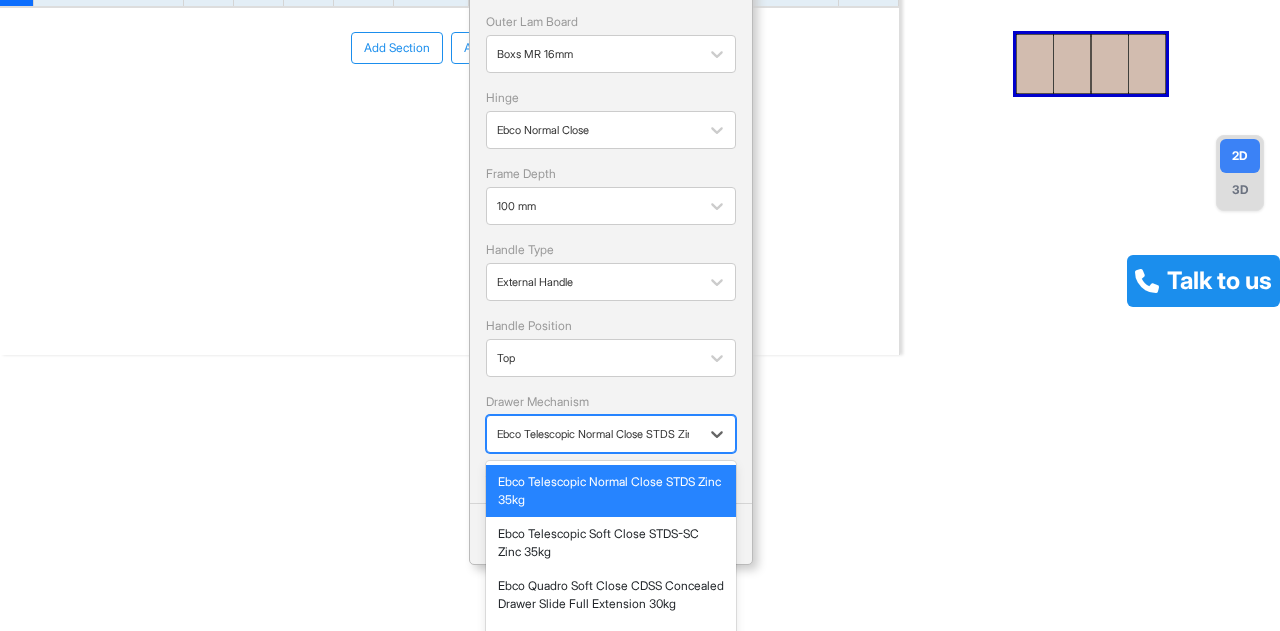 scroll, scrollTop: 356, scrollLeft: 0, axis: vertical 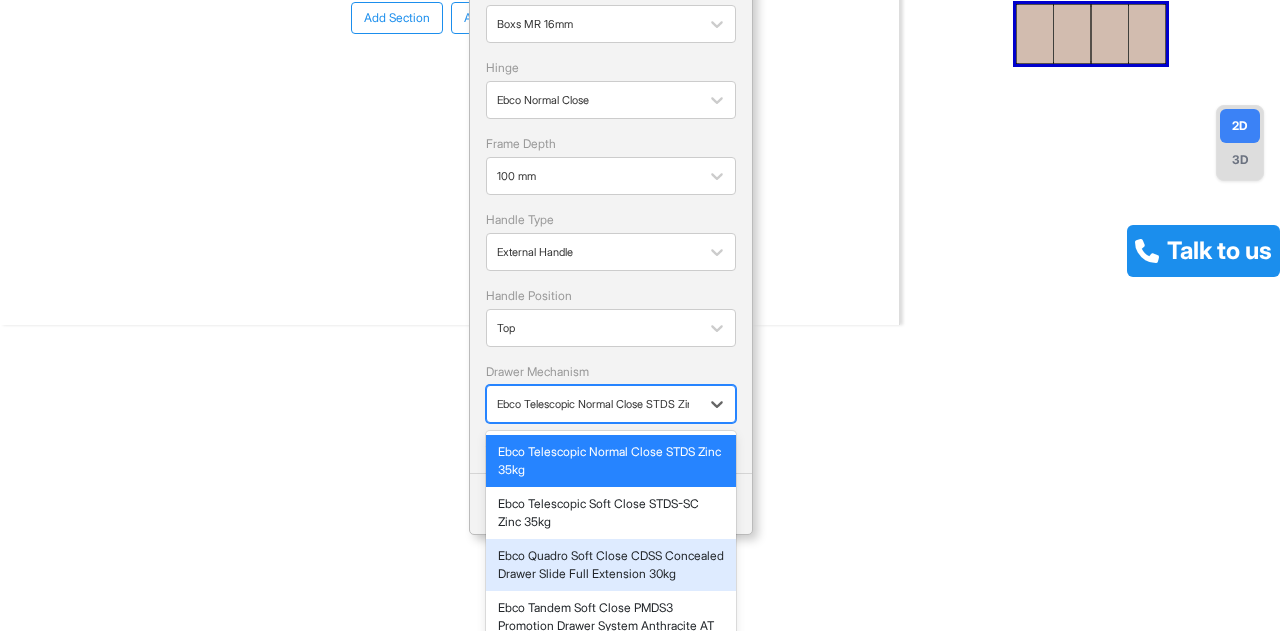 click on "Ebco Quadro Soft Close CDSS Concealed Drawer Slide Full Extension 30kg" at bounding box center [611, 565] 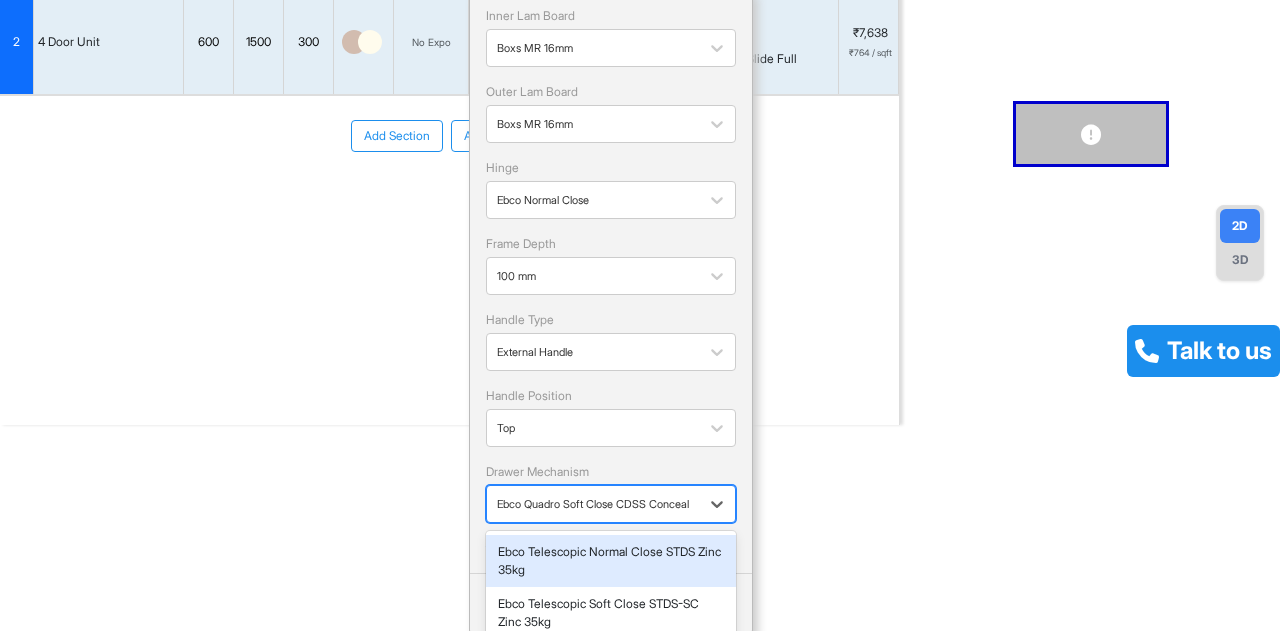scroll, scrollTop: 348, scrollLeft: 0, axis: vertical 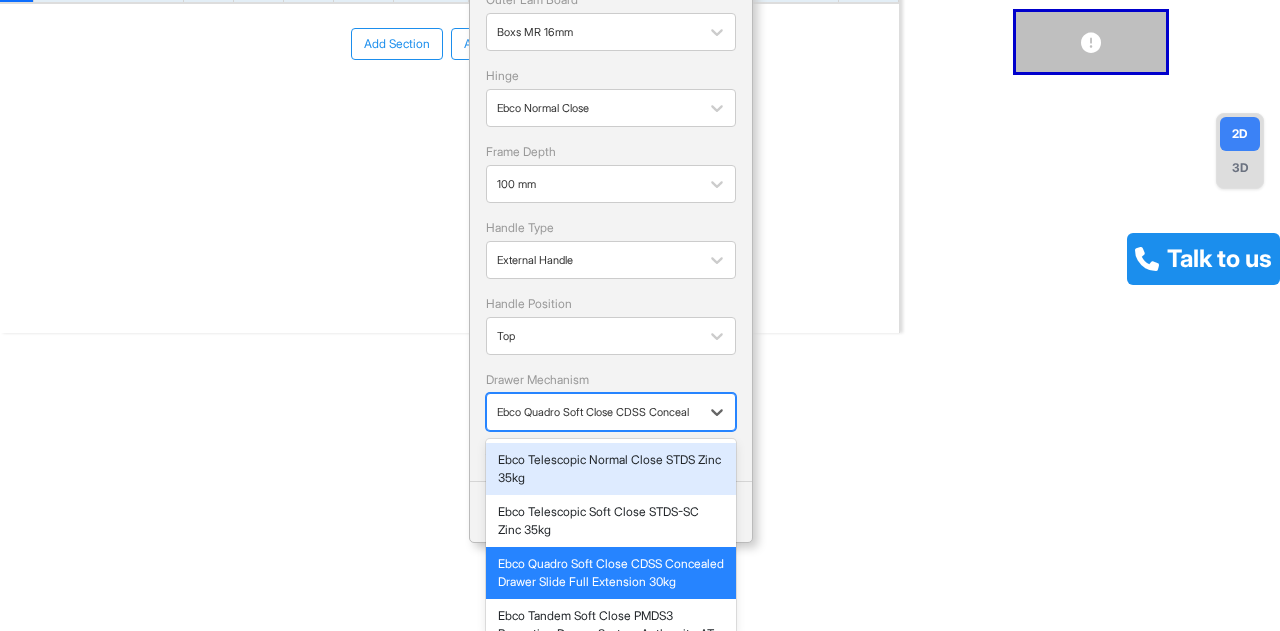 click on "option [object Object], selected. 16 results available. Use Up and Down to choose options, press Enter to select the currently focused option, press Escape to exit the menu, press Tab to select the option and exit the menu. Ebco Quadro Soft Close CDSS Concealed Drawer Slide Full Extension 30kg Ebco Telescopic Normal Close STDS Zinc 35kg Ebco Telescopic Soft Close STDS-SC Zinc 35kg Ebco Quadro Soft Close CDSS Concealed Drawer Slide Full Extension 30kg Ebco Tandem Soft Close PMDS3 Promotion Drawer System Anthracite AT 50kg Hettich Telescopic Normal Close KA-4732 Zinc 35kg Hettich Telescopic Soft Close KA-4732-SC Zinc 35kg Hettich Quadro Soft Close Undermount V6 Full Extension with Silent System 30kg Hettich Tandem Soft Close Innotech Full Extension with Silent System Silver Grey 30kg Hafele Telescopic Normal Close Zinc 30kg Hafele Telescopic Soft Close Zinc 30kg Hafele Quadro Soft Close Matrix Undermount Full Extension Runner 35kg Hafele Tandem Soft Close Matrixbox Premium Drawer Anthracite 40kg" at bounding box center [611, 412] 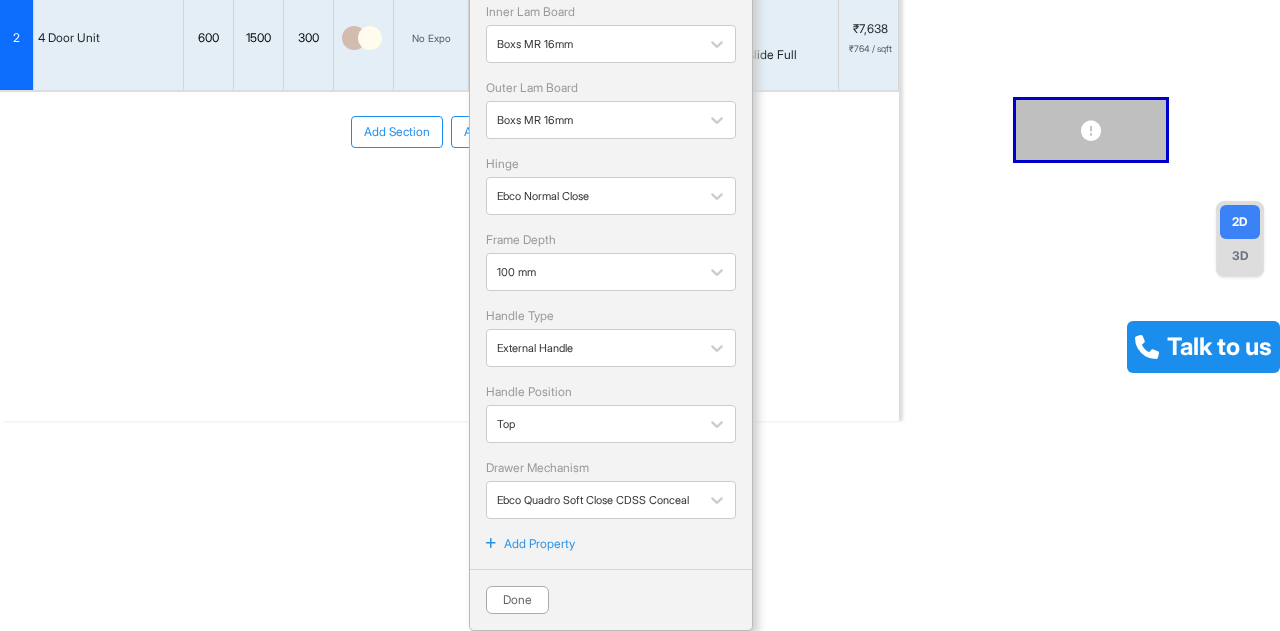 scroll, scrollTop: 256, scrollLeft: 0, axis: vertical 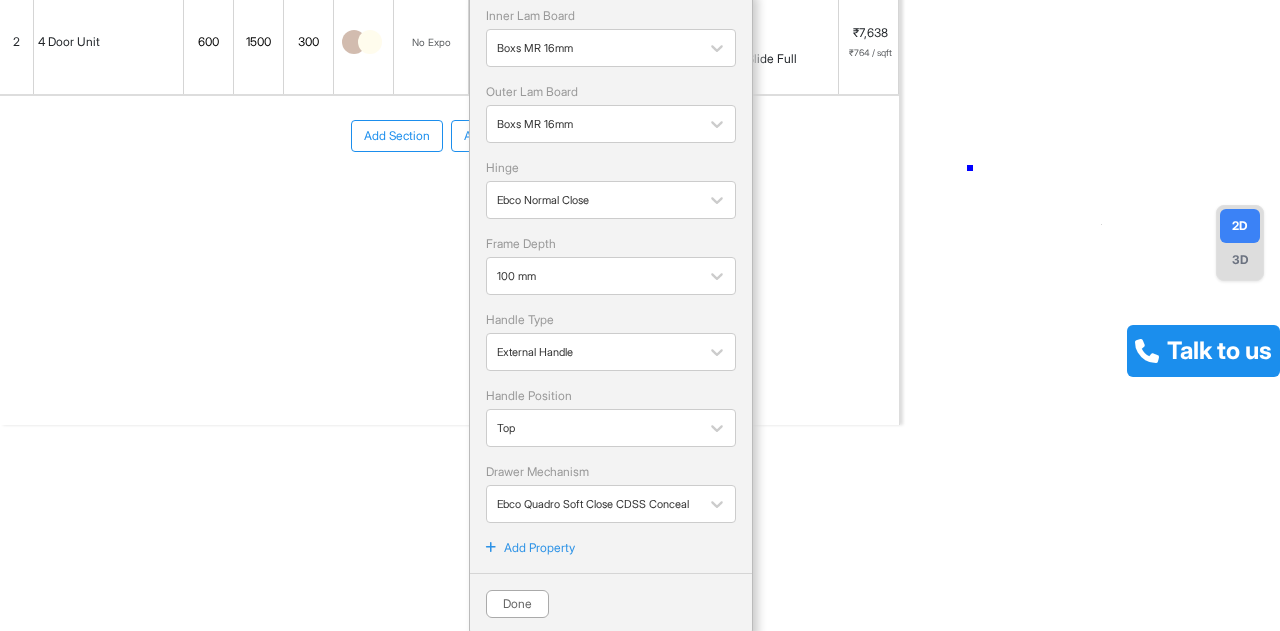 click at bounding box center (1090, 109) 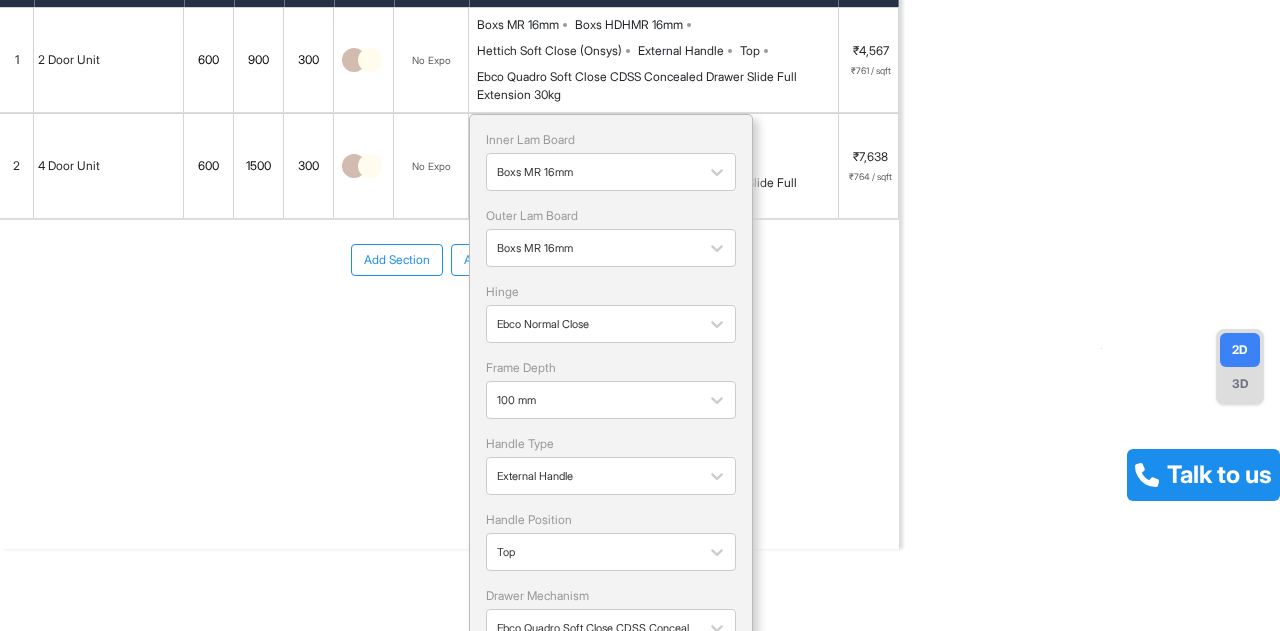 scroll, scrollTop: 0, scrollLeft: 0, axis: both 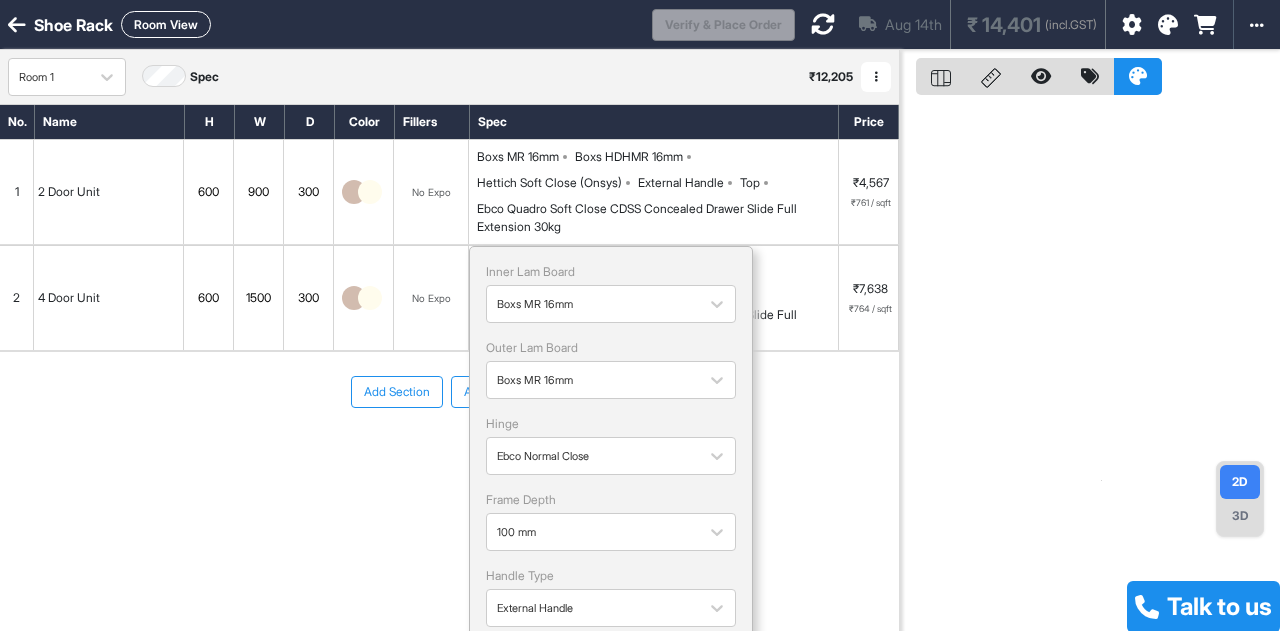 click at bounding box center [823, 24] 